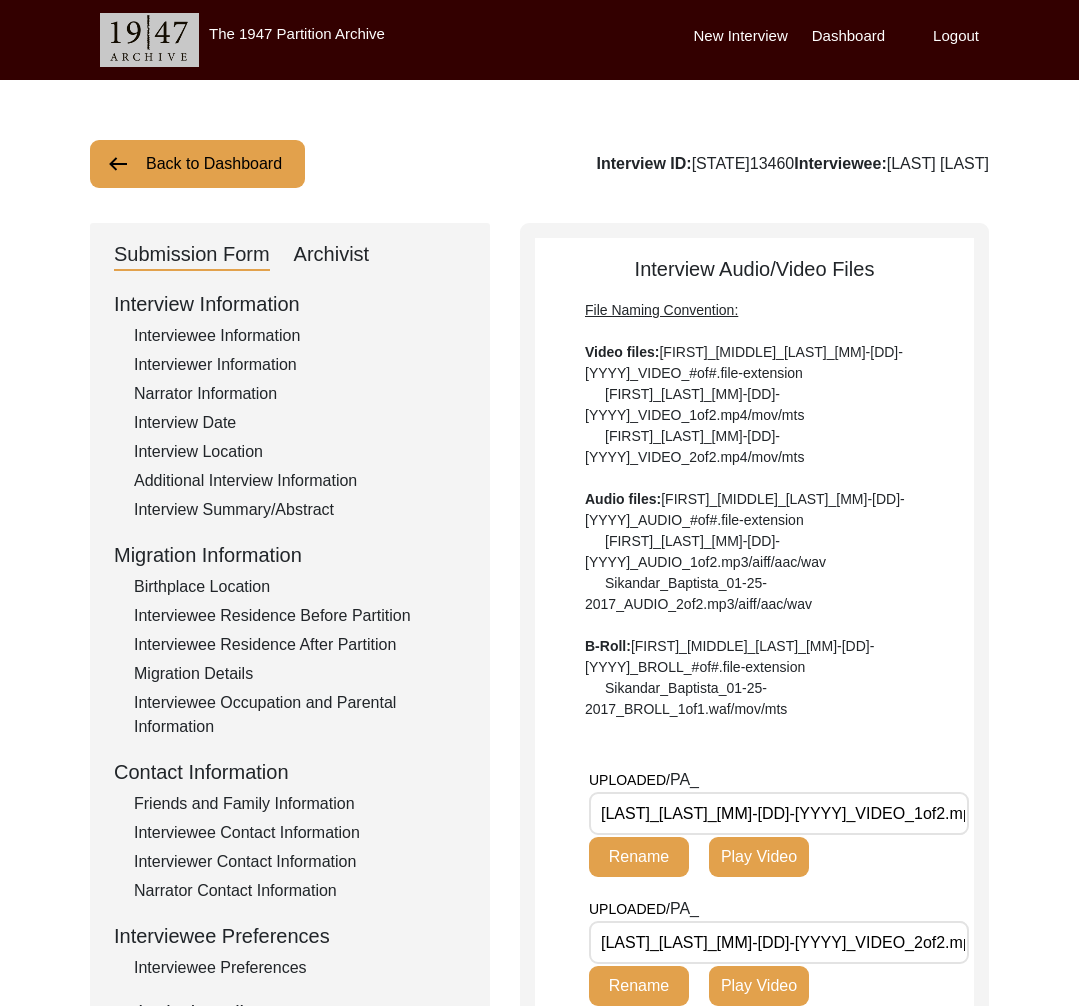 scroll, scrollTop: 332, scrollLeft: 0, axis: vertical 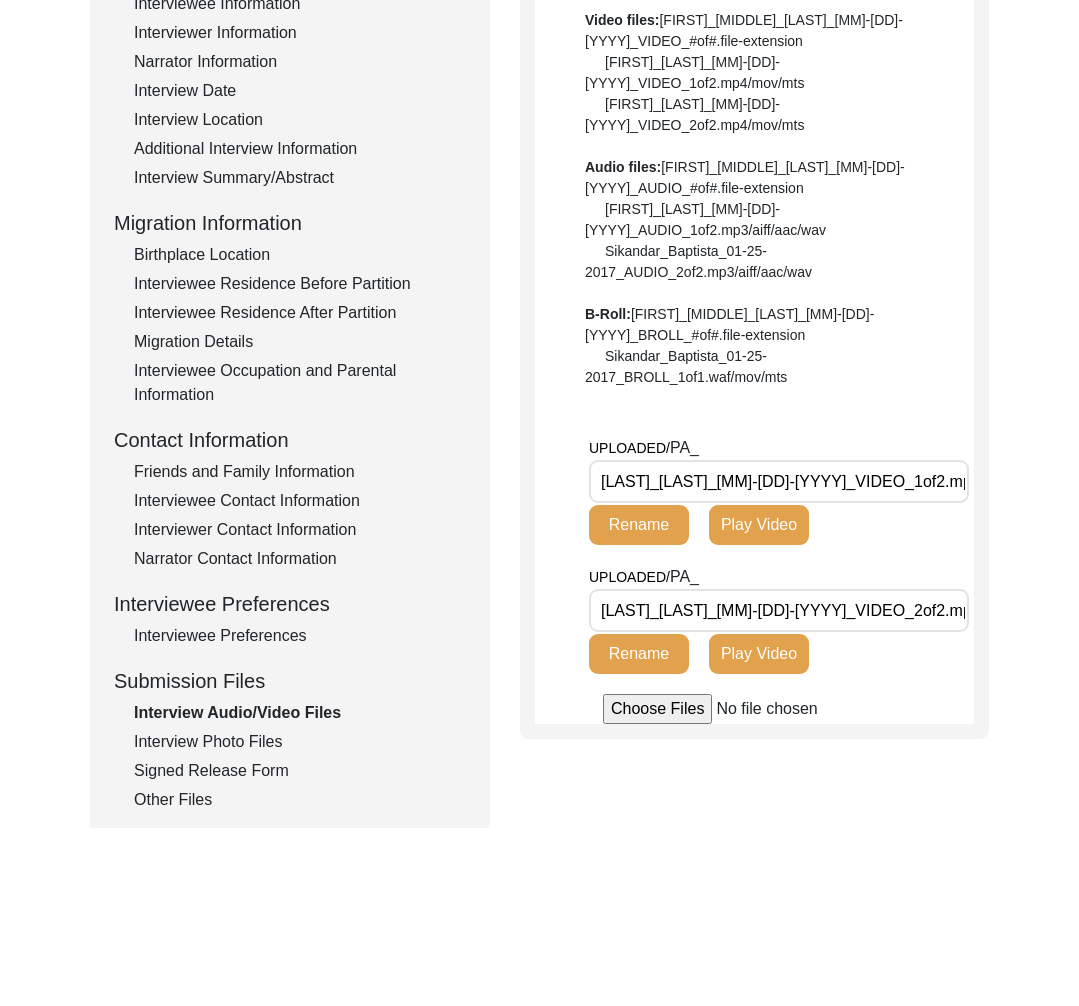 click on "Interview Photo Files" 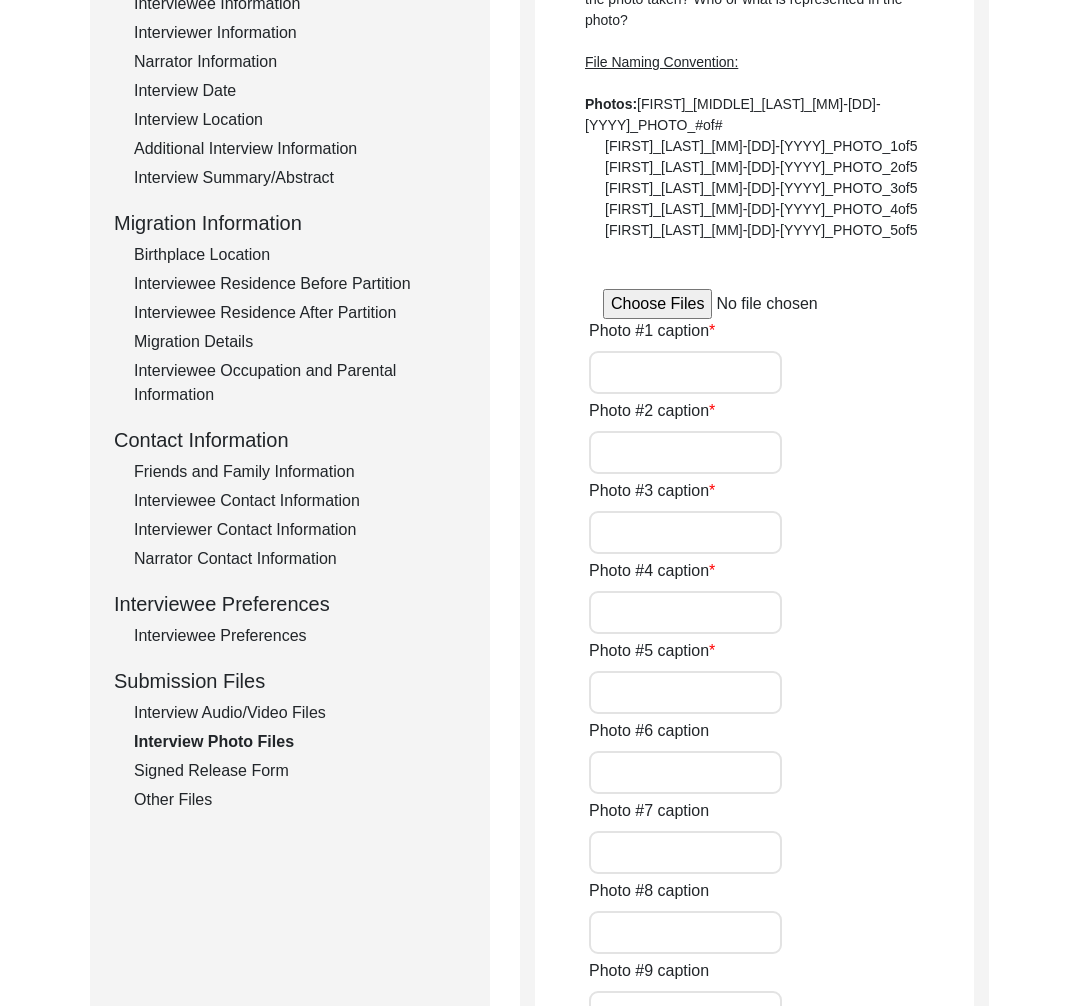 type on "Ms [LAST] [LAST], aged 95" 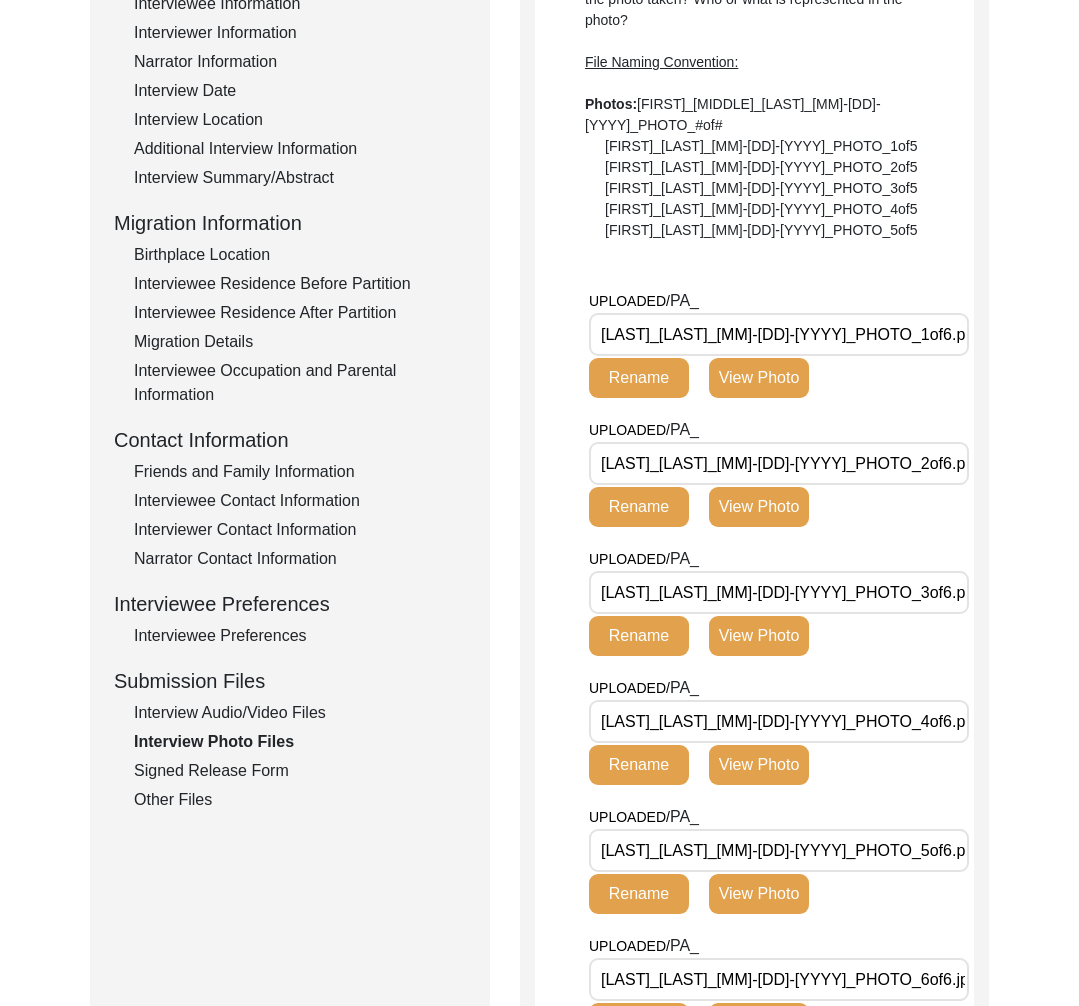 click on "Signed Release Form" 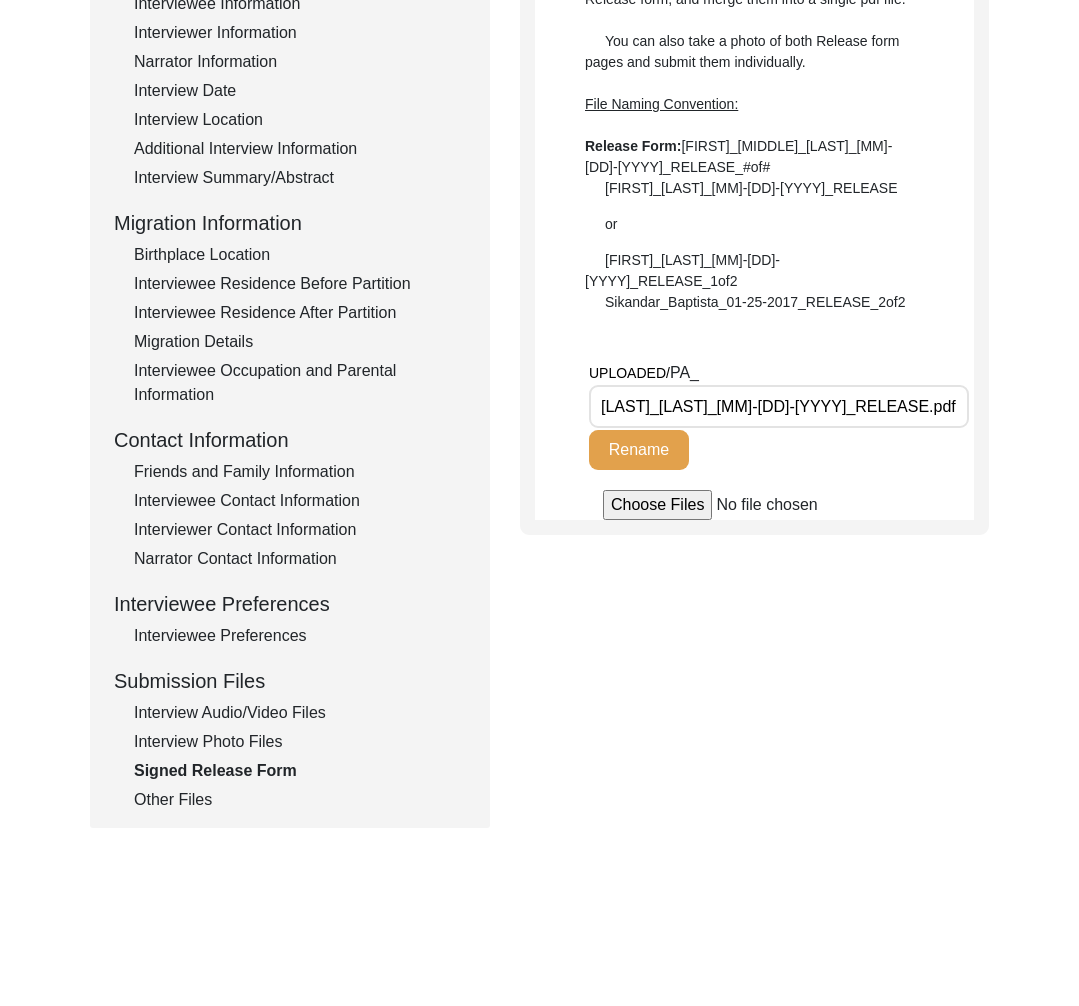 click on "Interview Audio/Video Files" 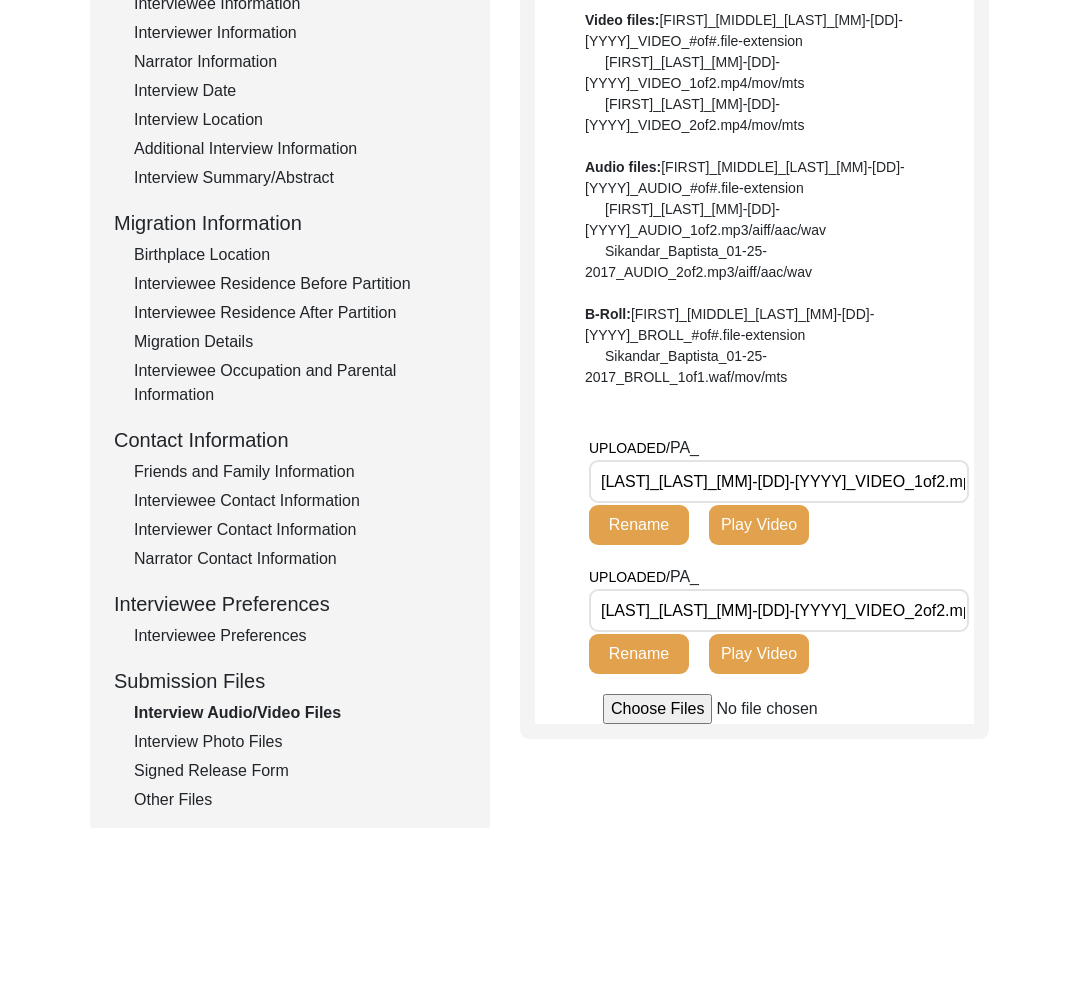 click on "Other Files" 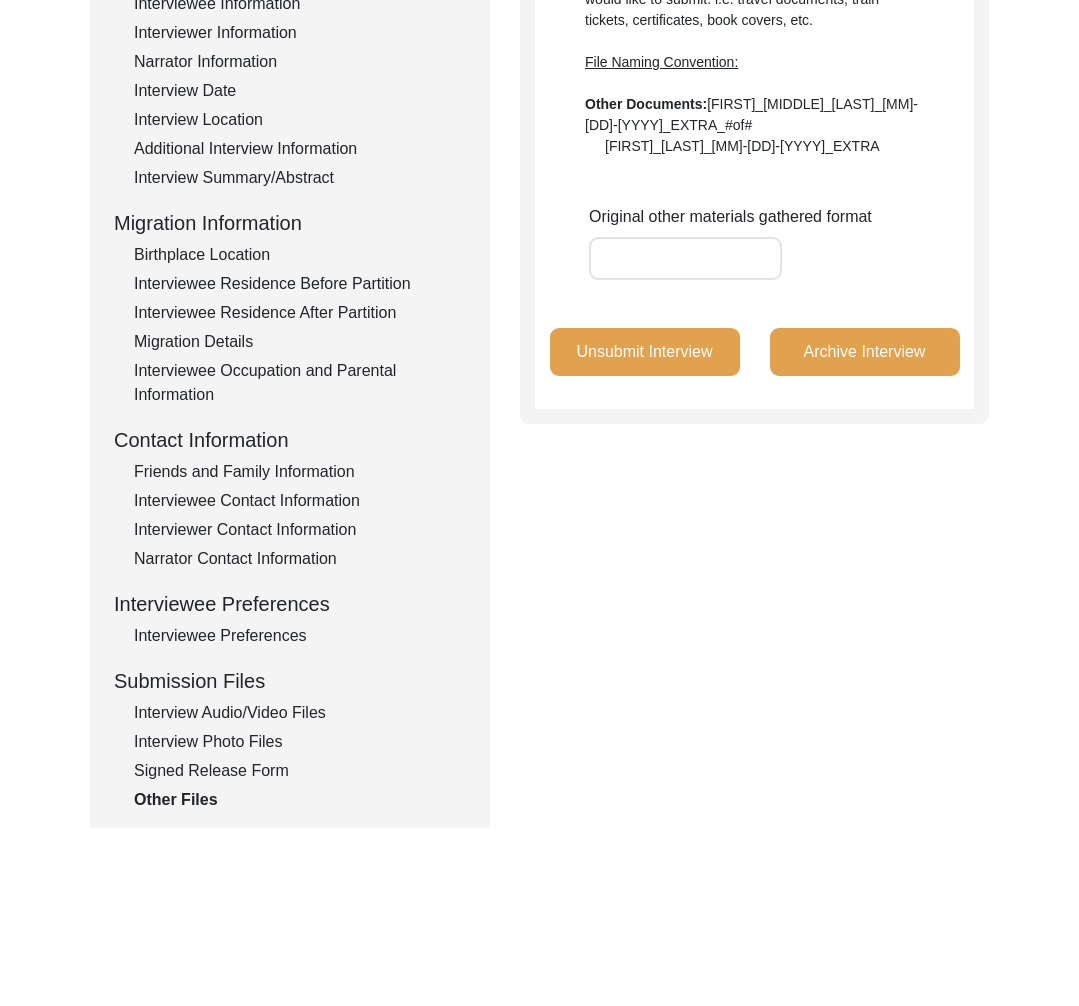 click on "Interview Audio/Video Files" 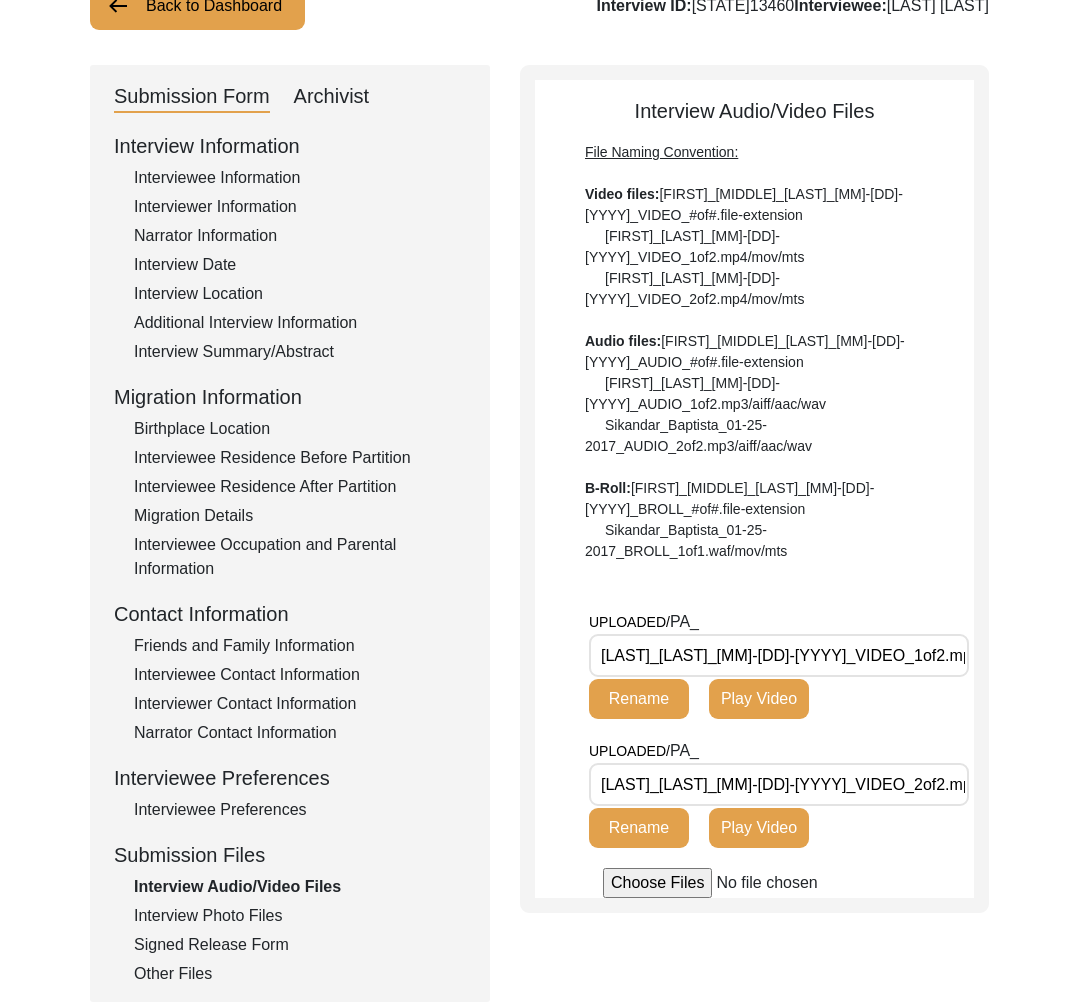 scroll, scrollTop: 0, scrollLeft: 0, axis: both 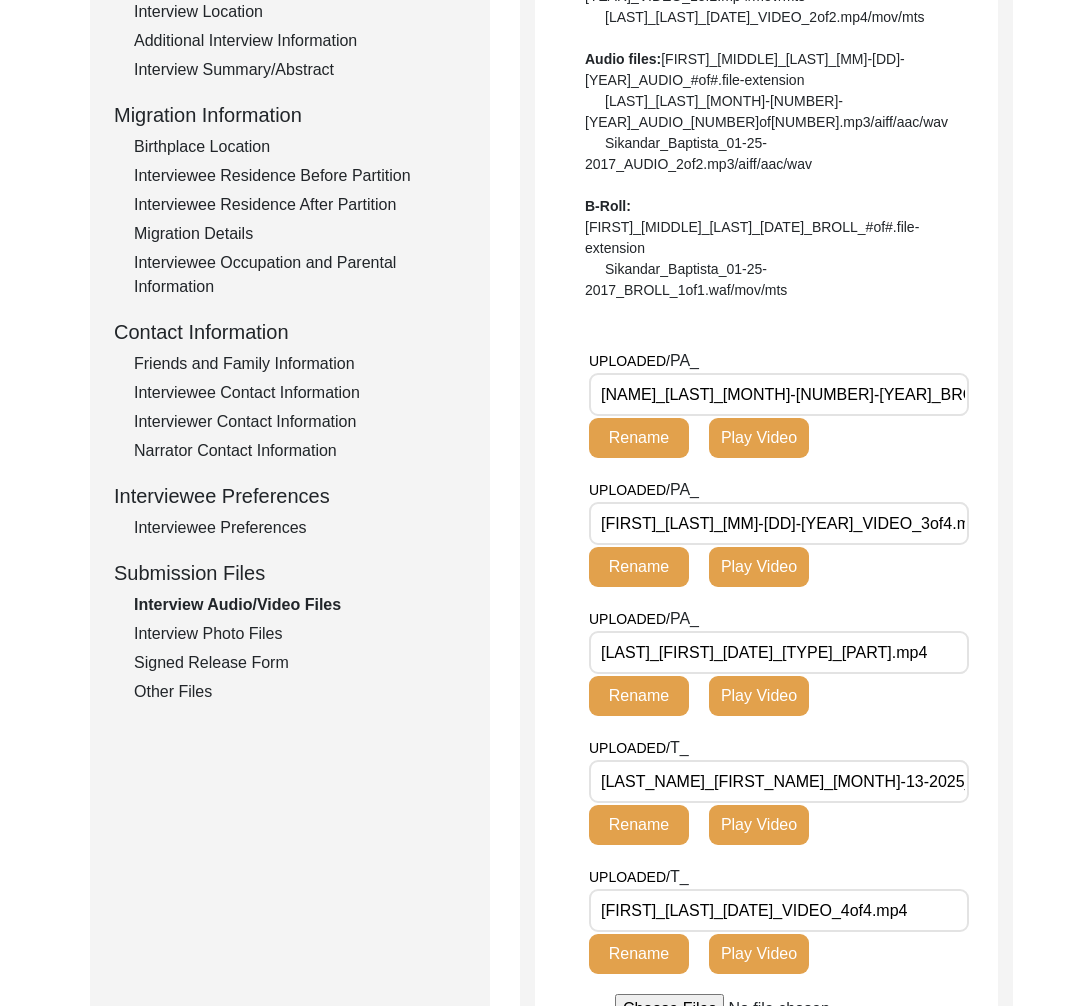 click on "Other Files" 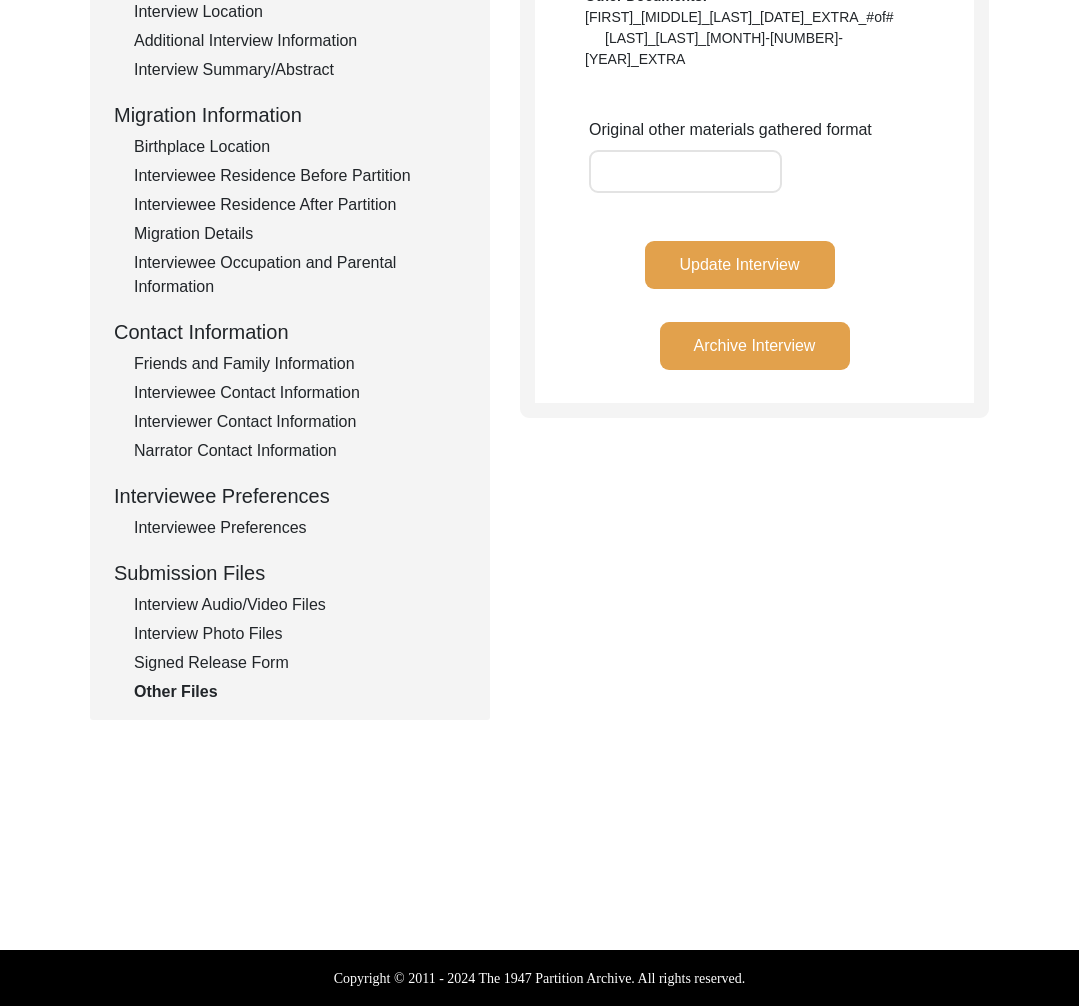click on "Update Interview" 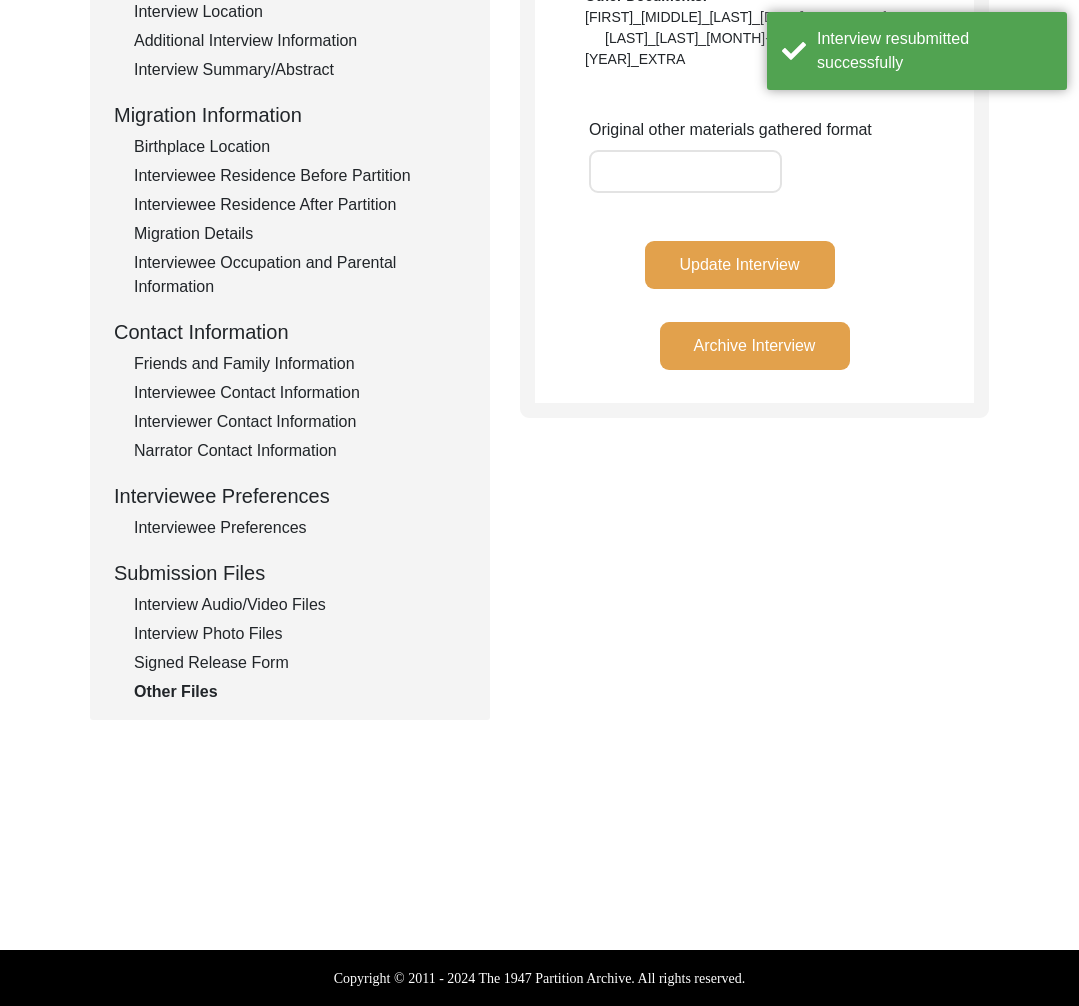 click on "Interview Audio/Video Files" 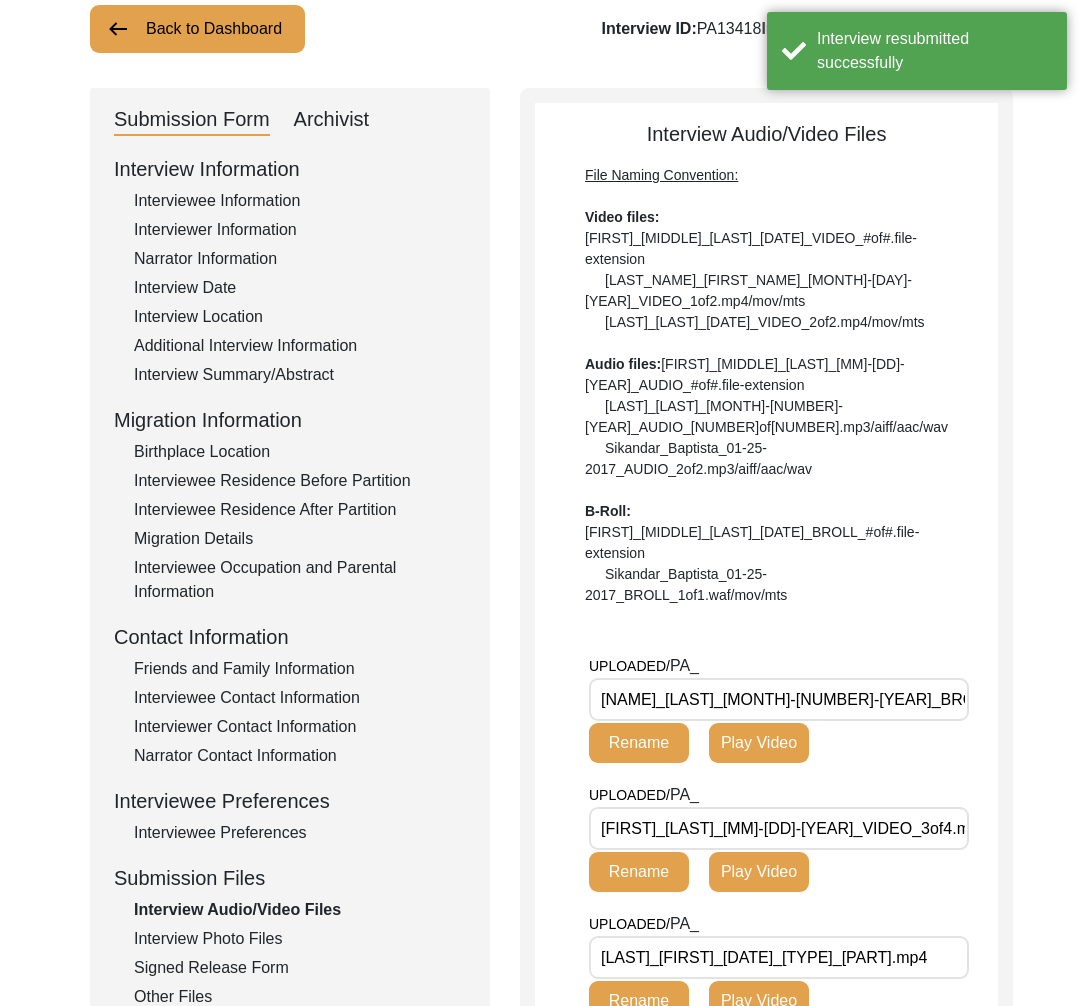 scroll, scrollTop: 0, scrollLeft: 0, axis: both 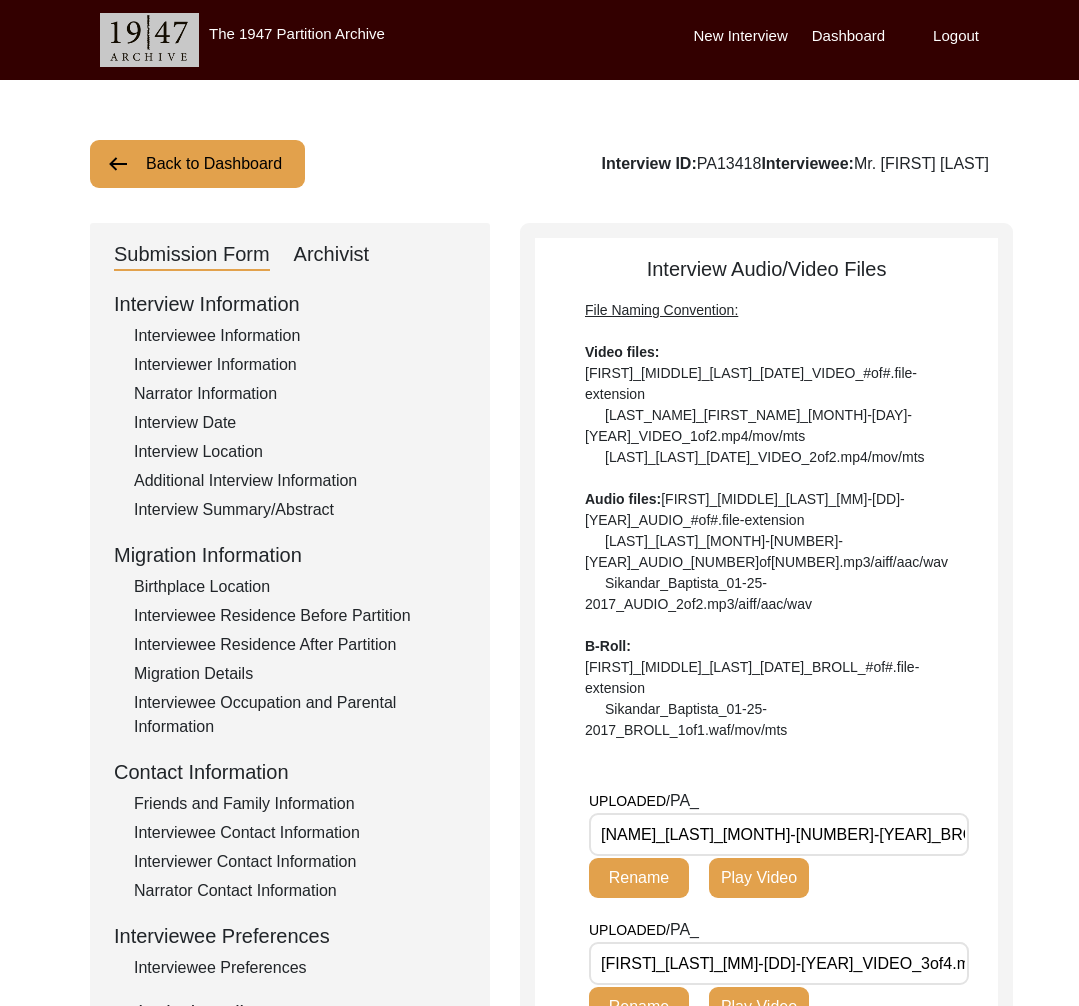 click on "Interview ID:  PA[NUMBER]  Interviewee:  Mr. [FIRST] [LAST]" 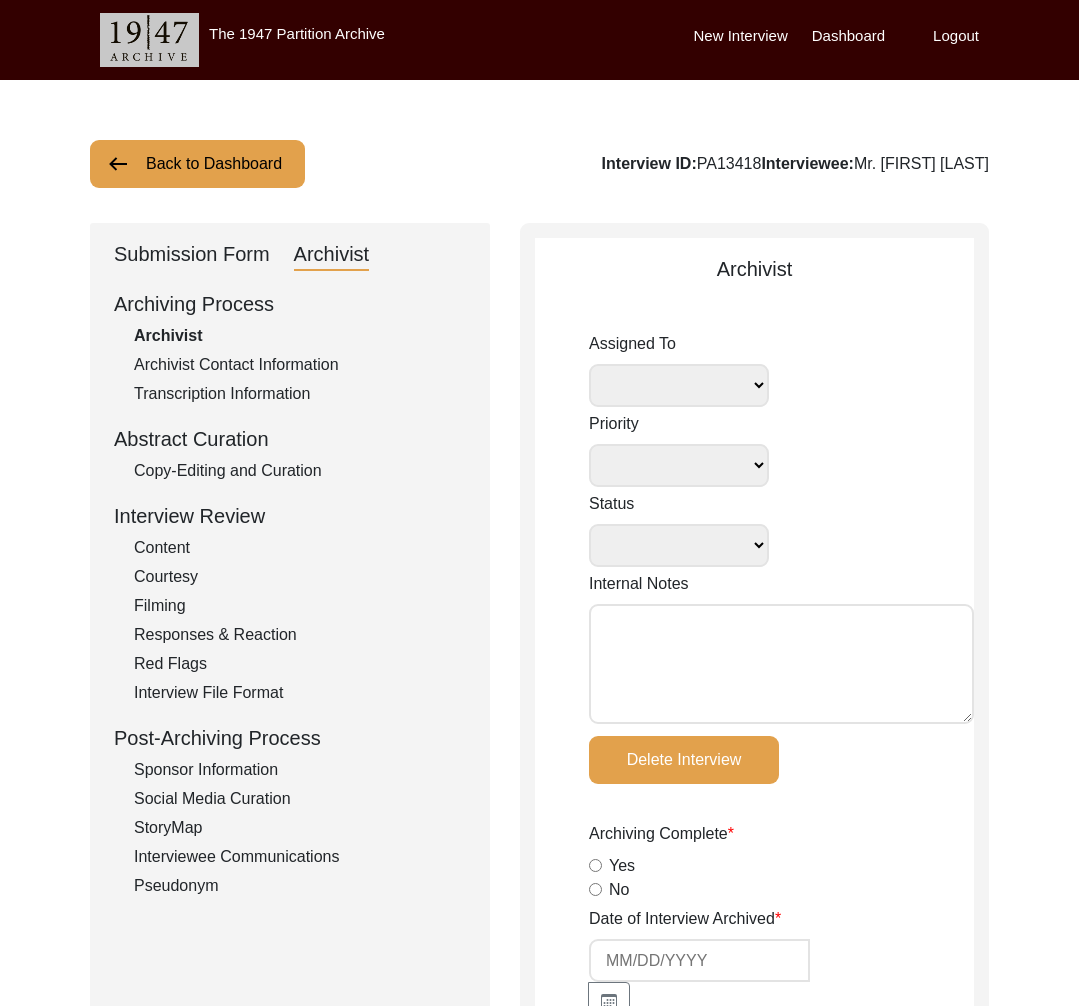 select 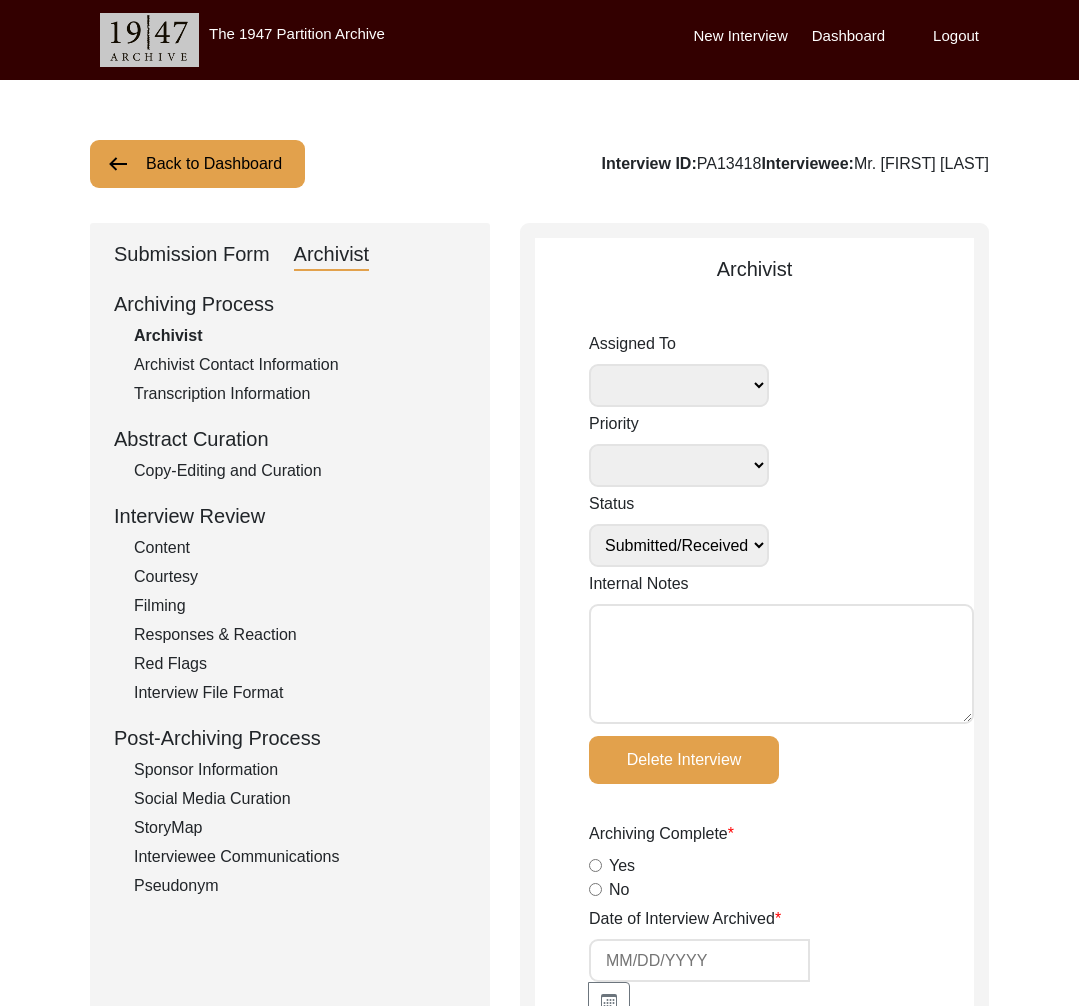 select 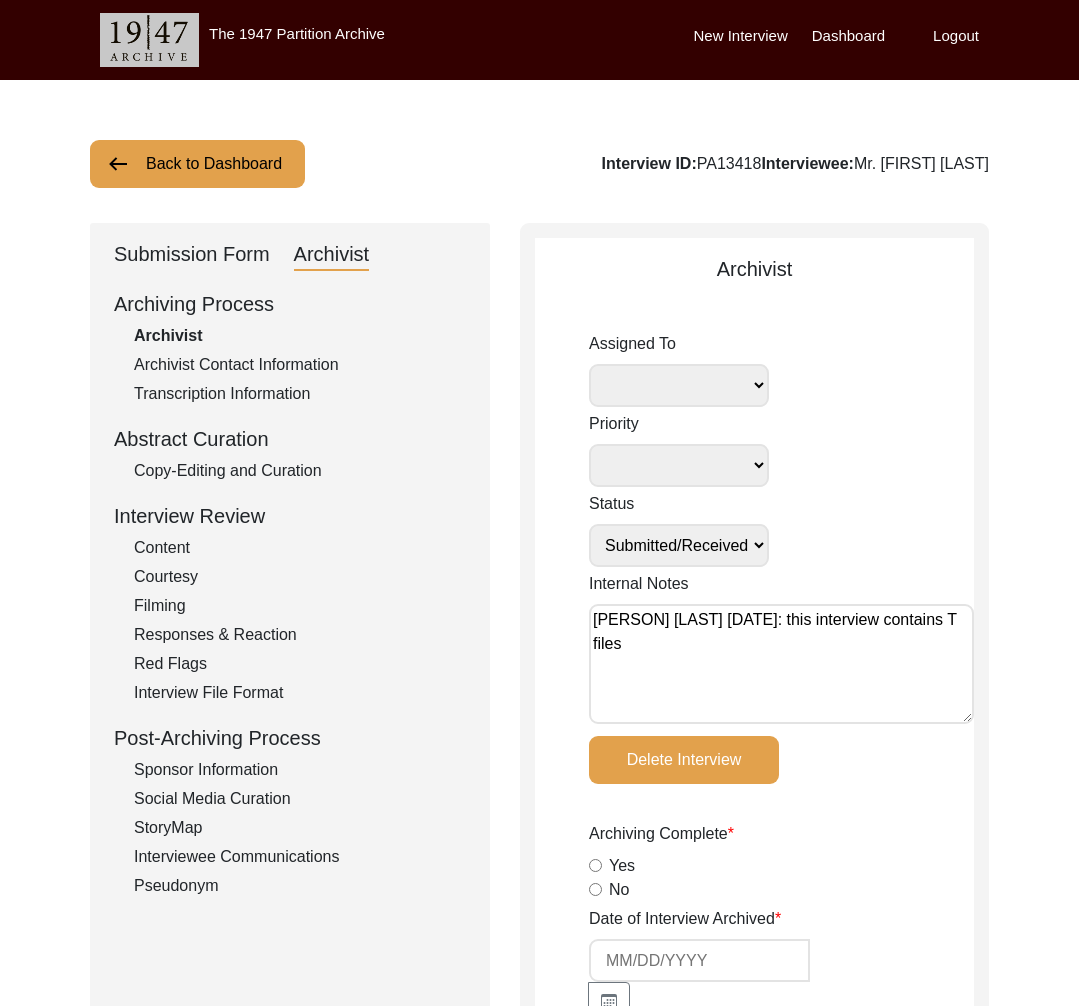 type on "[PERSON] [LAST] [DATE]: this interview contains T files" 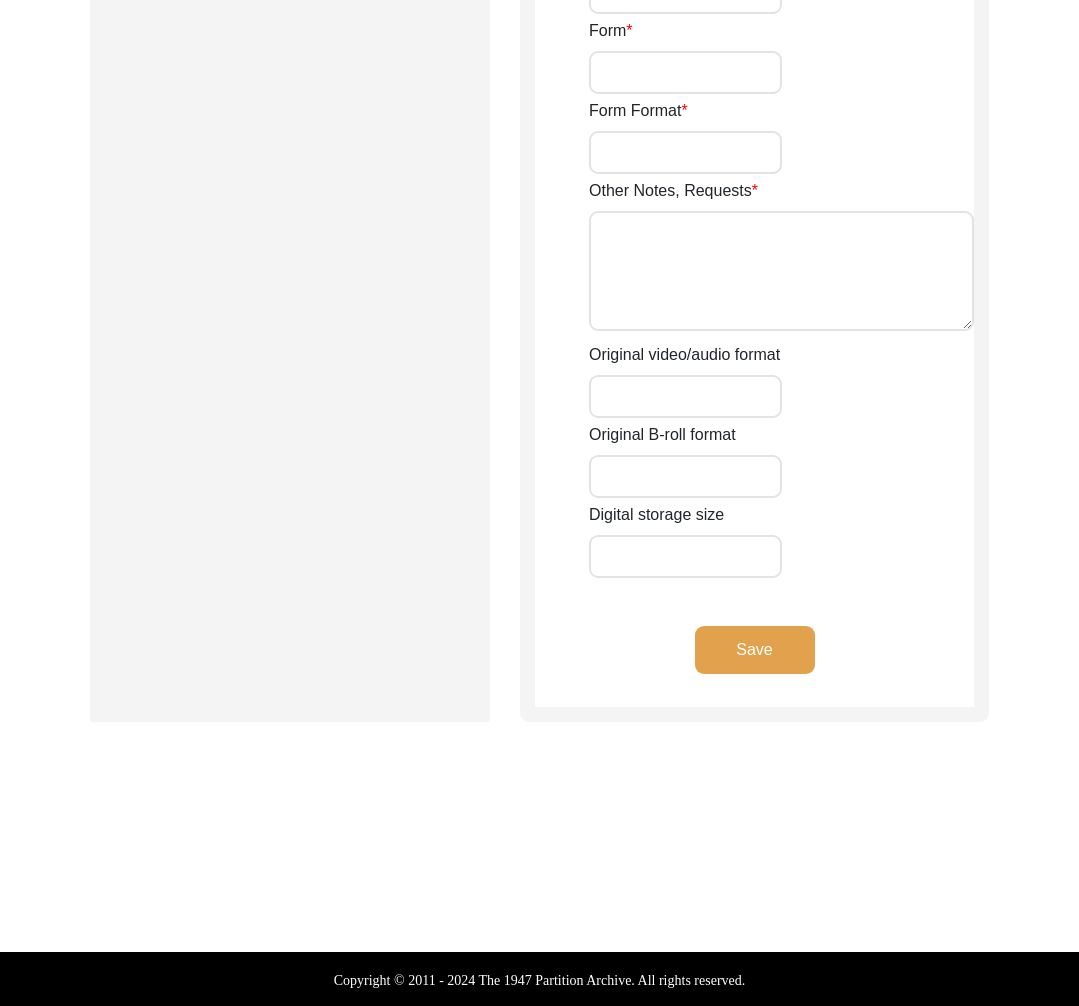 click on "Save" 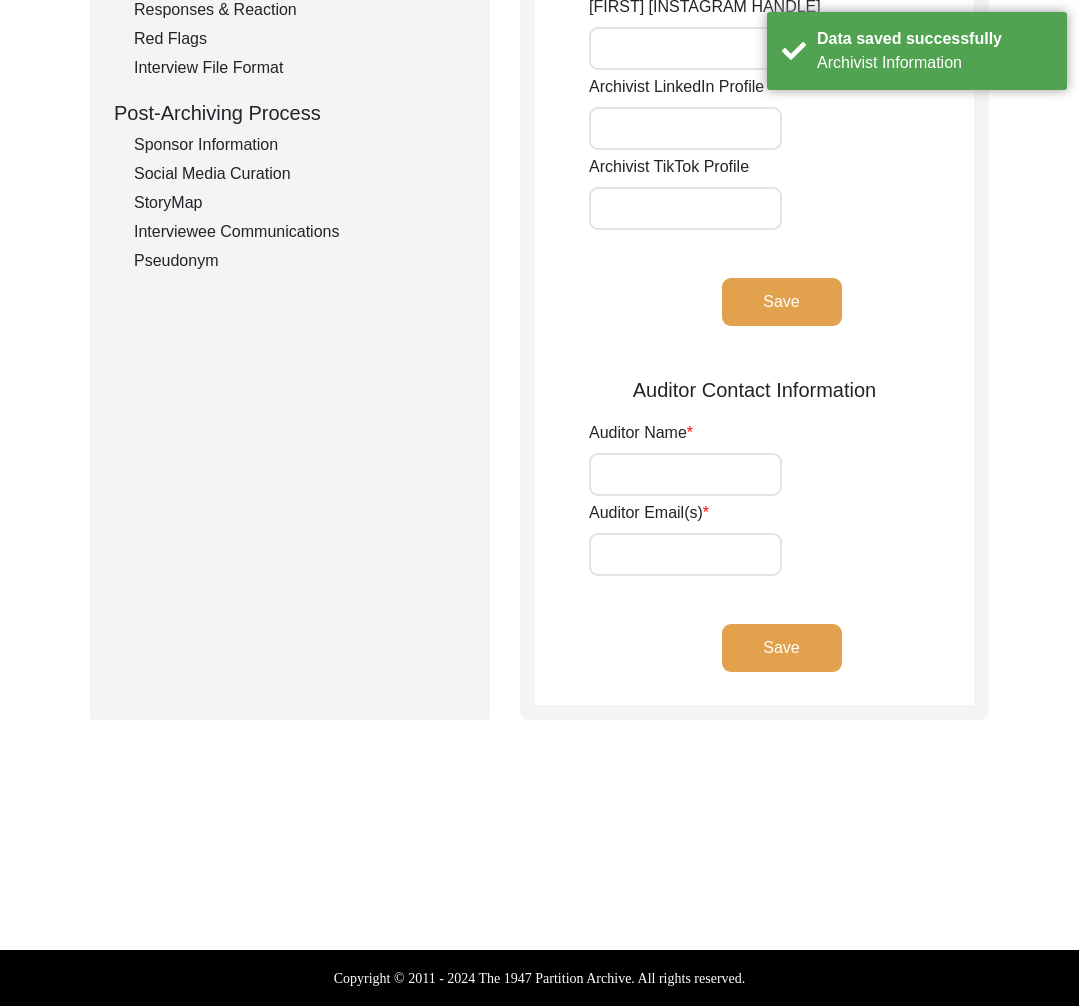 scroll, scrollTop: 0, scrollLeft: 0, axis: both 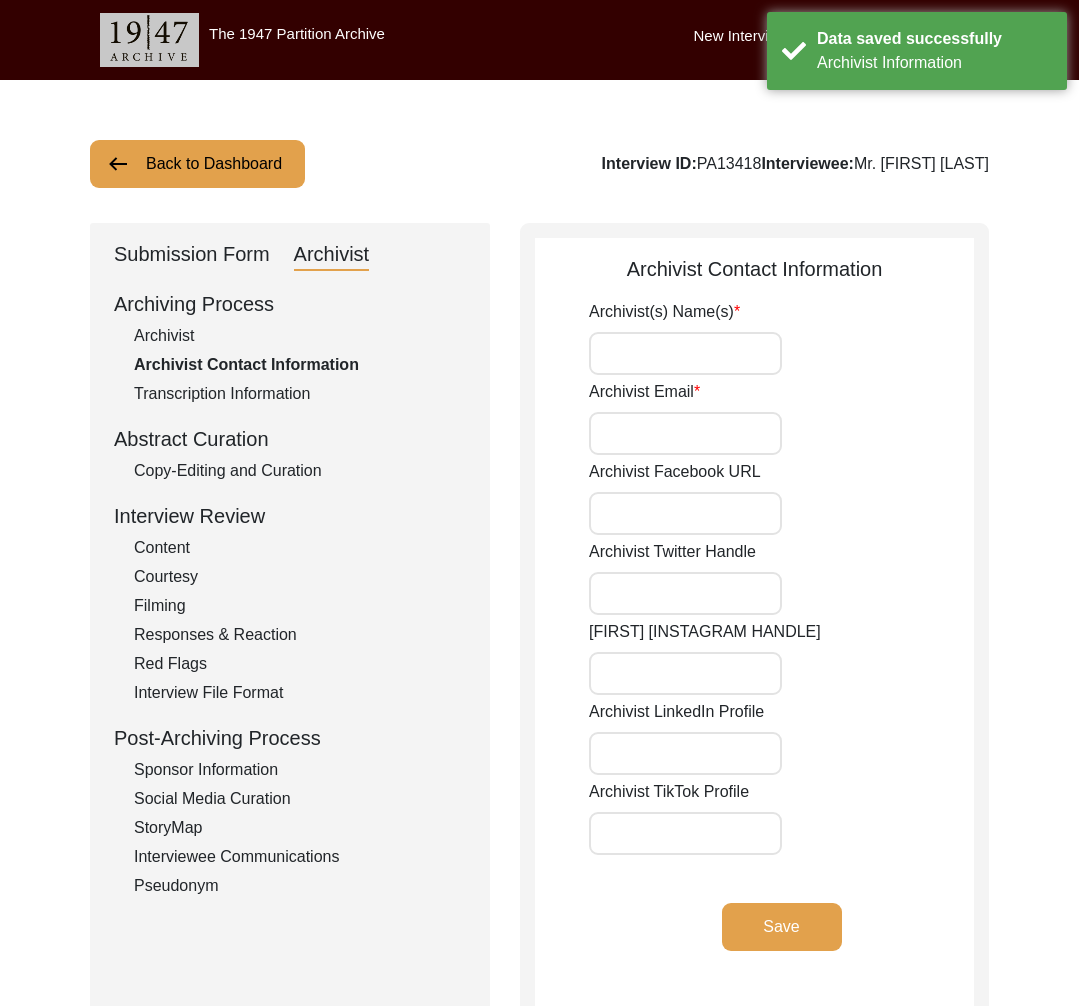 click on "Interview ID:  PA[NUMBER]  Interviewee:  Mr. [FIRST] [LAST]" 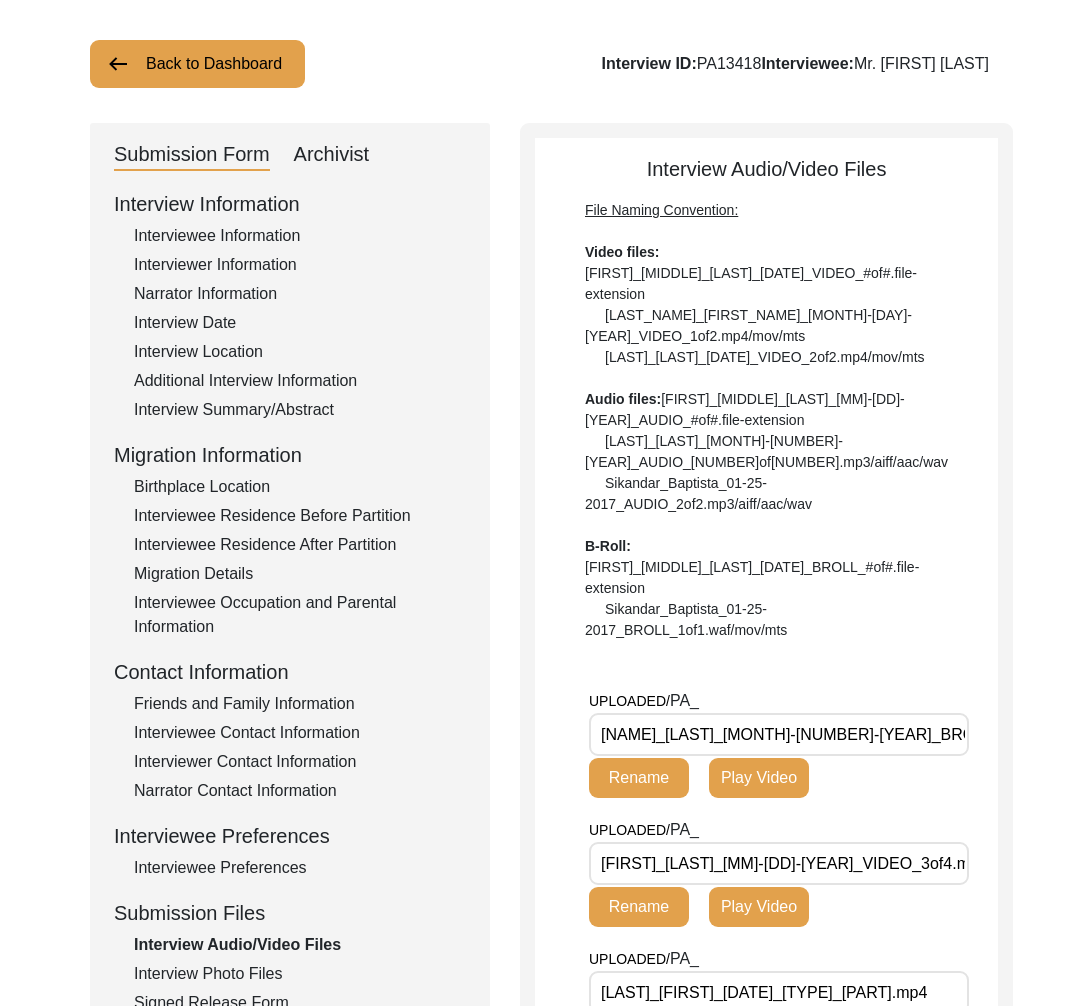 scroll, scrollTop: 0, scrollLeft: 0, axis: both 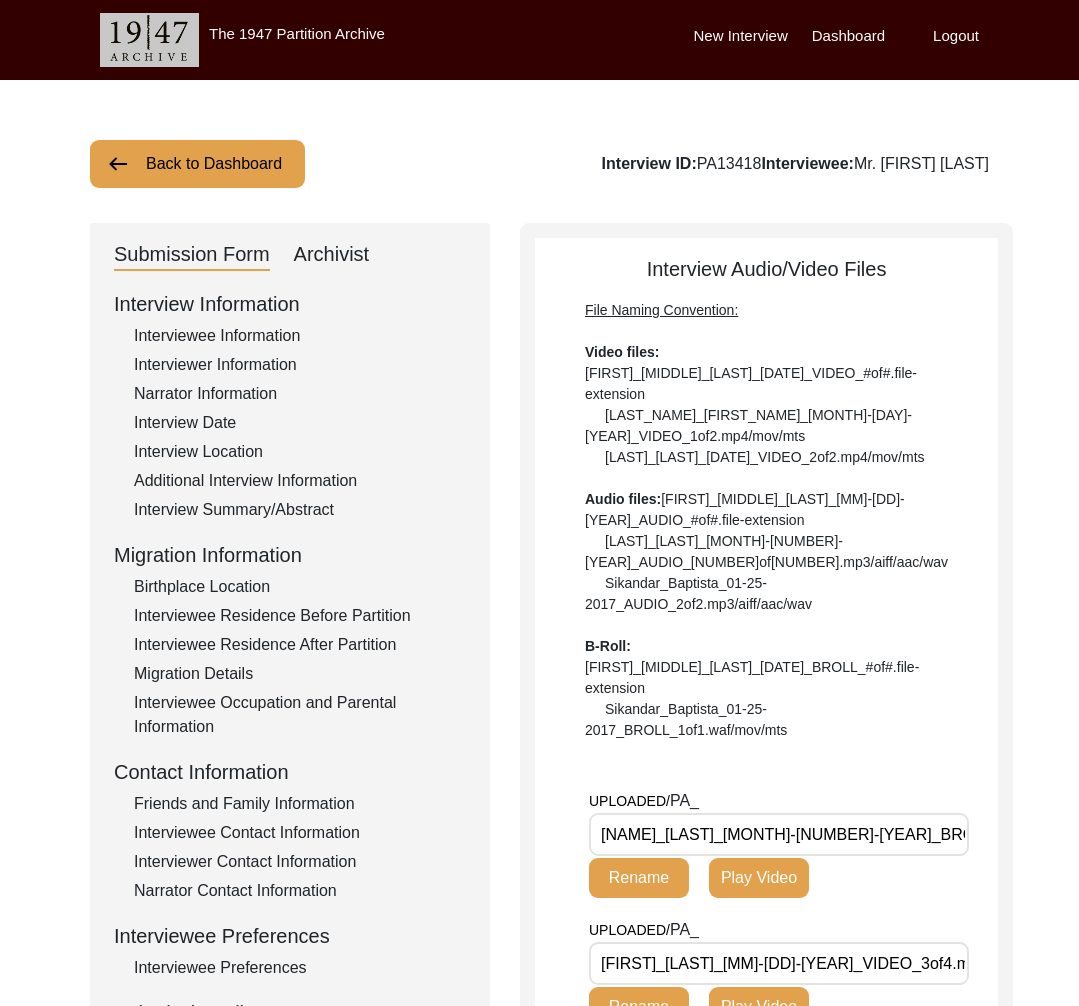 click on "Interview ID:  PA[NUMBER]  Interviewee:  Mr. [FIRST] [LAST]" 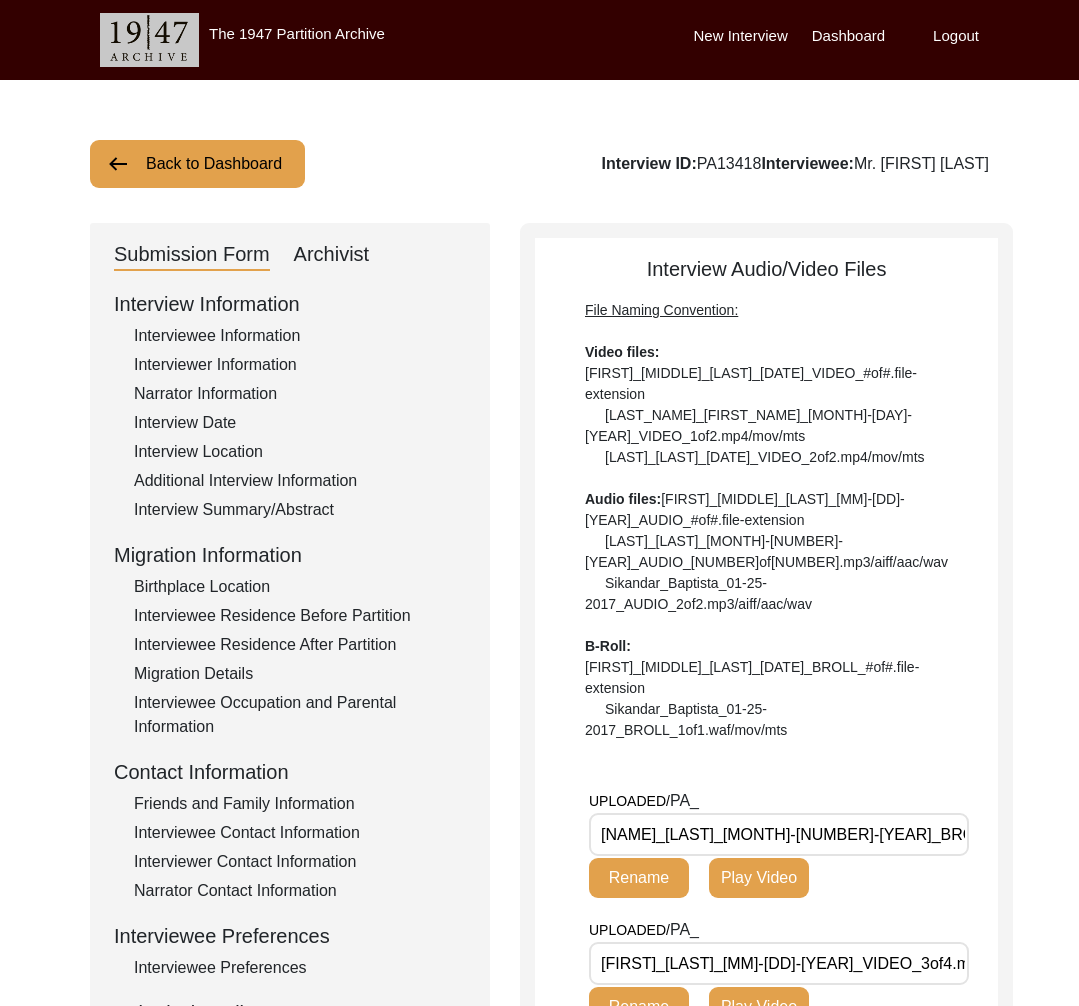 copy on "PA13418" 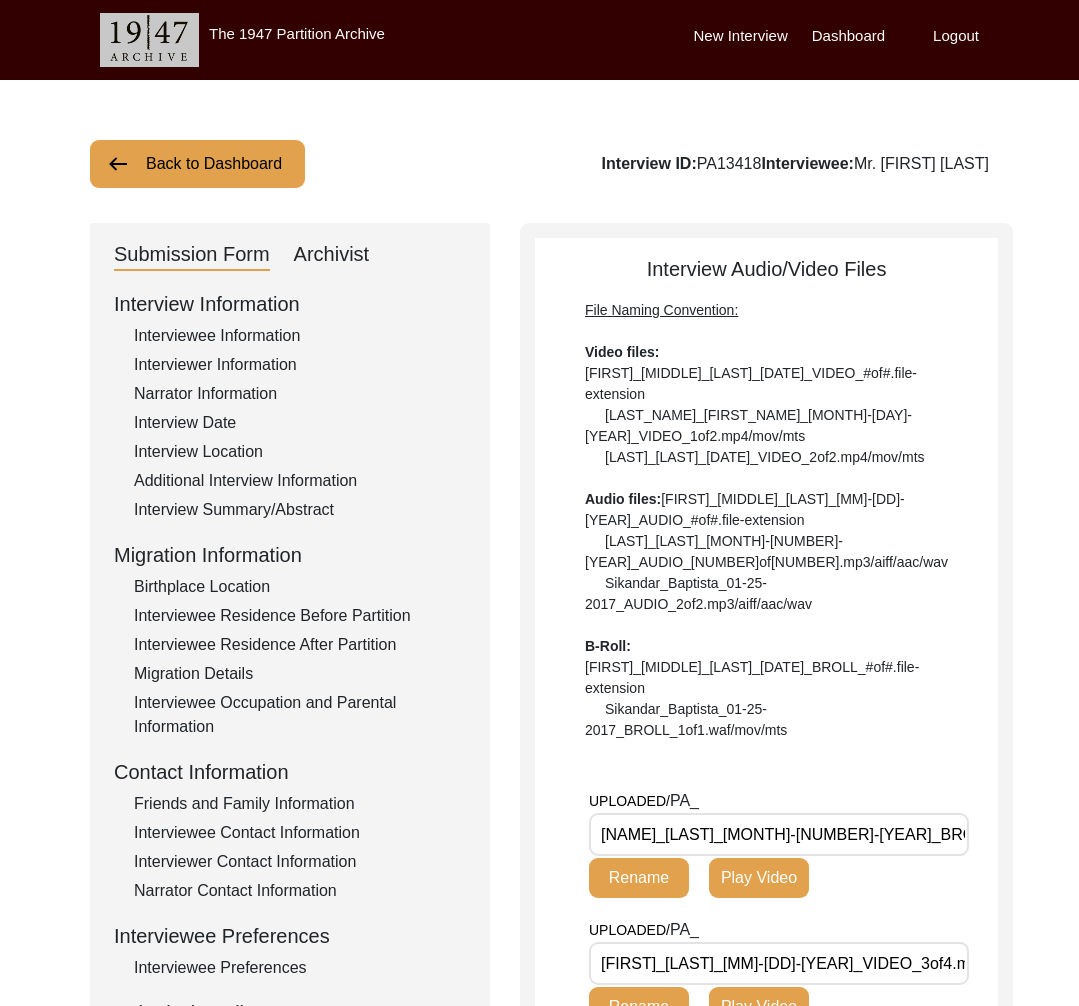 click on "Back to Dashboard  Interview ID:  PA[NUMBER]  Interviewee:  Mr. [PERSON] [PERSON]   Submission Form   Archivist   Interview Information   Interviewee Information   Interviewer Information   Narrator Information   Interview Date   Interview Location   Additional Interview Information   Interview Summary/Abstract   Migration Information   Birthplace Location   Interviewee Residence Before Partition   Interviewee Residence After Partition   Migration Details   Interviewee Occupation and Parental Information   Contact Information   Friends and Family Information   Interviewee Contact Information   Interviewer Contact Information   Narrator Contact Information   Interviewee Preferences   Interviewee Preferences   Submission Files   Interview Audio/Video Files   Interview Photo Files   Signed Release Form   Other Files   Interview Audio/Video Files  File Naming Convention: Video files:  [PERSON]_[PERSON]_[PERSON]_[MONTH]-[DAY]-[YEAR]_VIDEO_#of#.file-extension  [PERSON]_[PERSON]_[MONTH]-[DAY]-[YEAR]_VIDEO_1of2.mp4/mov/mts  B-Roll:" 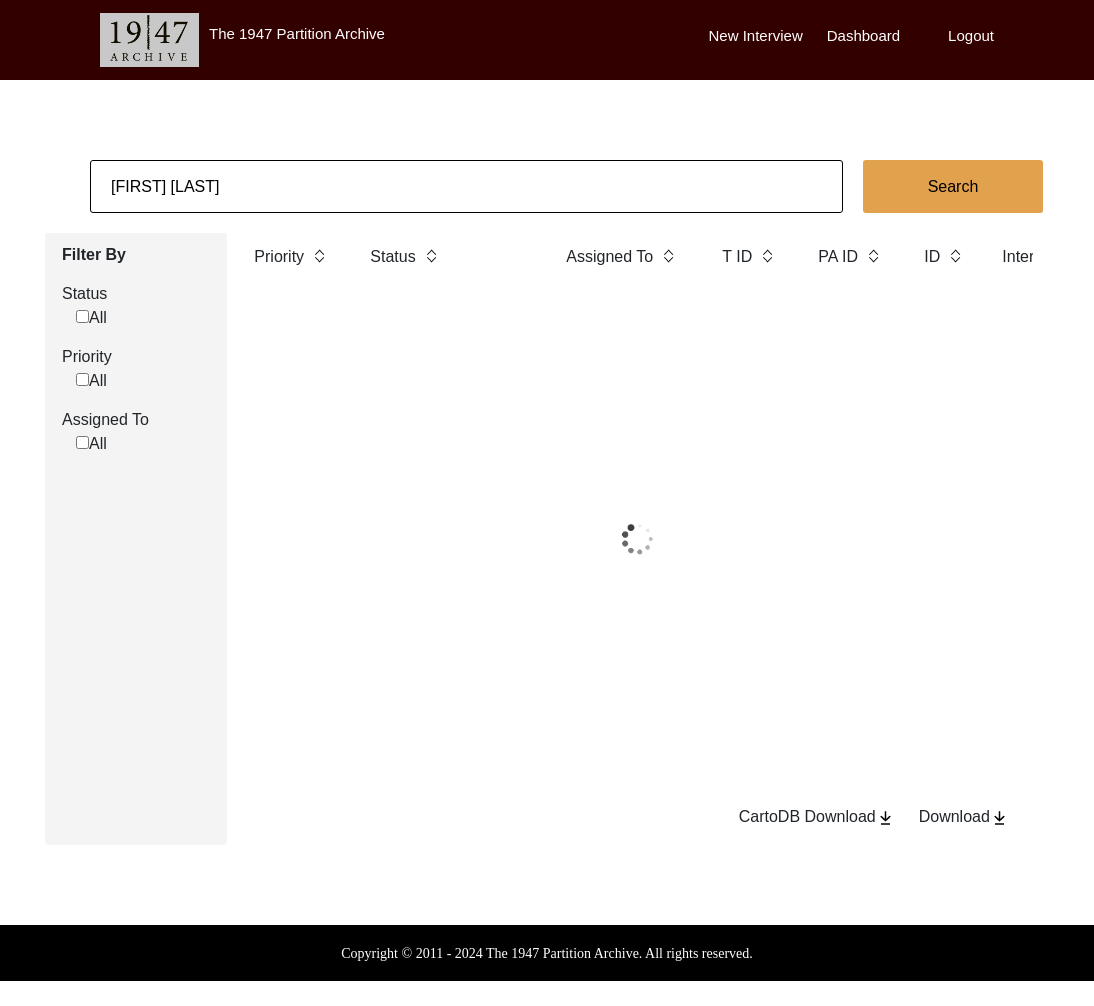 click on "[FIRST] [LAST]" 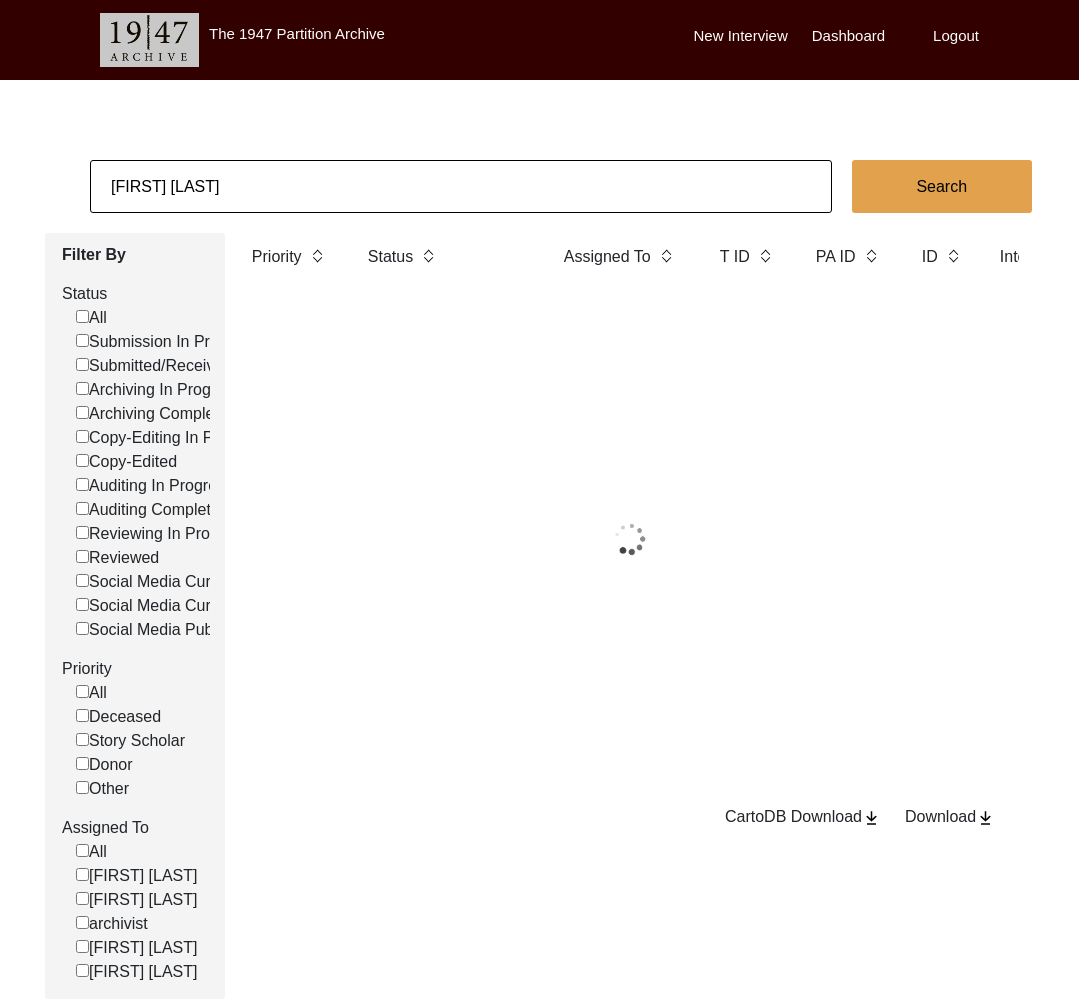 click on "[FIRST] [LAST]" 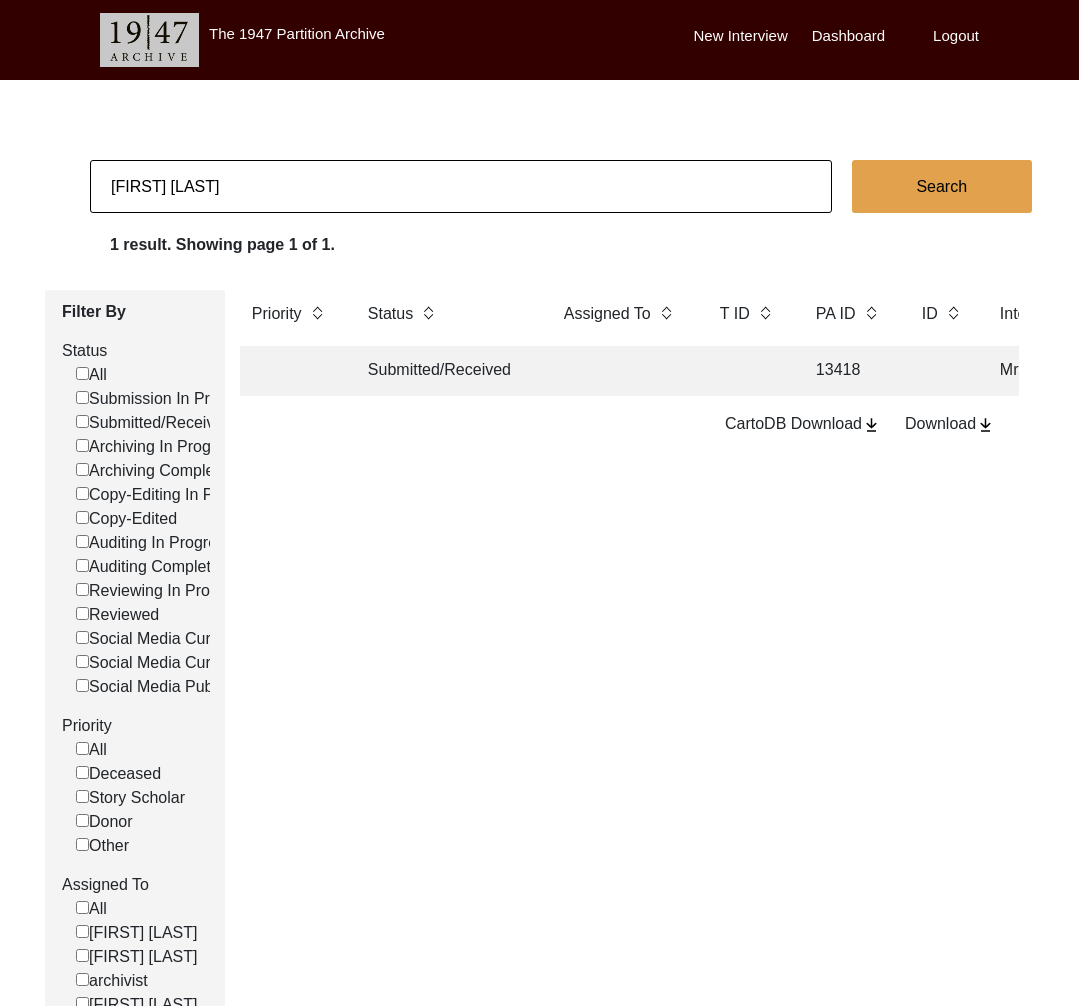 click on "[FIRST] [LAST]" 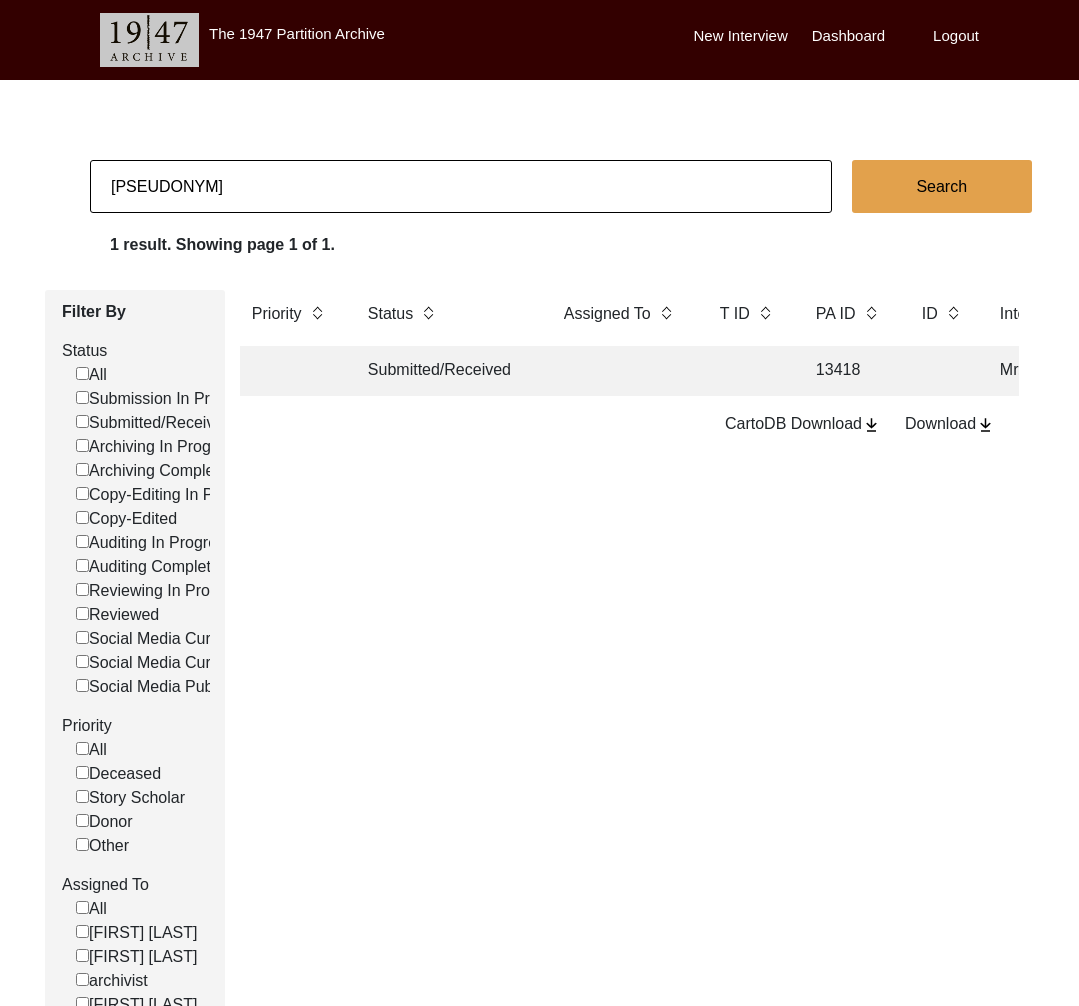 type on "[PLACE]" 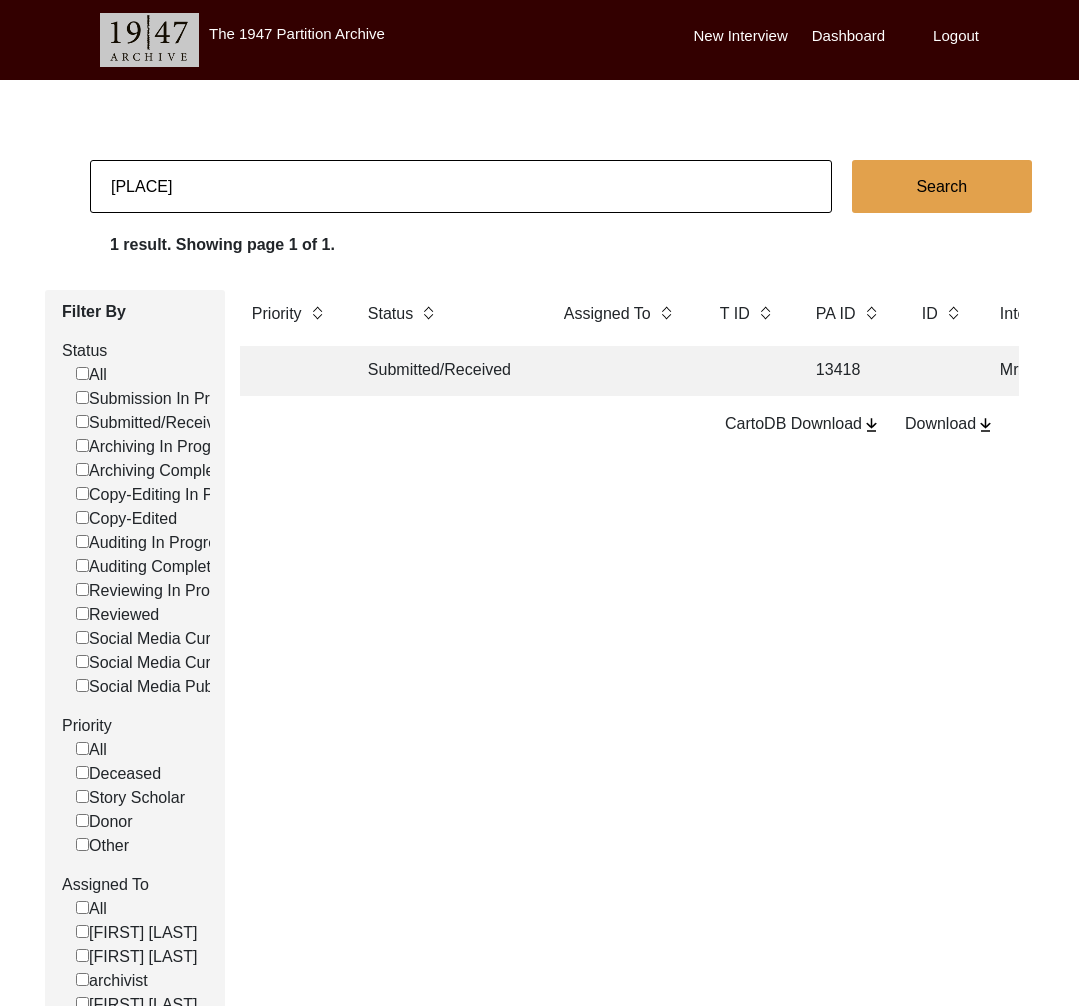 checkbox on "false" 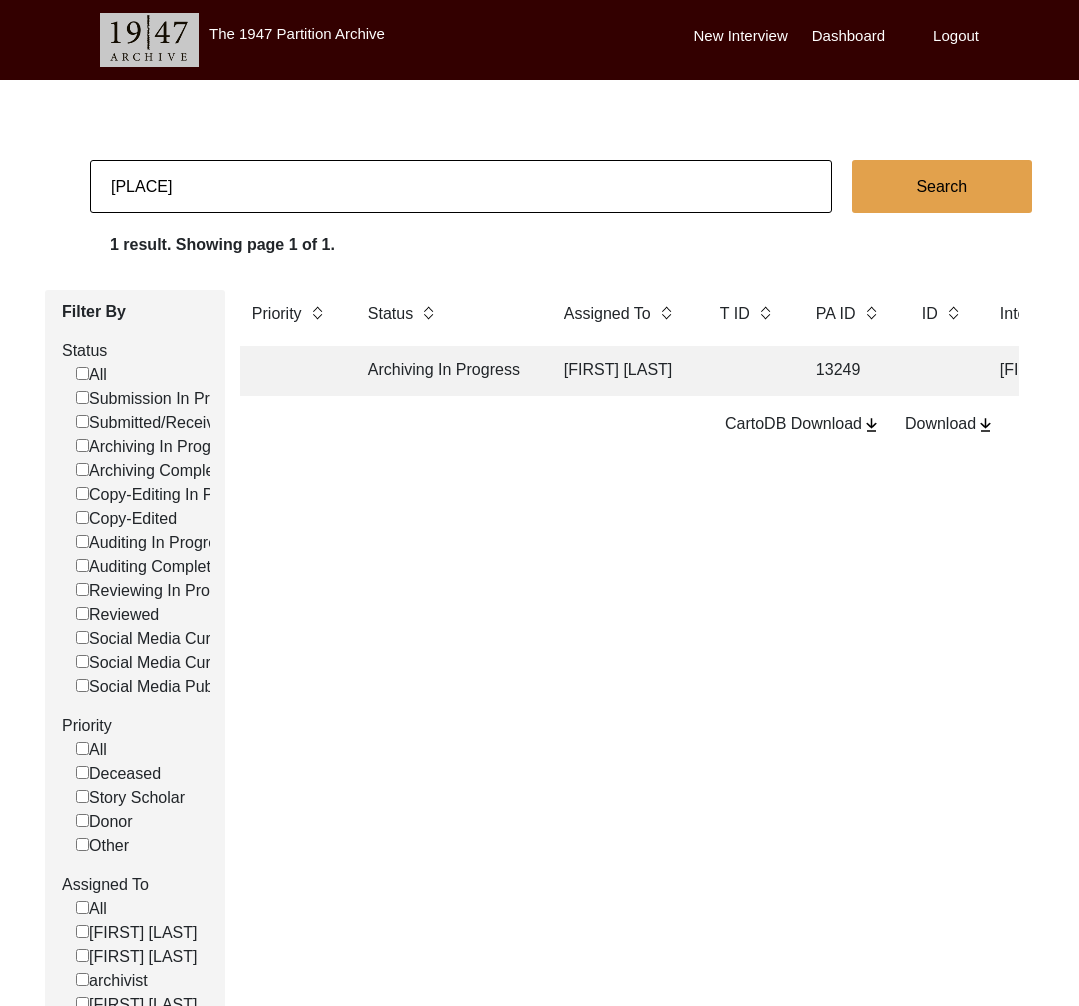 click on "Archiving In Progress" 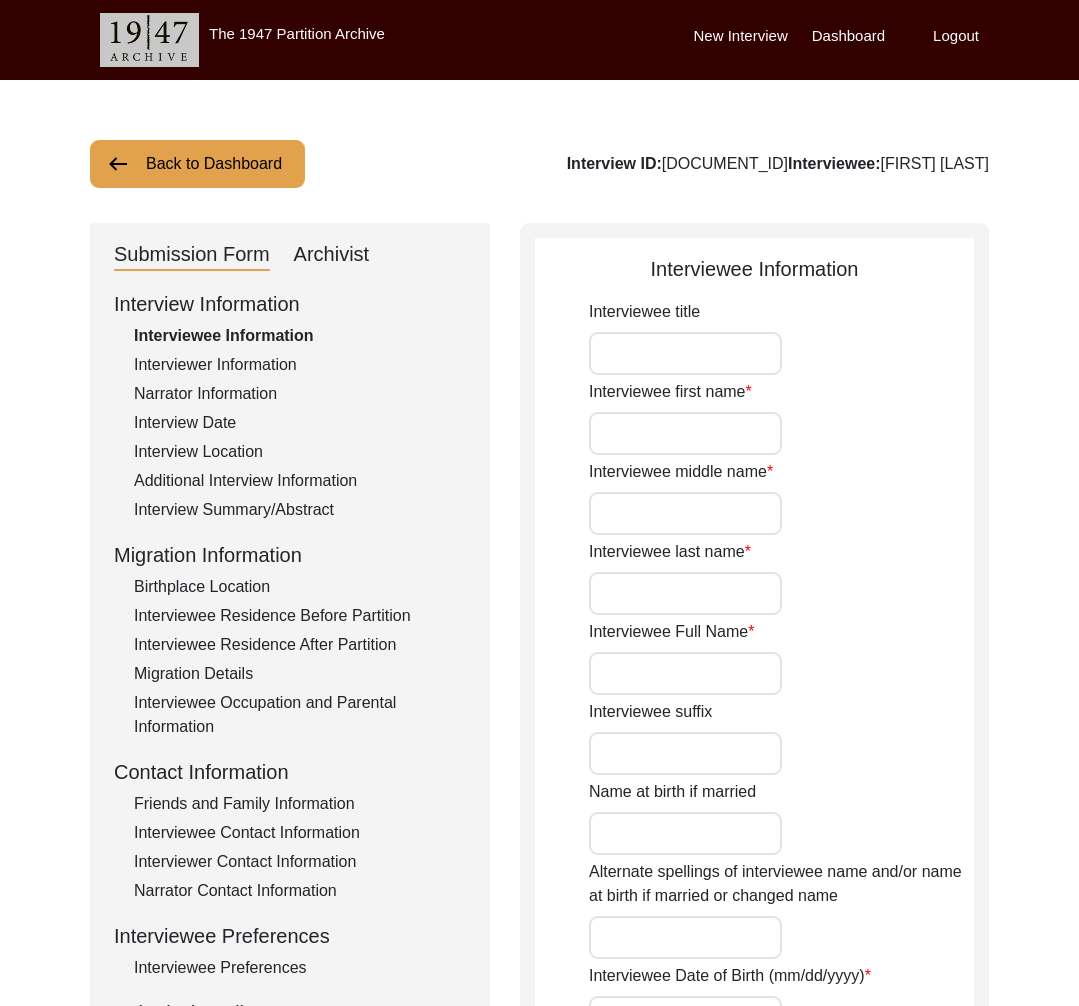 type on "[TITLE]" 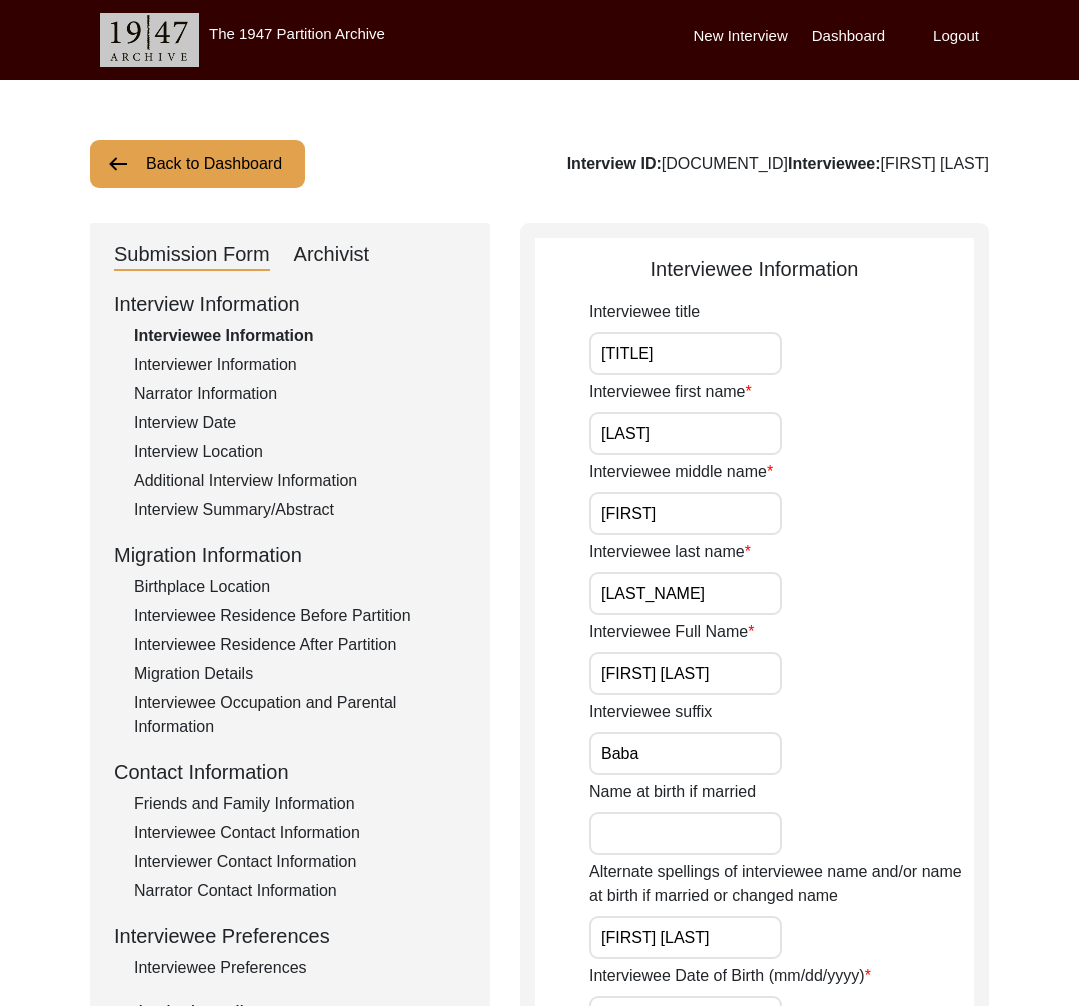 click on "Archivist" 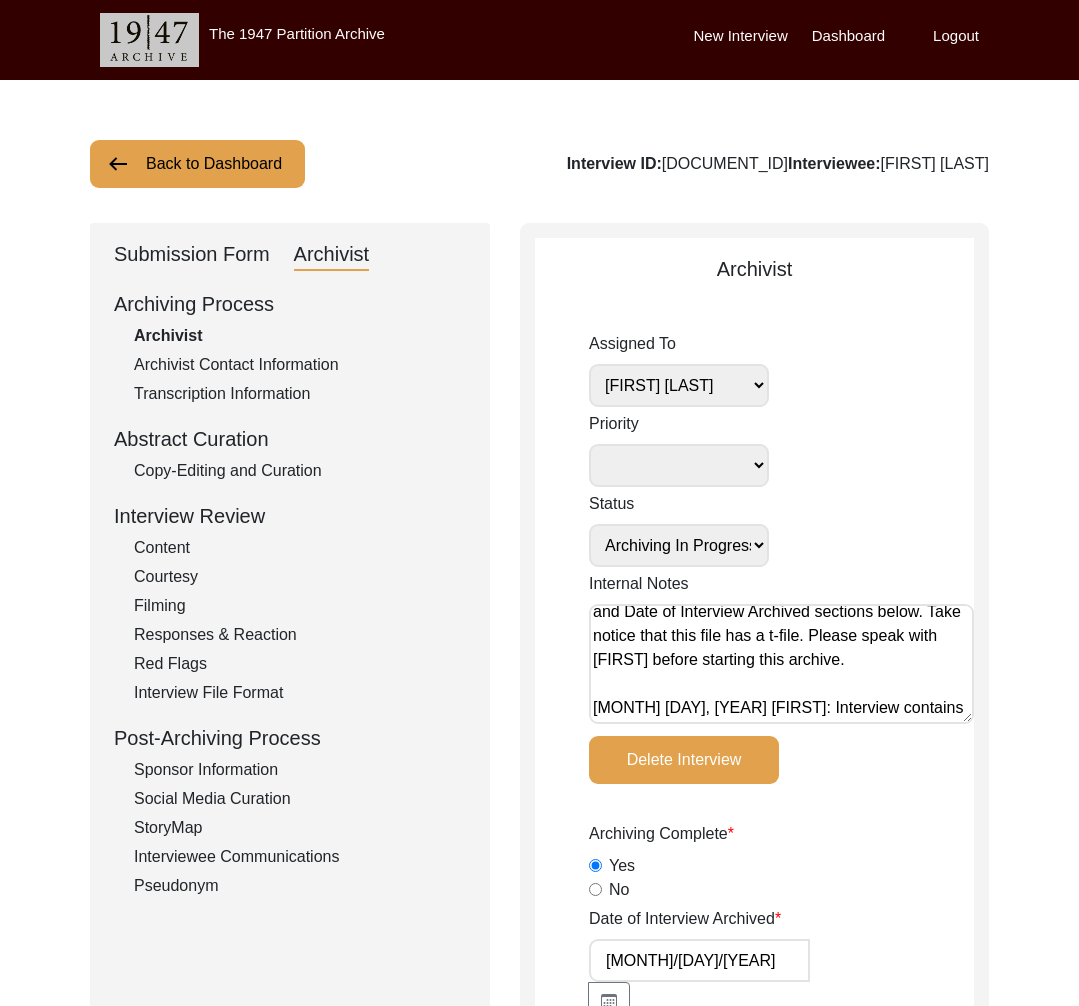 scroll, scrollTop: 0, scrollLeft: 0, axis: both 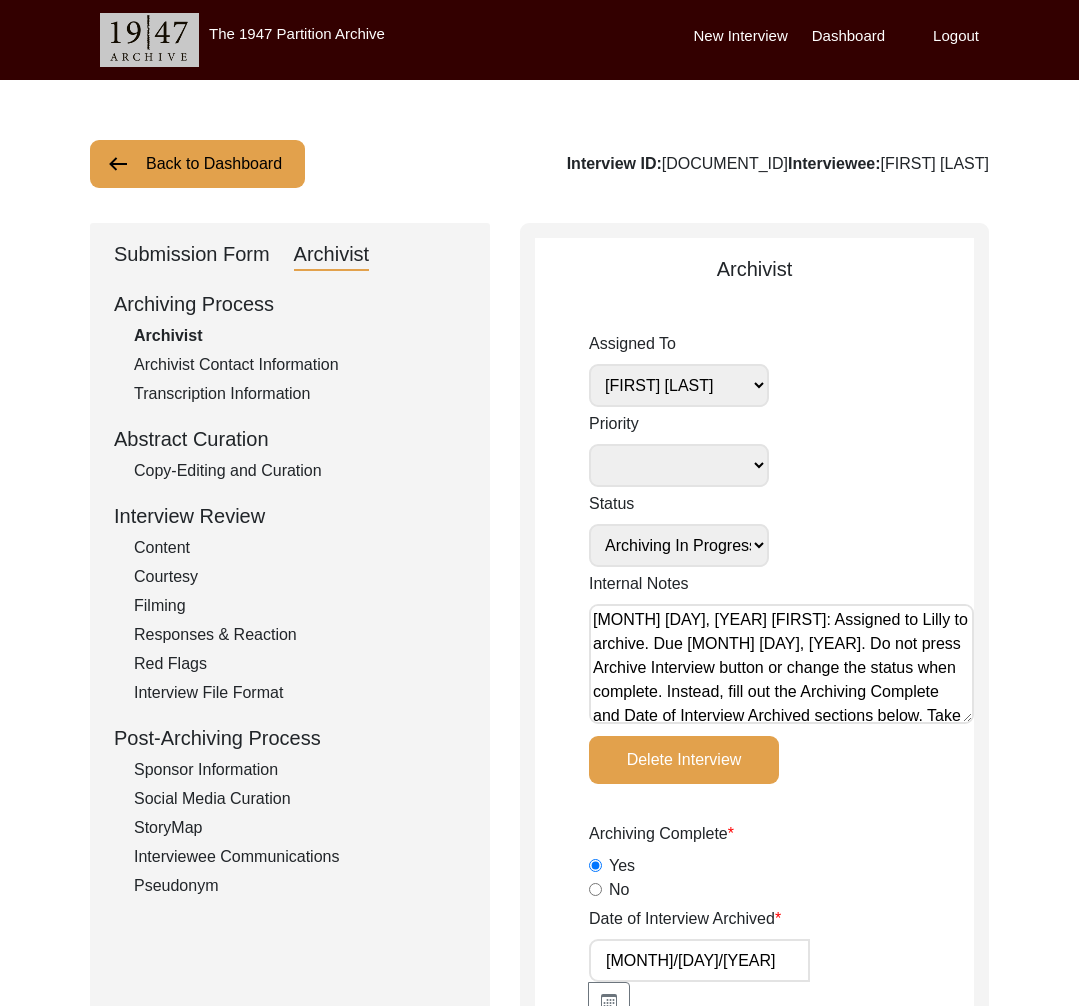 click on "[MONTH] [DAY], [YEAR] [FIRST]: Assigned to Lilly to archive. Due [MONTH] [DAY], [YEAR]. Do not press Archive Interview button or change the status when complete. Instead, fill out the Archiving Complete and Date of Interview Archived sections below. Take notice that this file has a t-file. Please speak with [FIRST] before starting this archive.
[MONTH] [DAY], [YEAR] [FIRST]: Interview contains T-files" at bounding box center [781, 664] 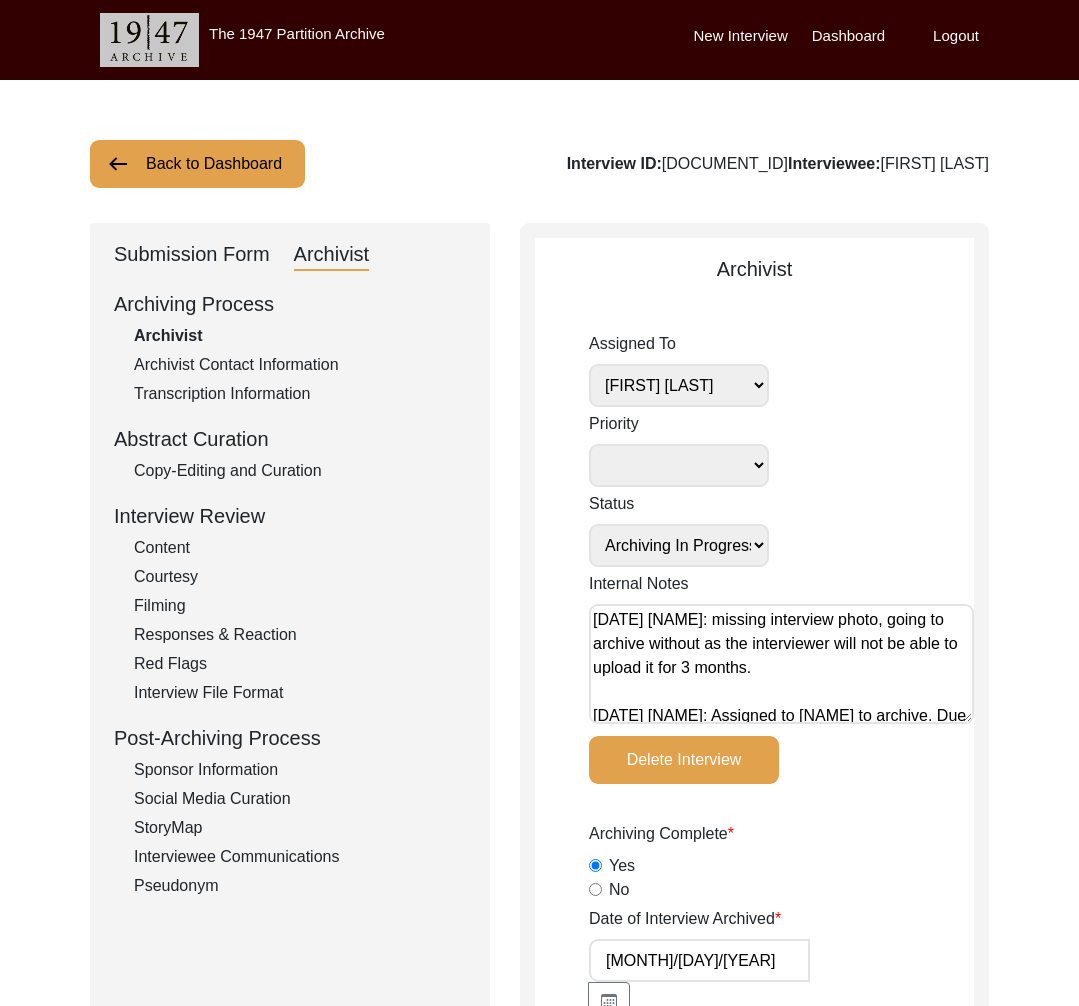 type on "[DATE] [NAME]: missing interview photo, going to archive without as the interviewer will not be able to upload it for 3 months.
[DATE] [NAME]: Assigned to [NAME] to archive. Due [DATE]. Do not press Archive Interview button or change the status when complete. Instead, fill out the Archiving Complete and Date of Interview Archived sections below. Take notice that this file has a t-file. Please speak with [NAME] before starting this archive.
[DATE] [NAME]: Interview contains T-files" 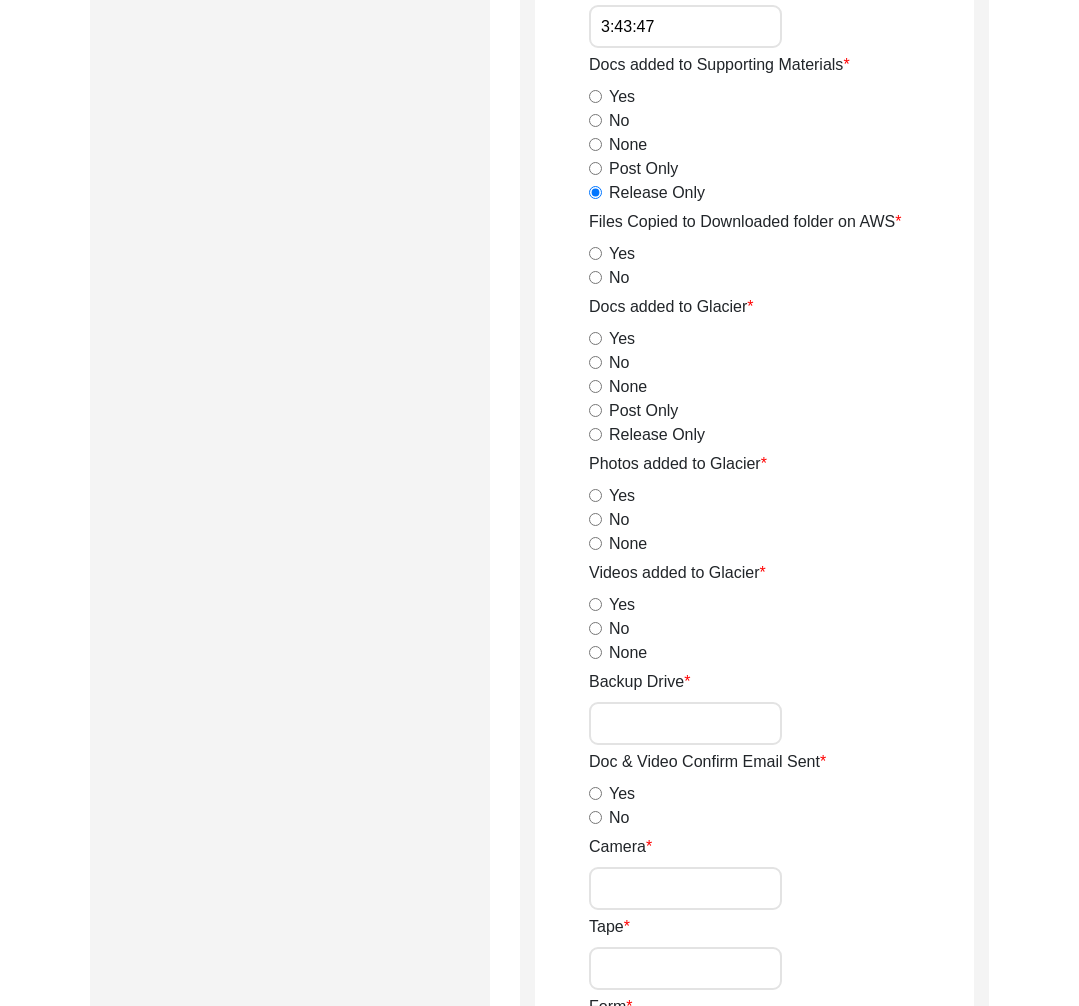 scroll, scrollTop: 3388, scrollLeft: 0, axis: vertical 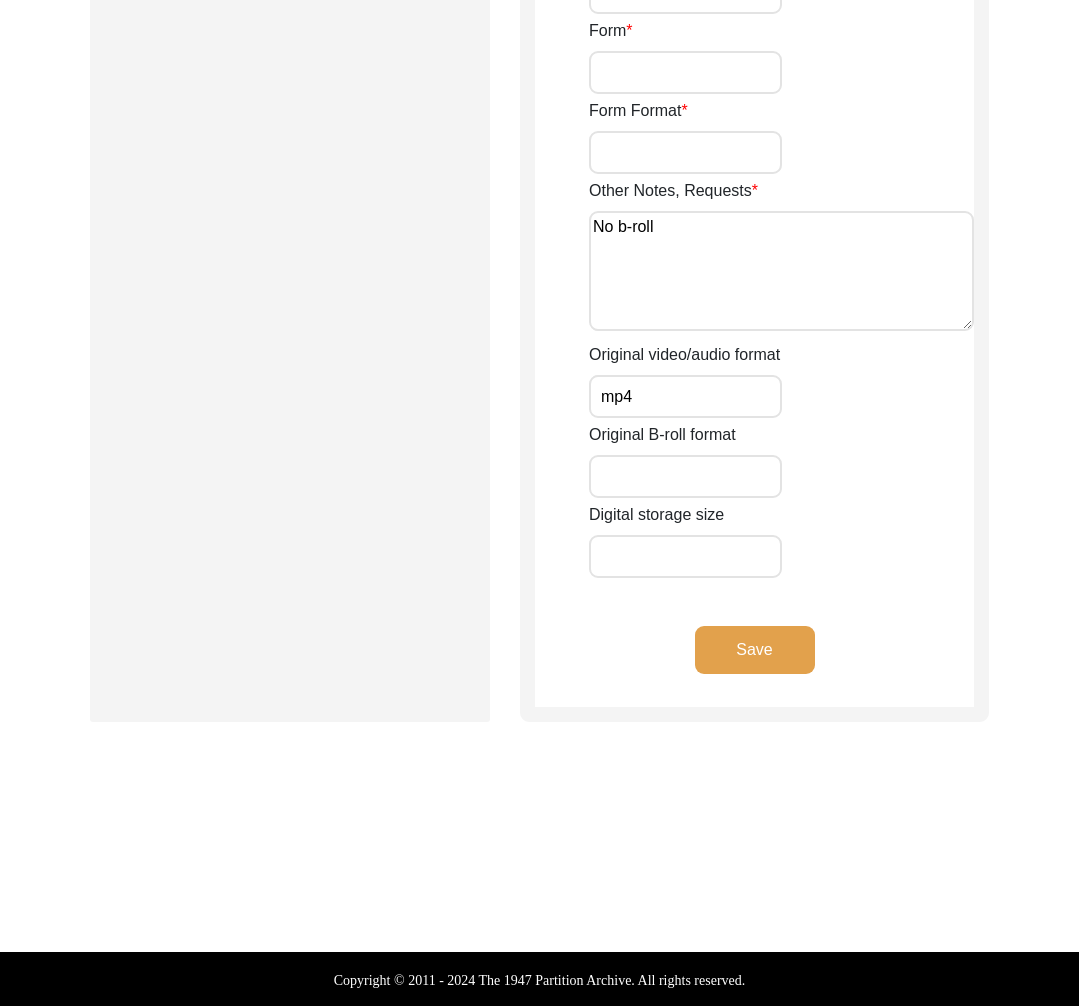 click on "Save" 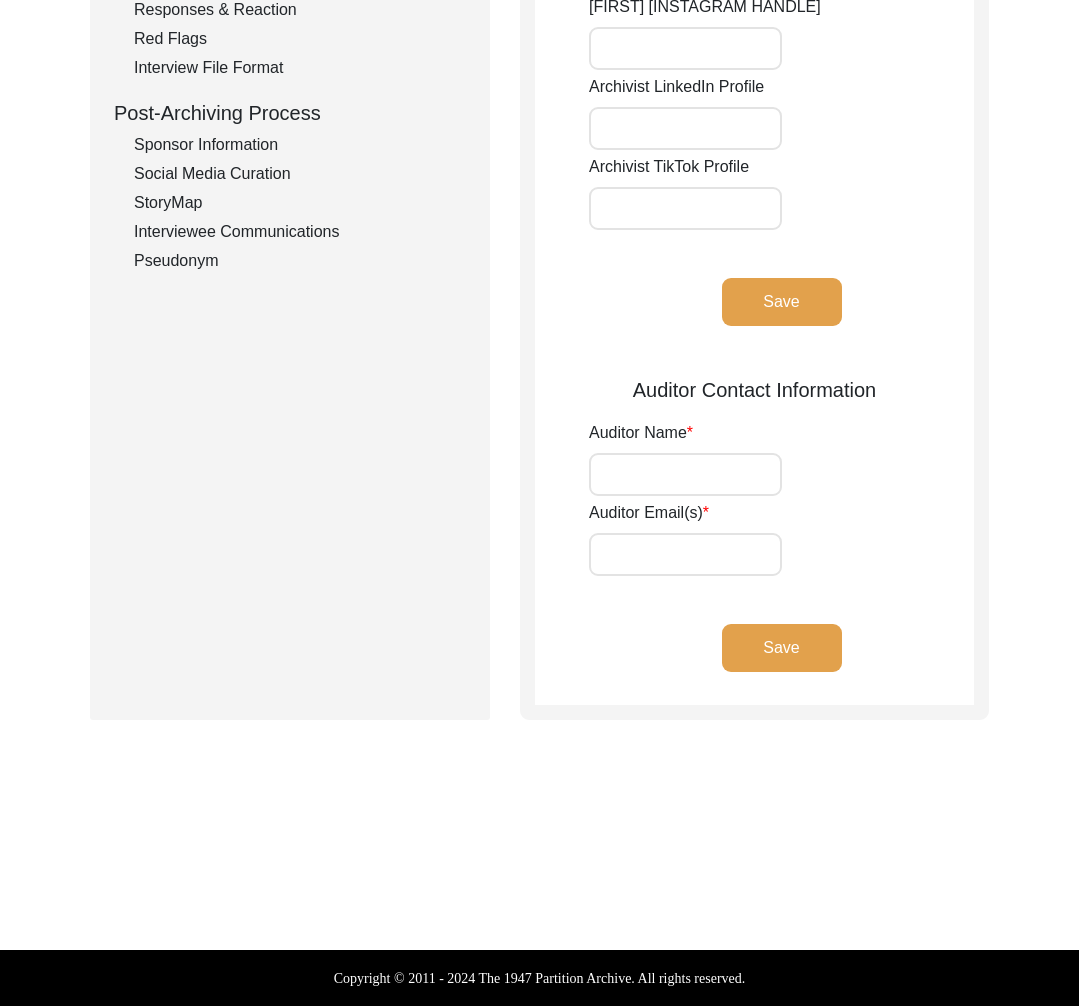 type on "[FIRST] [LAST]" 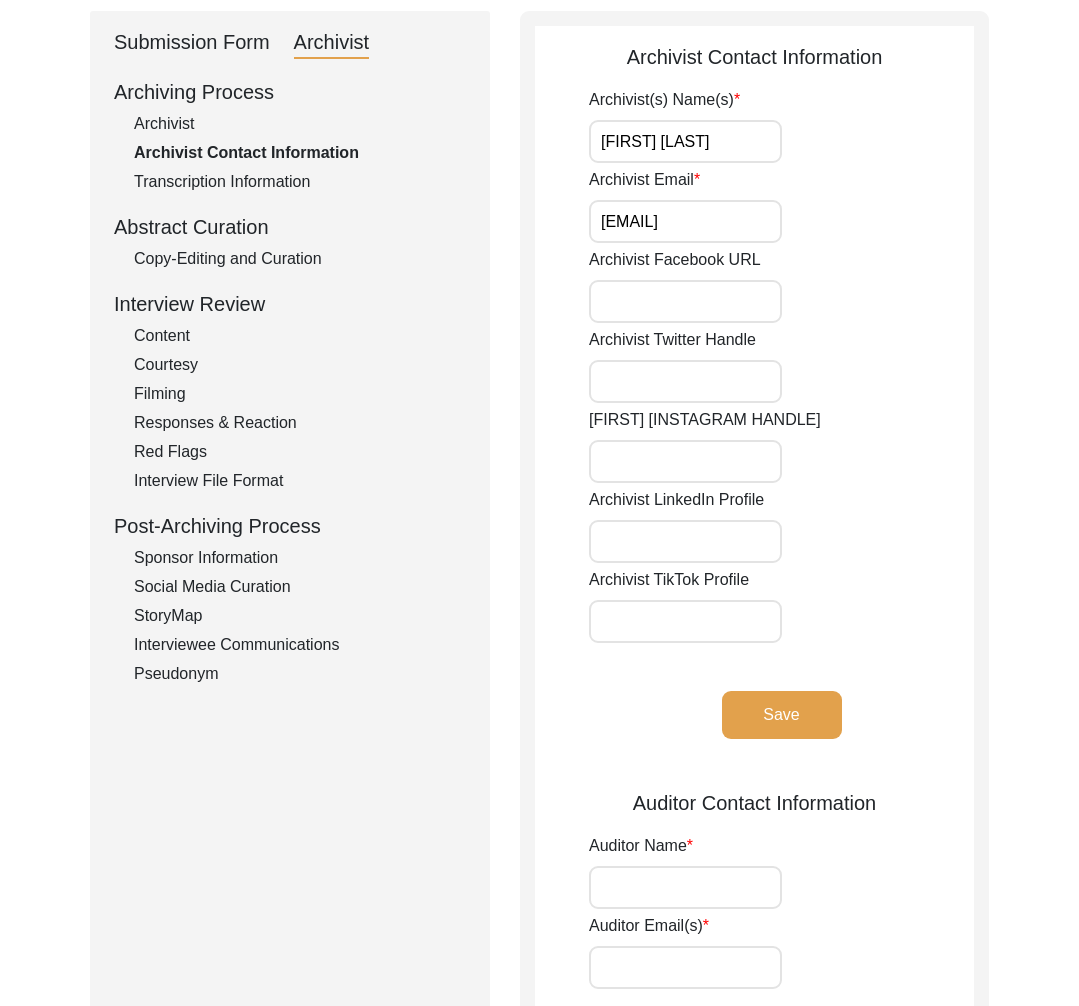 scroll, scrollTop: 0, scrollLeft: 0, axis: both 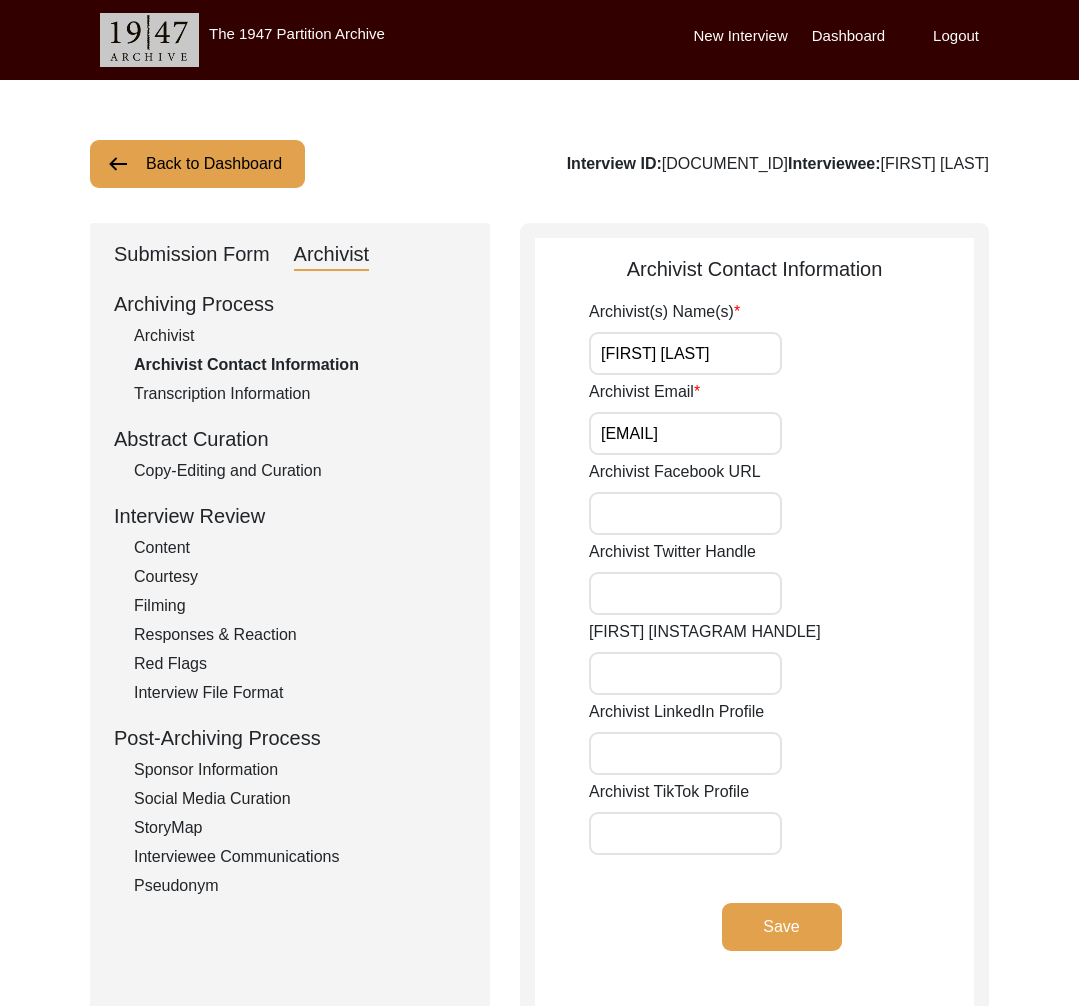 click on "Submission Form" 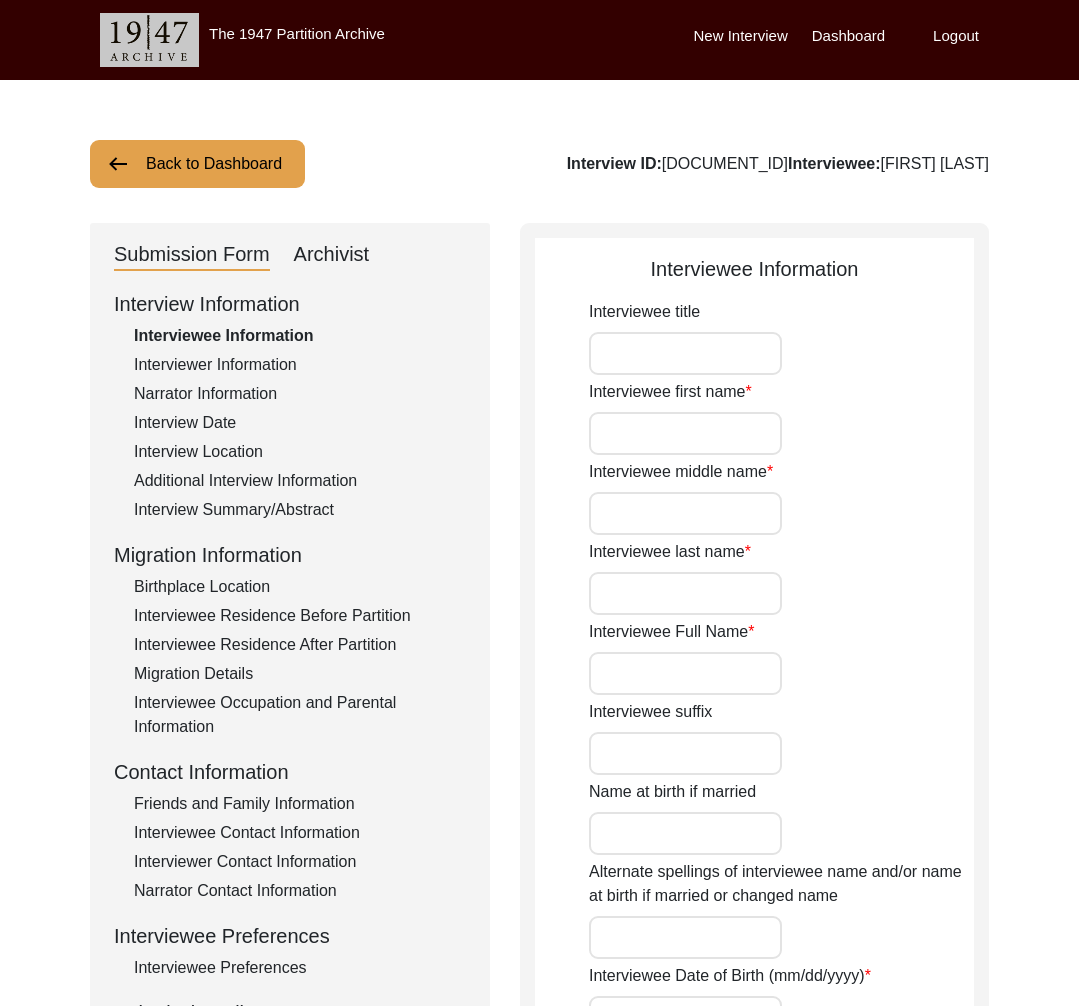 type on "[TITLE]" 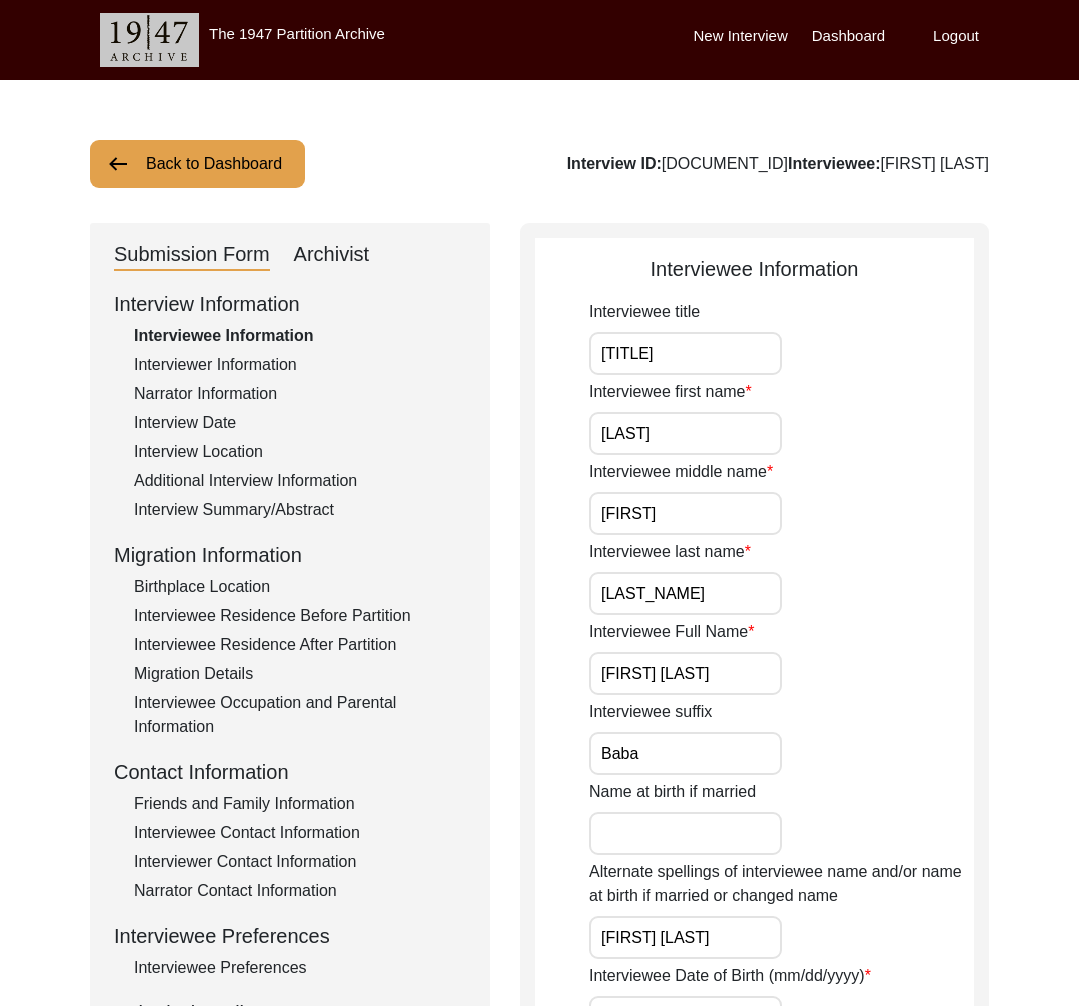 click on "Back to Dashboard" 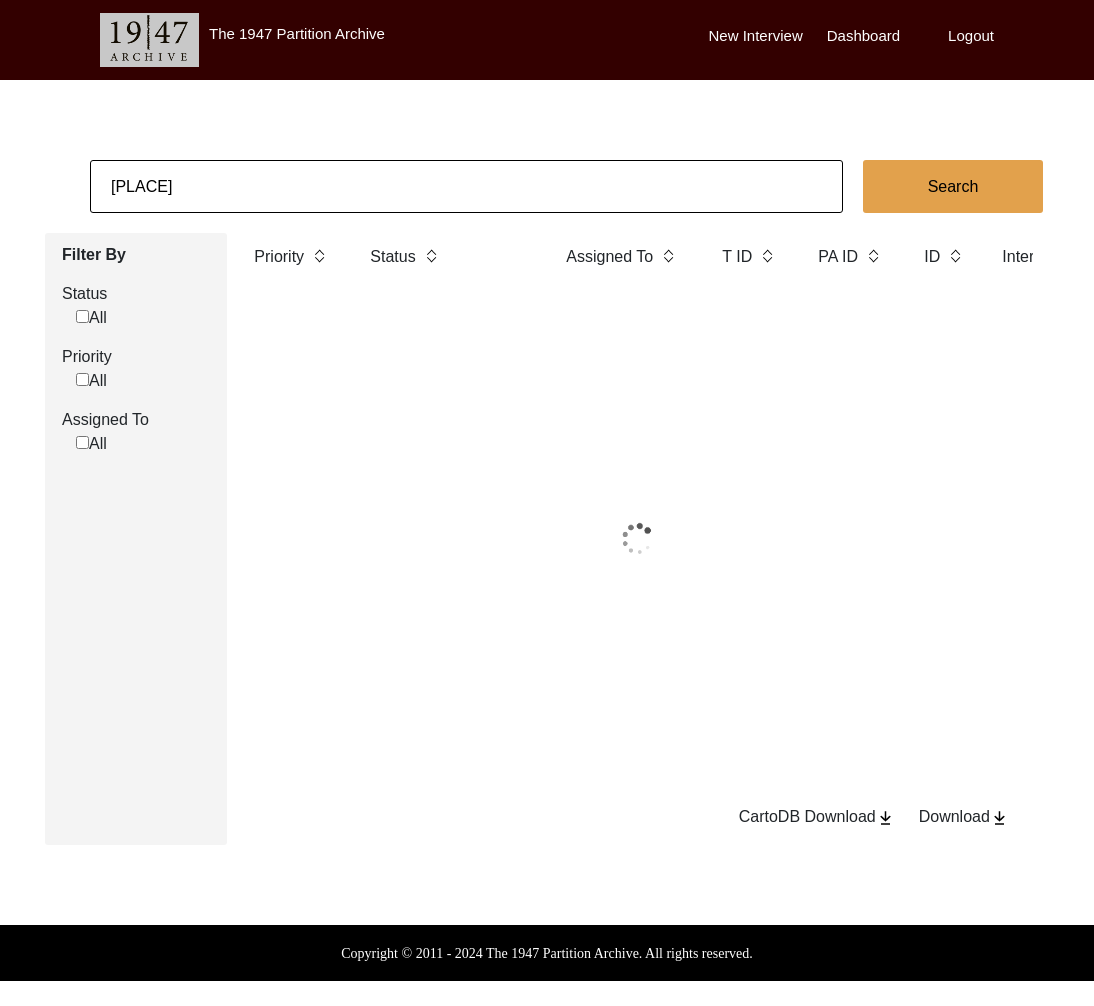 click on "[PLACE]" 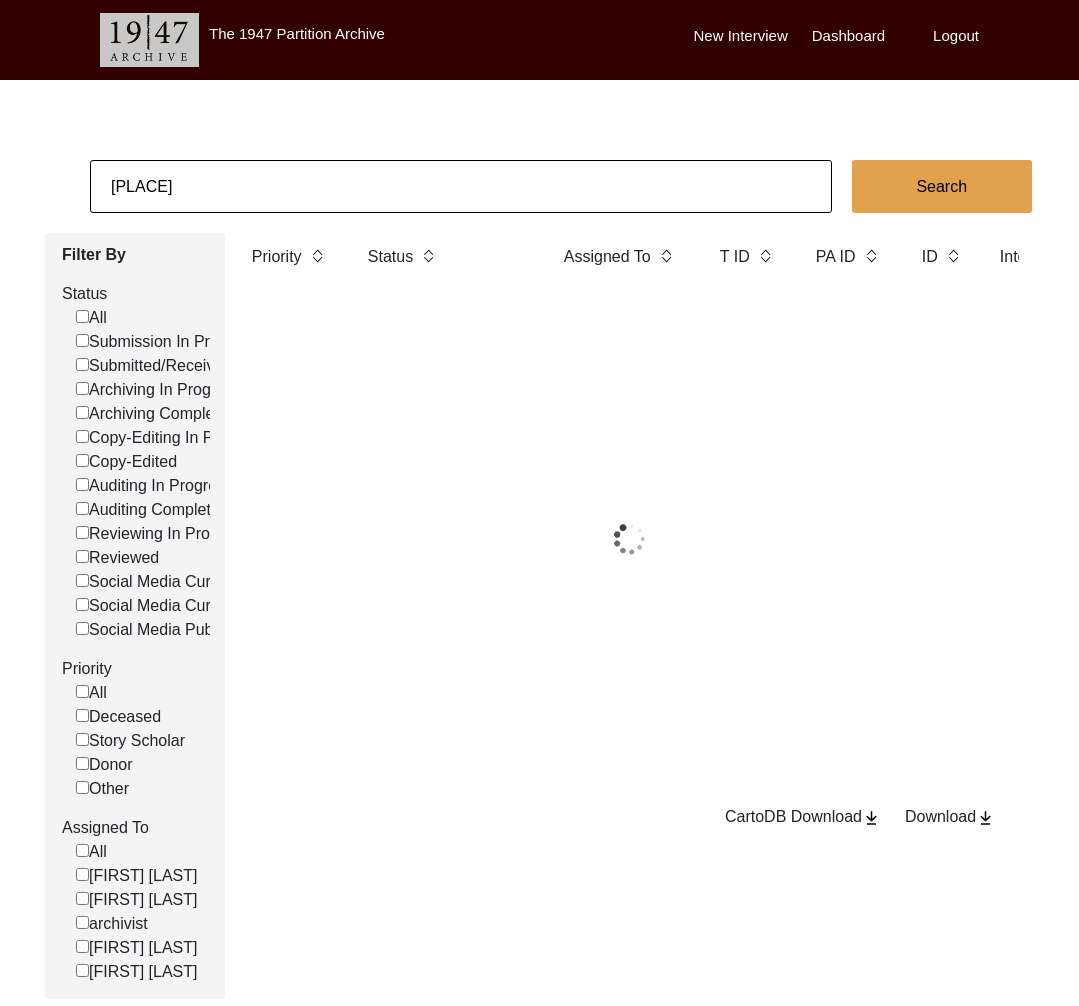 click on "[PLACE]" 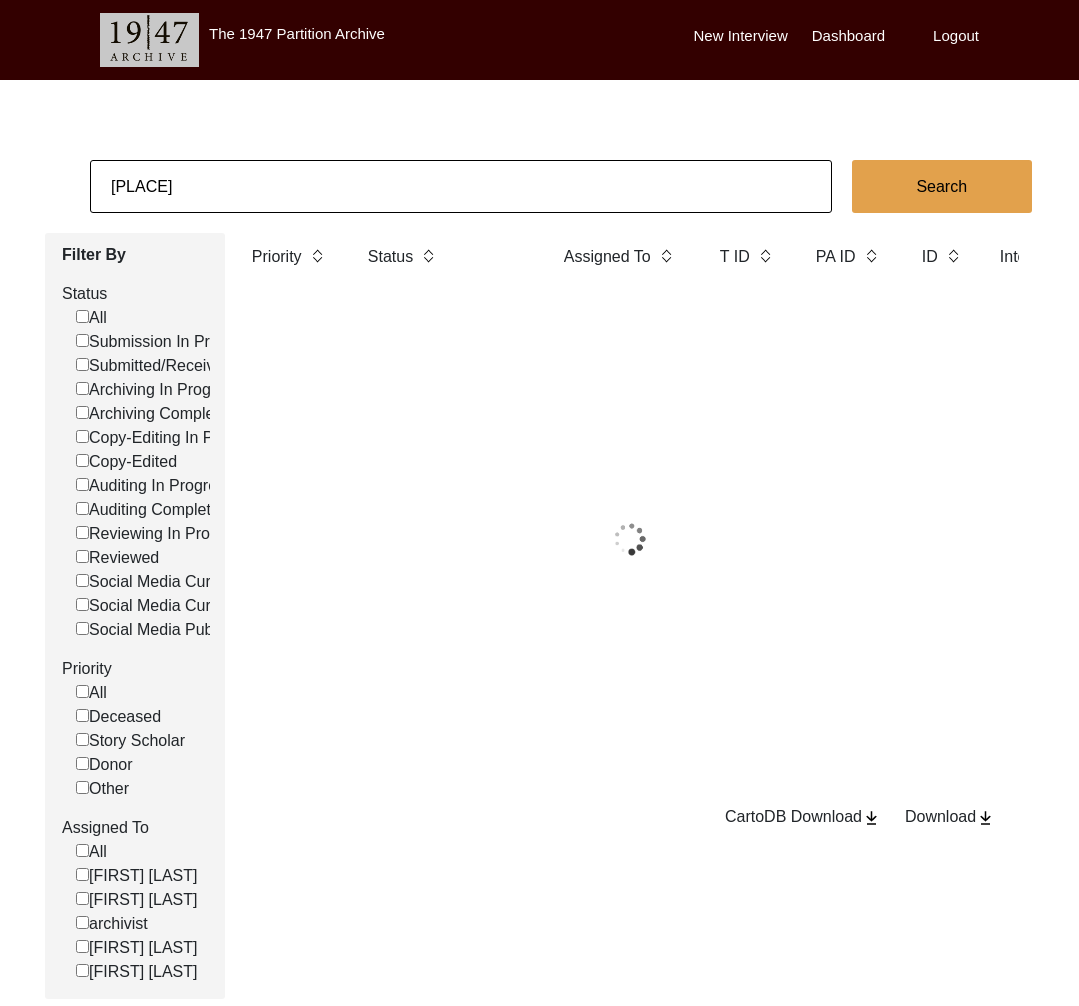 click on "[PLACE]" 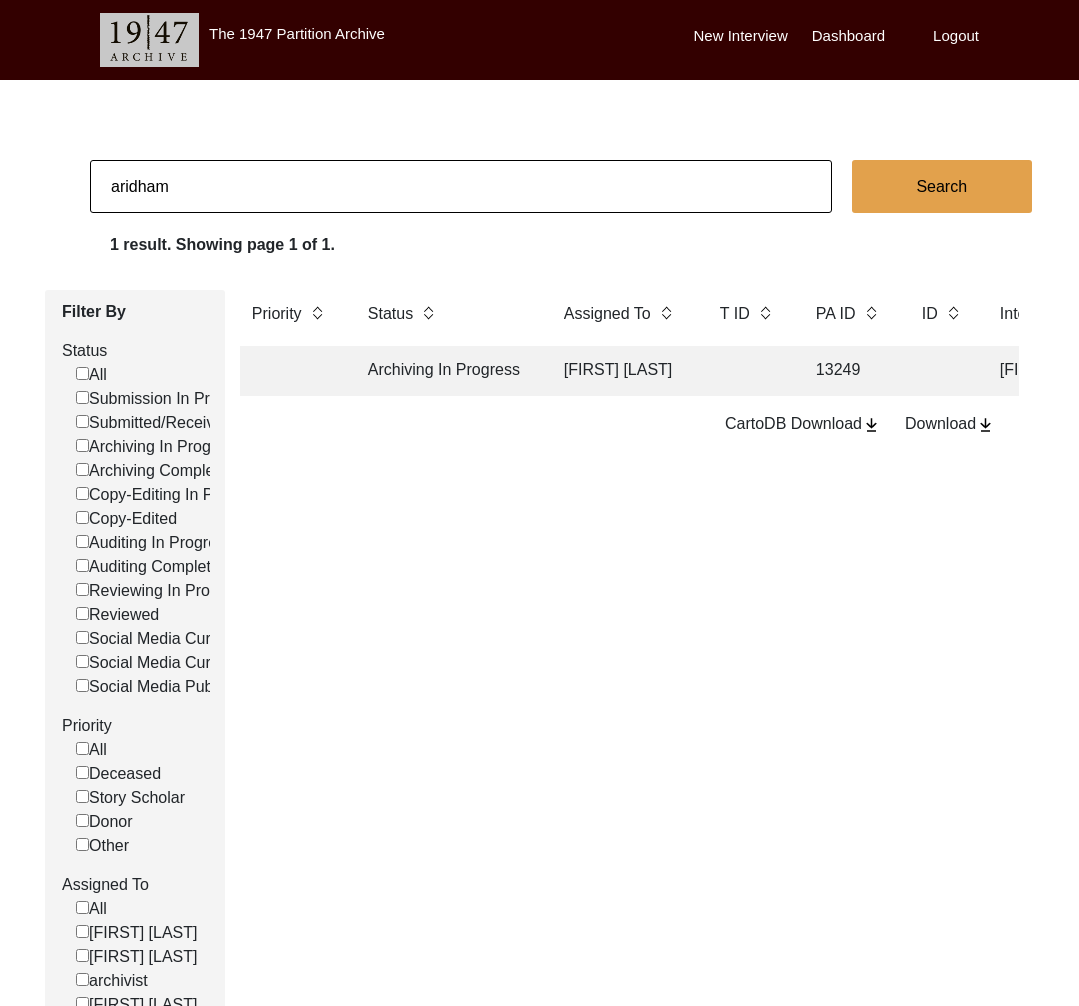 type on "aridham" 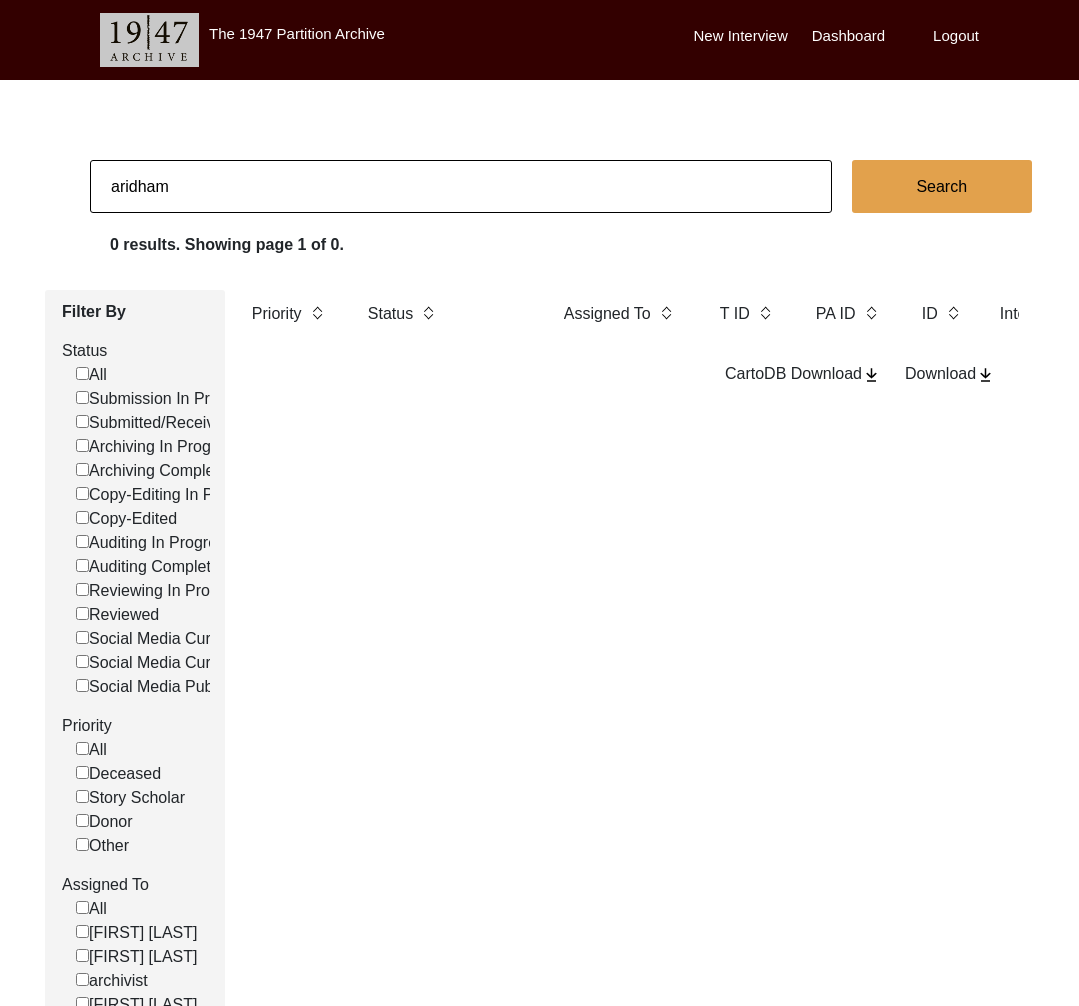 click on "aridham" 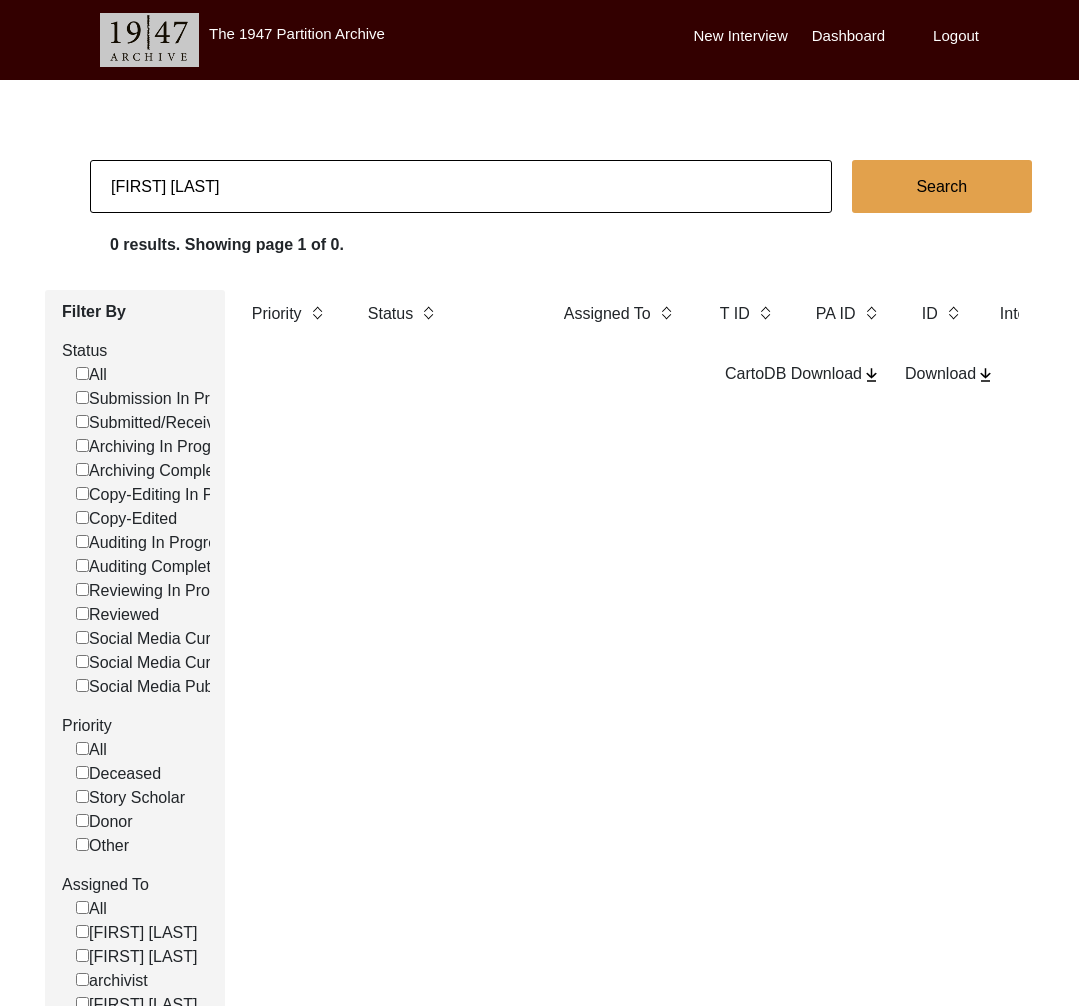 type on "[FIRST] [LAST]" 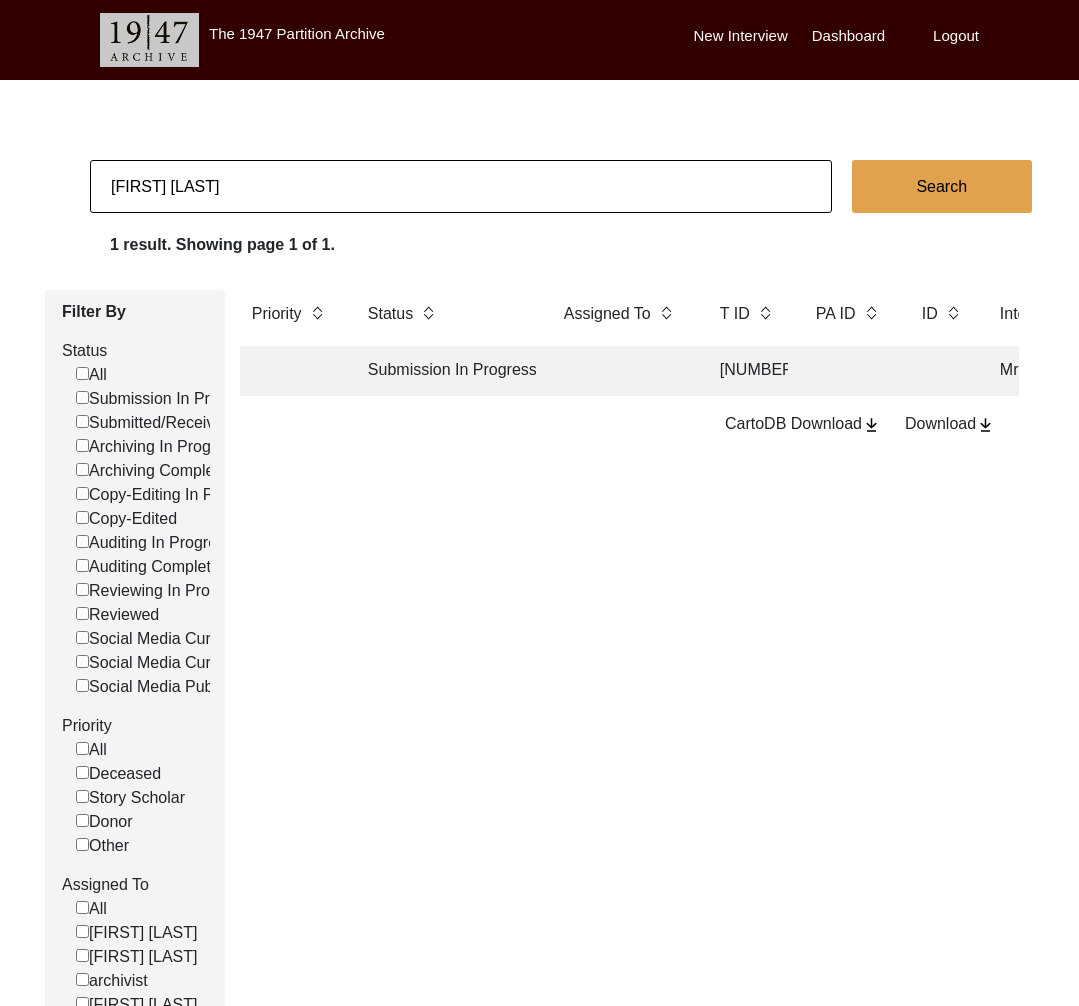 click 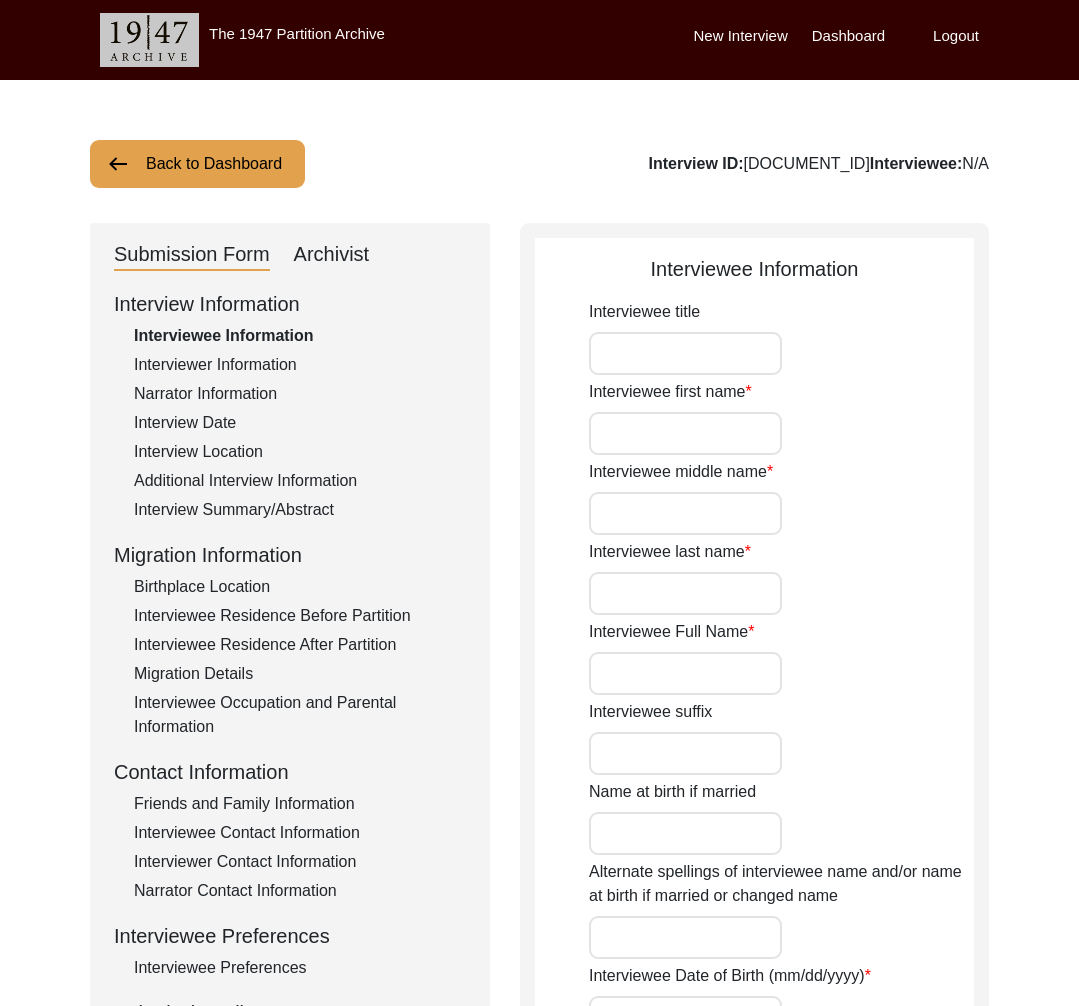 type on "Mrs. [FIRST] [LAST]" 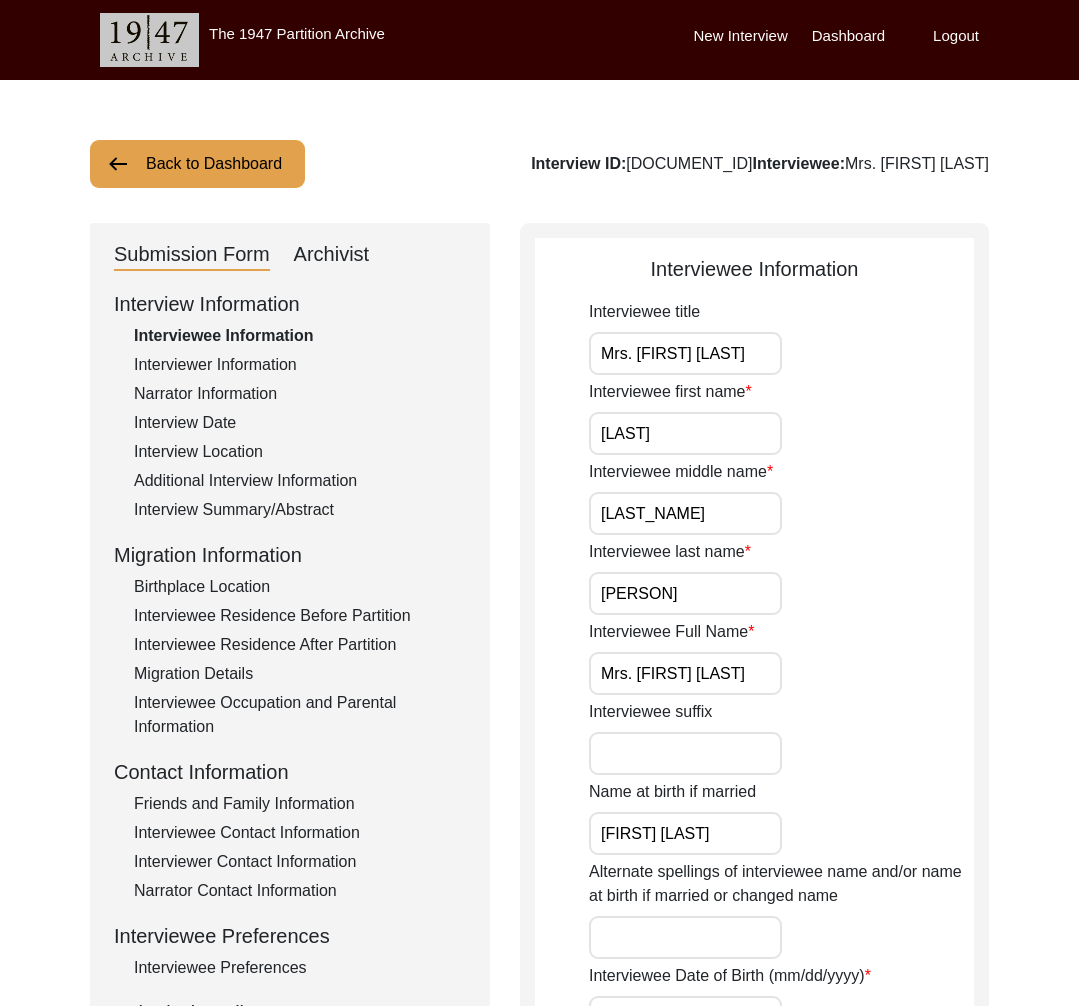 click on "Interview Date" 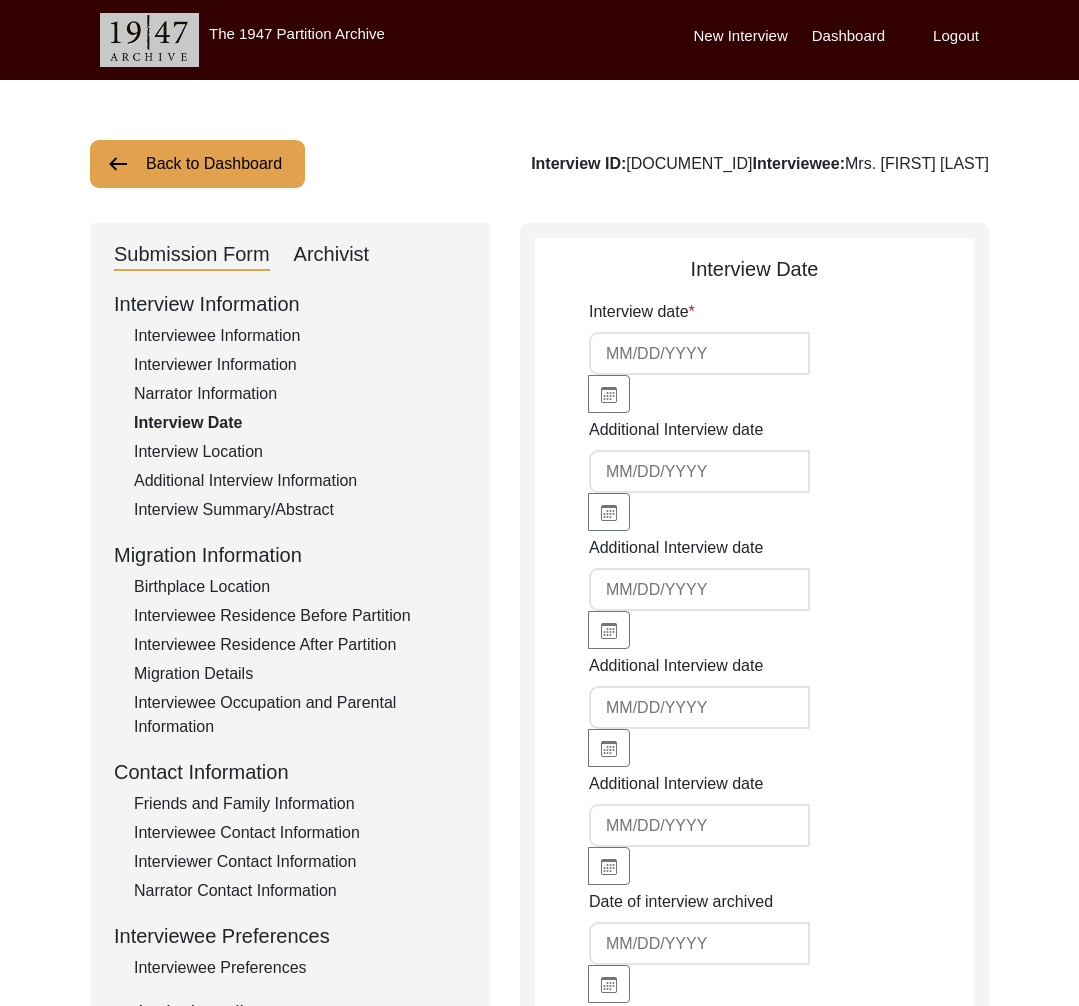 type on "[MONTH]/[NUMBER]/[YEAR]" 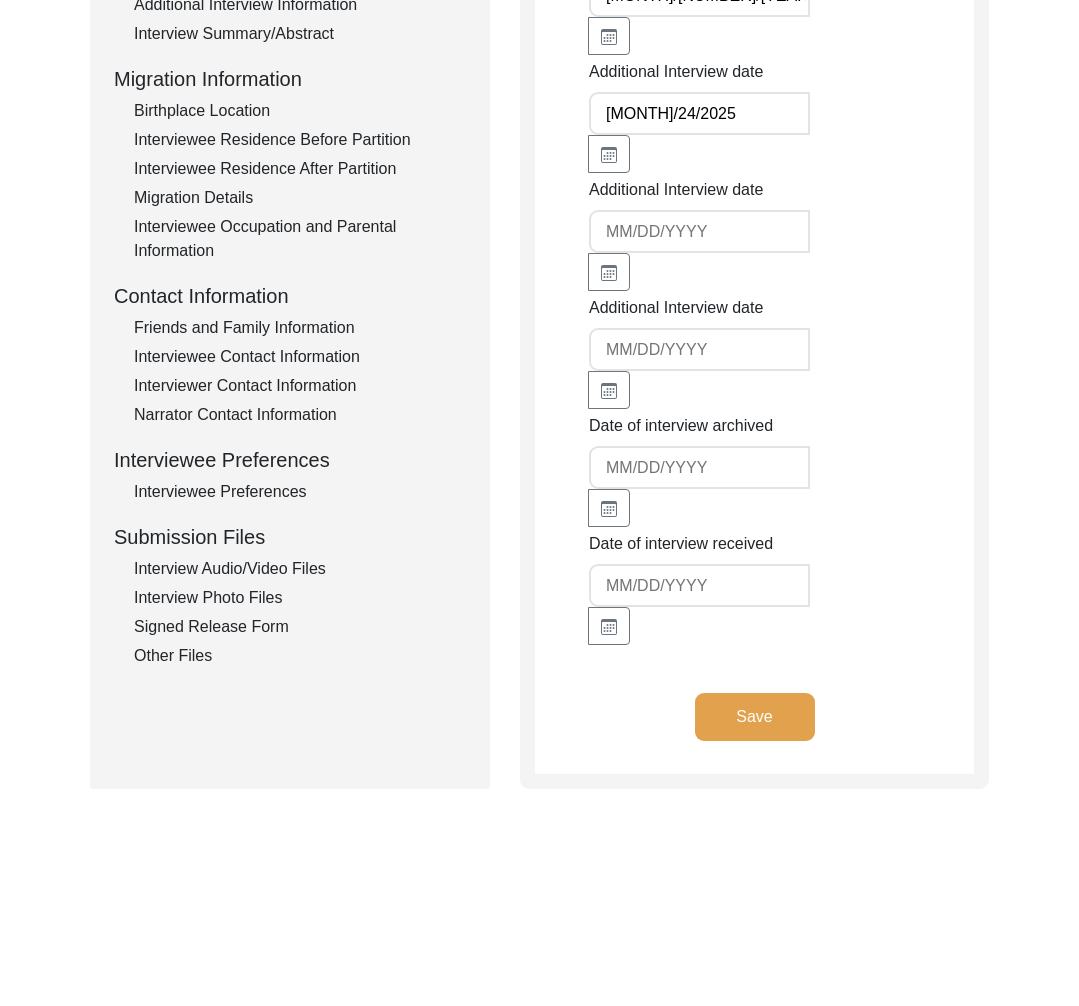 click on "Interview Audio/Video Files" 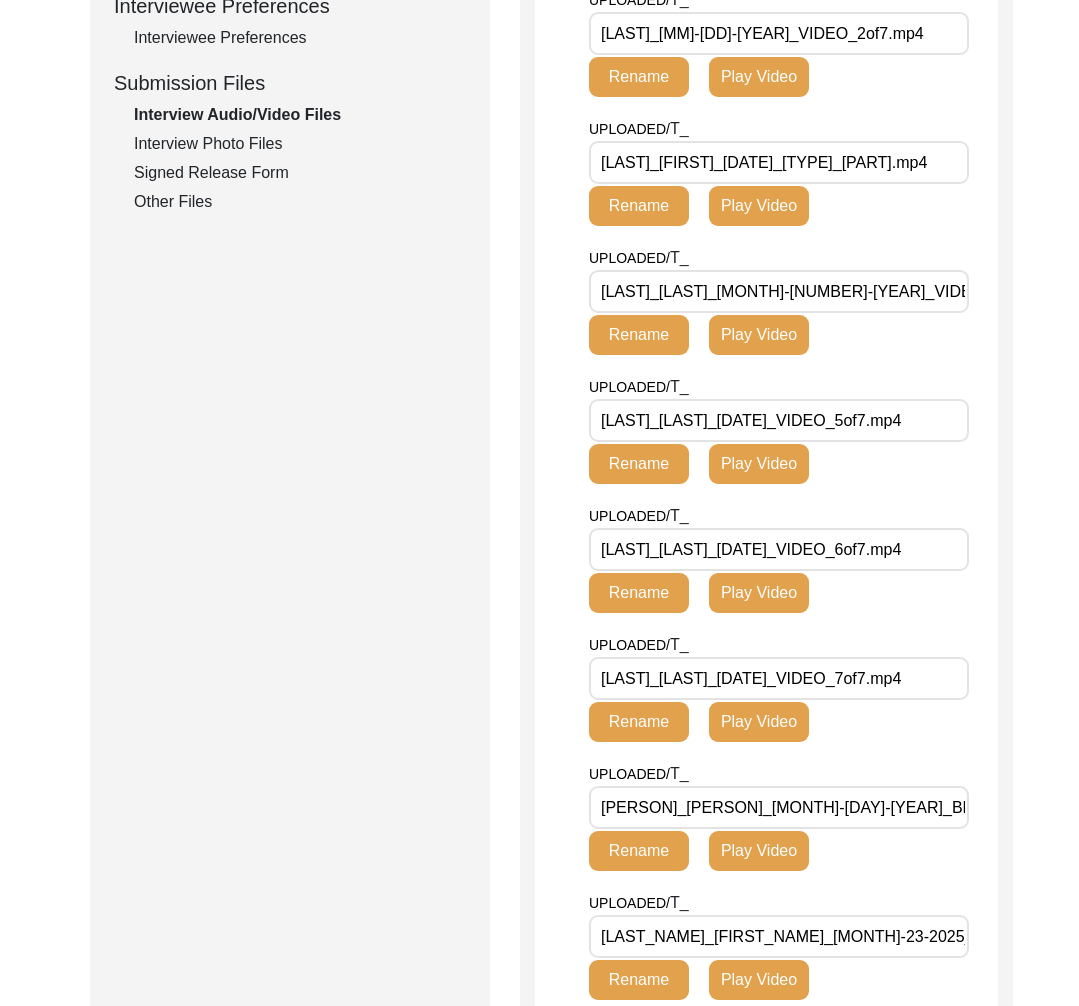 scroll, scrollTop: 992, scrollLeft: 0, axis: vertical 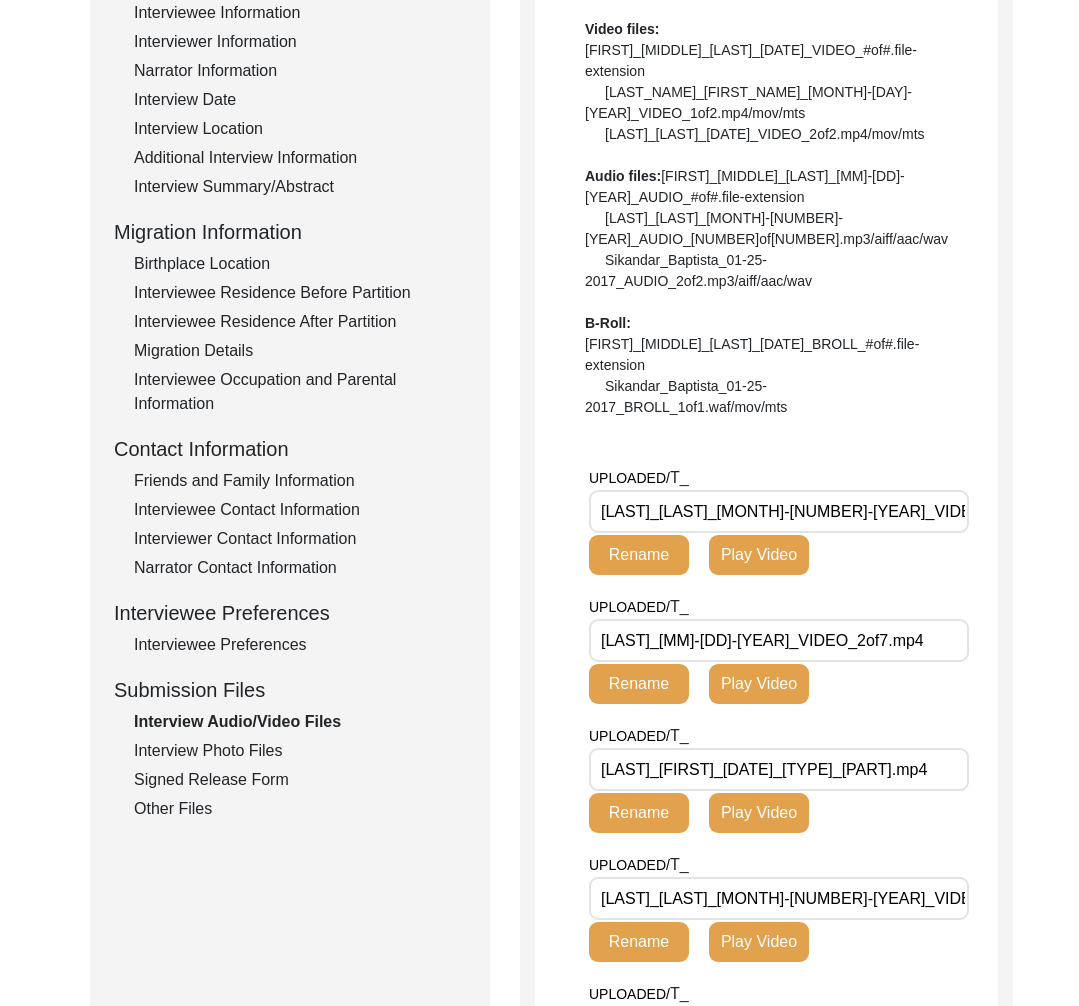 click on "Interview Photo Files" 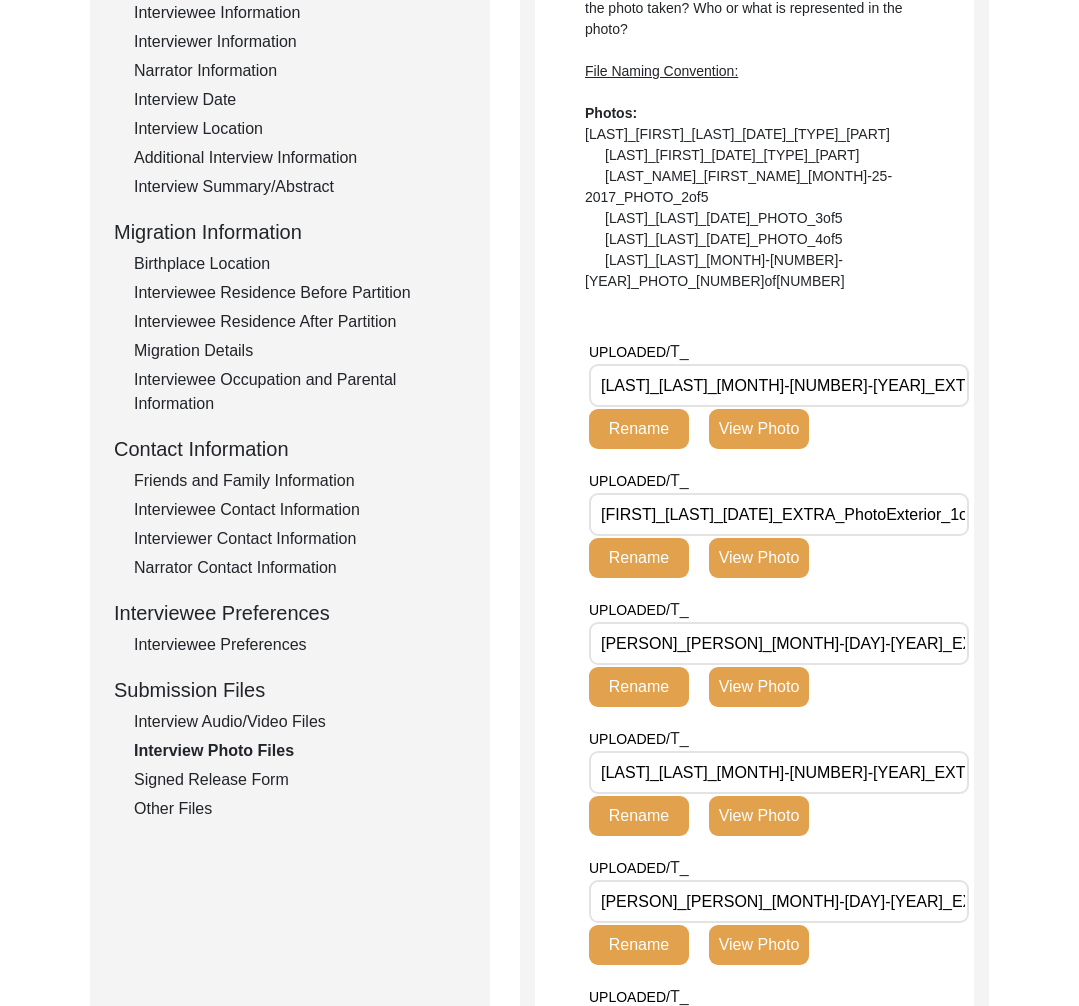 scroll, scrollTop: 0, scrollLeft: 33, axis: horizontal 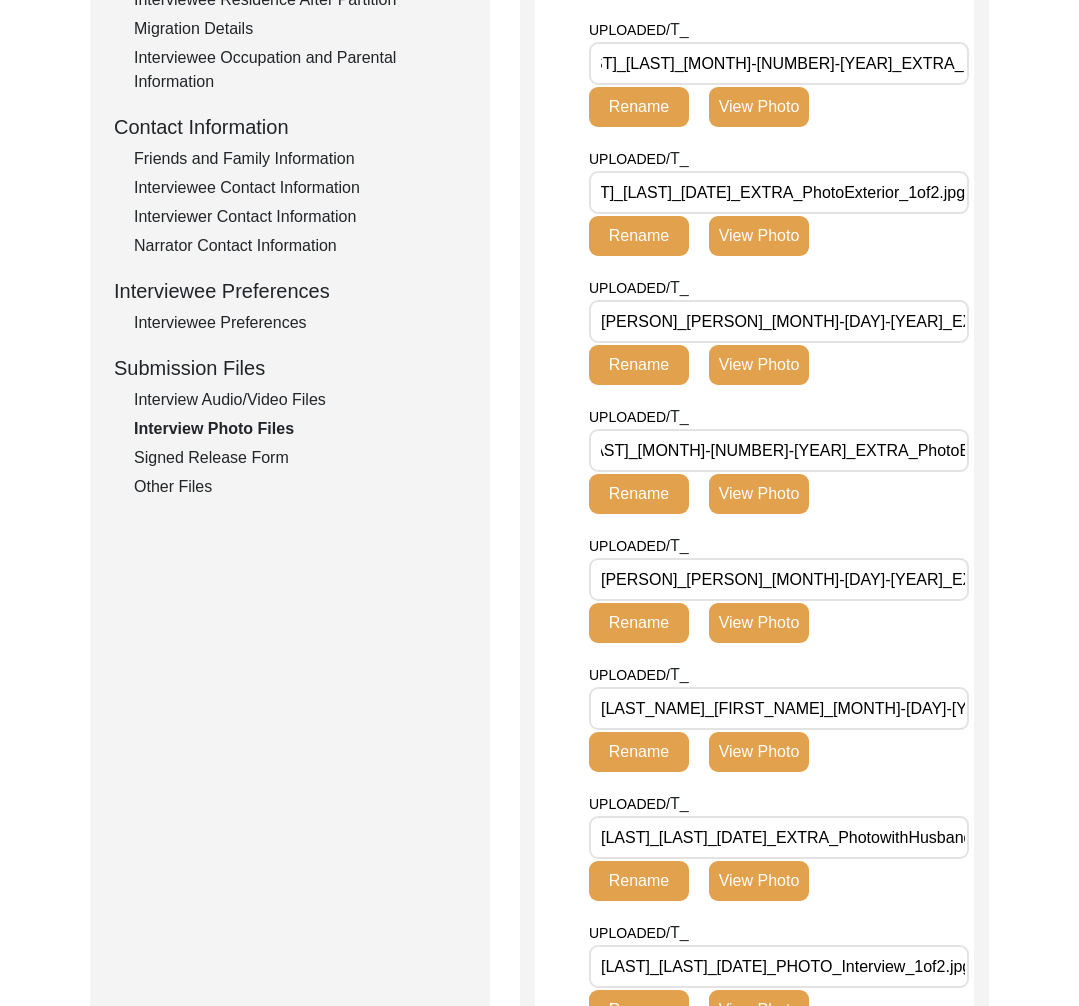 click on "Signed Release Form" 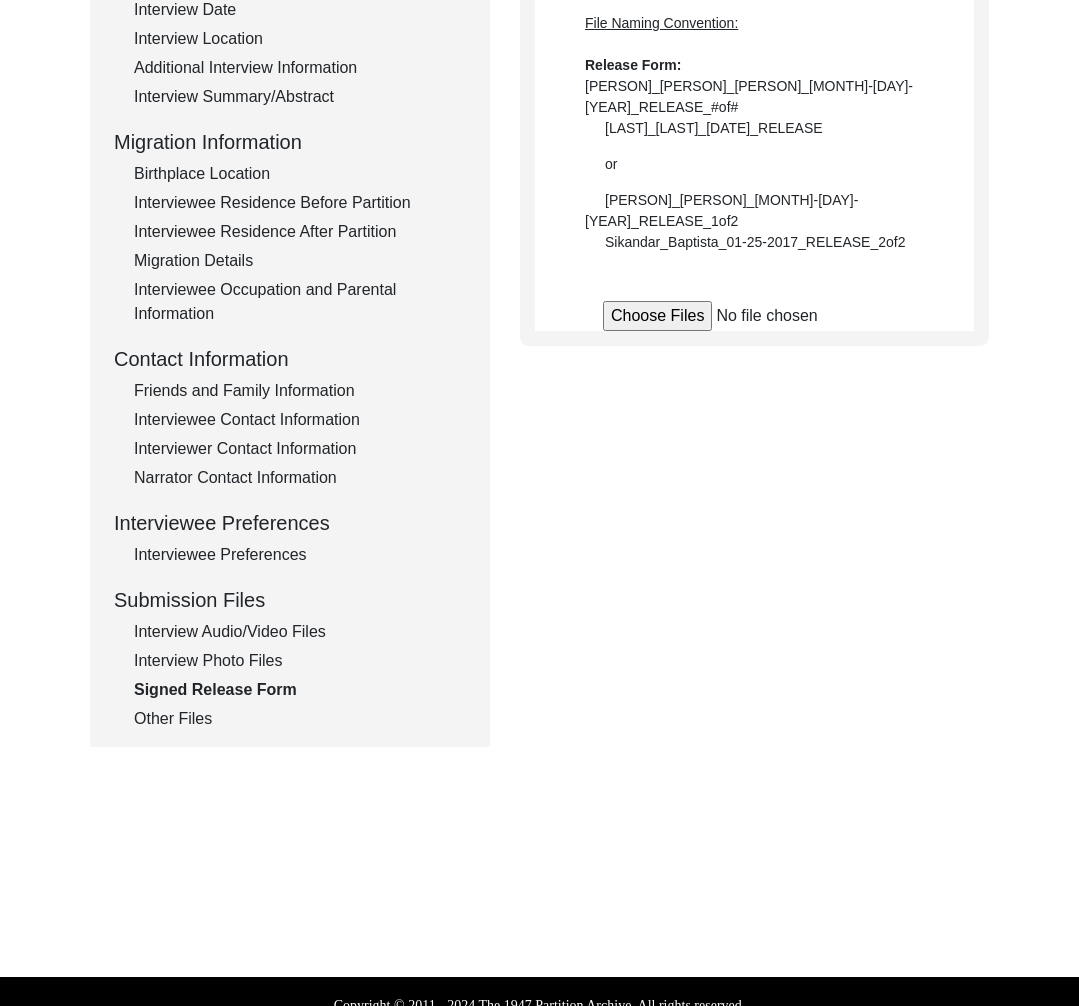 scroll, scrollTop: 0, scrollLeft: 0, axis: both 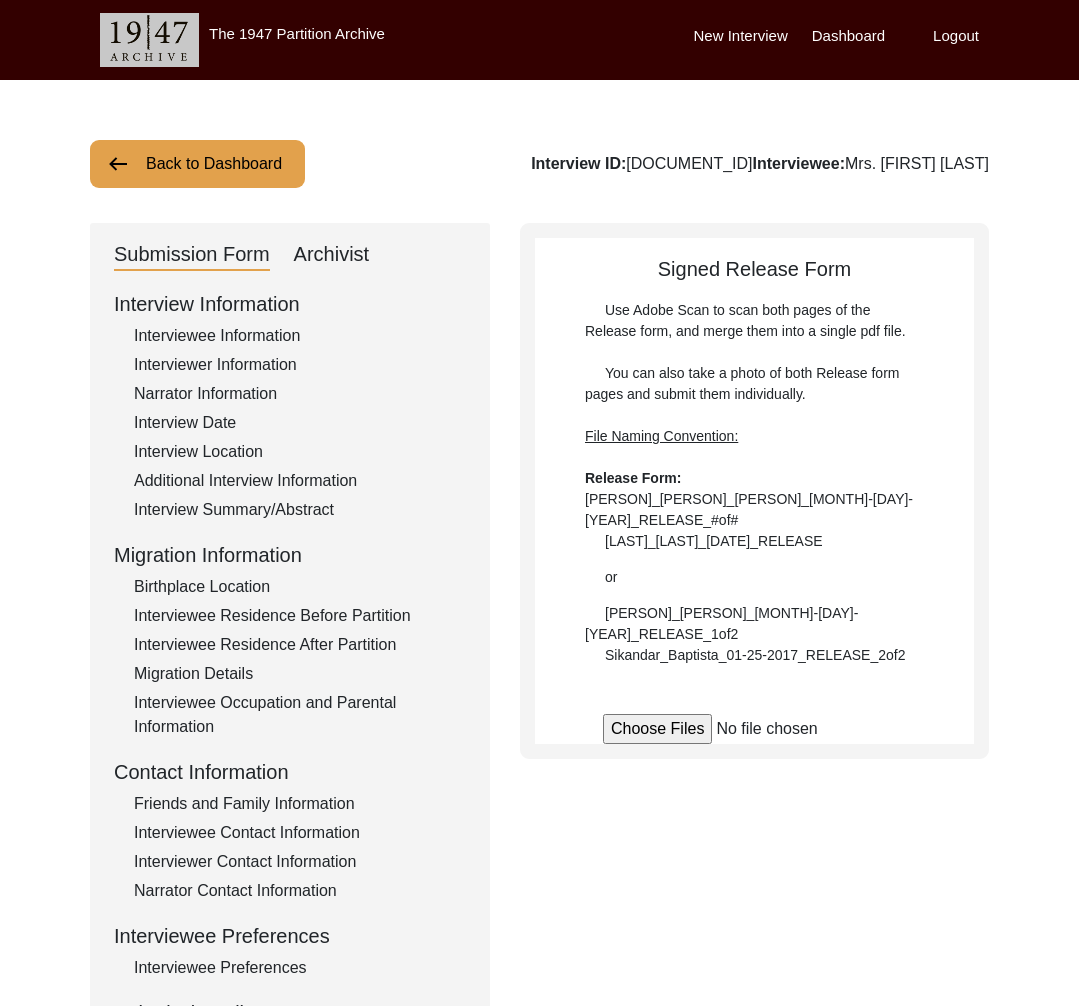 click on "Back to Dashboard" 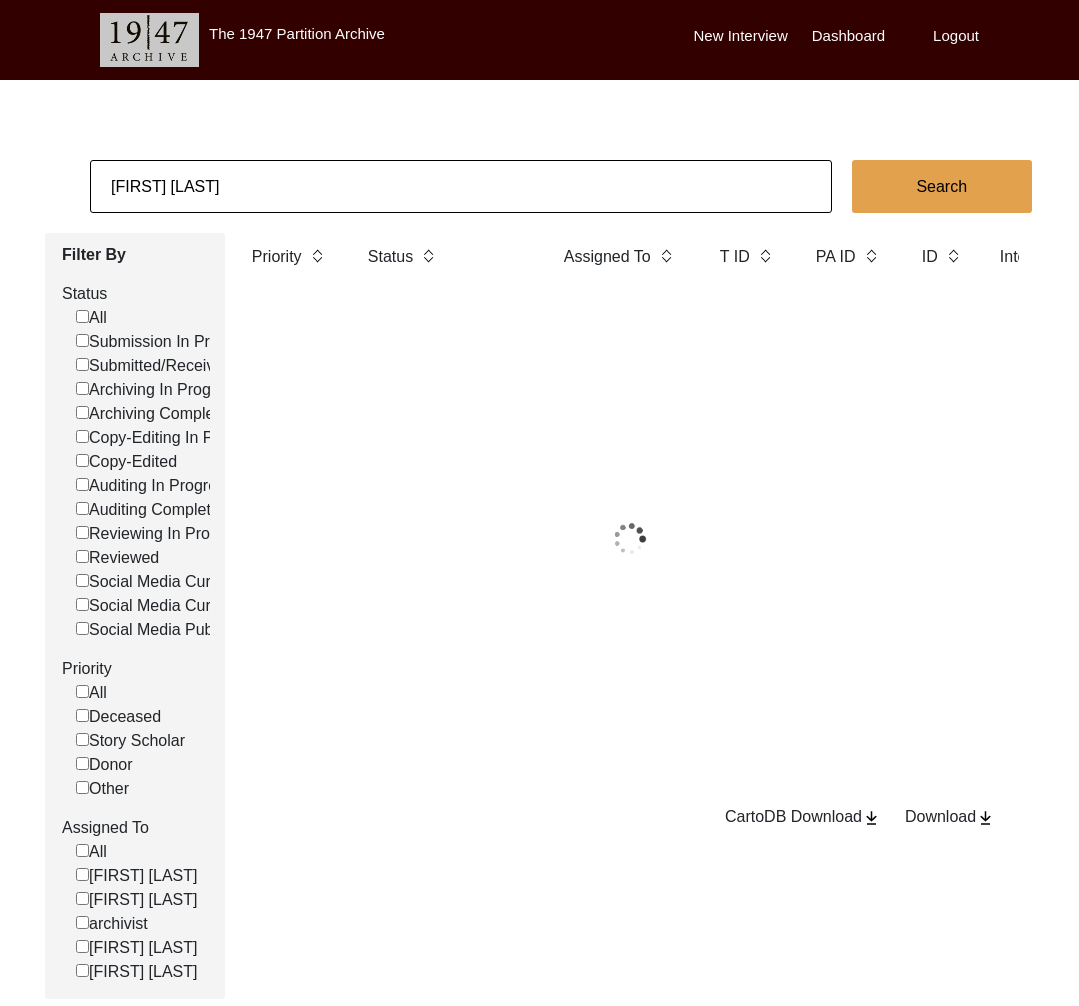 click on "[FIRST] [LAST]" 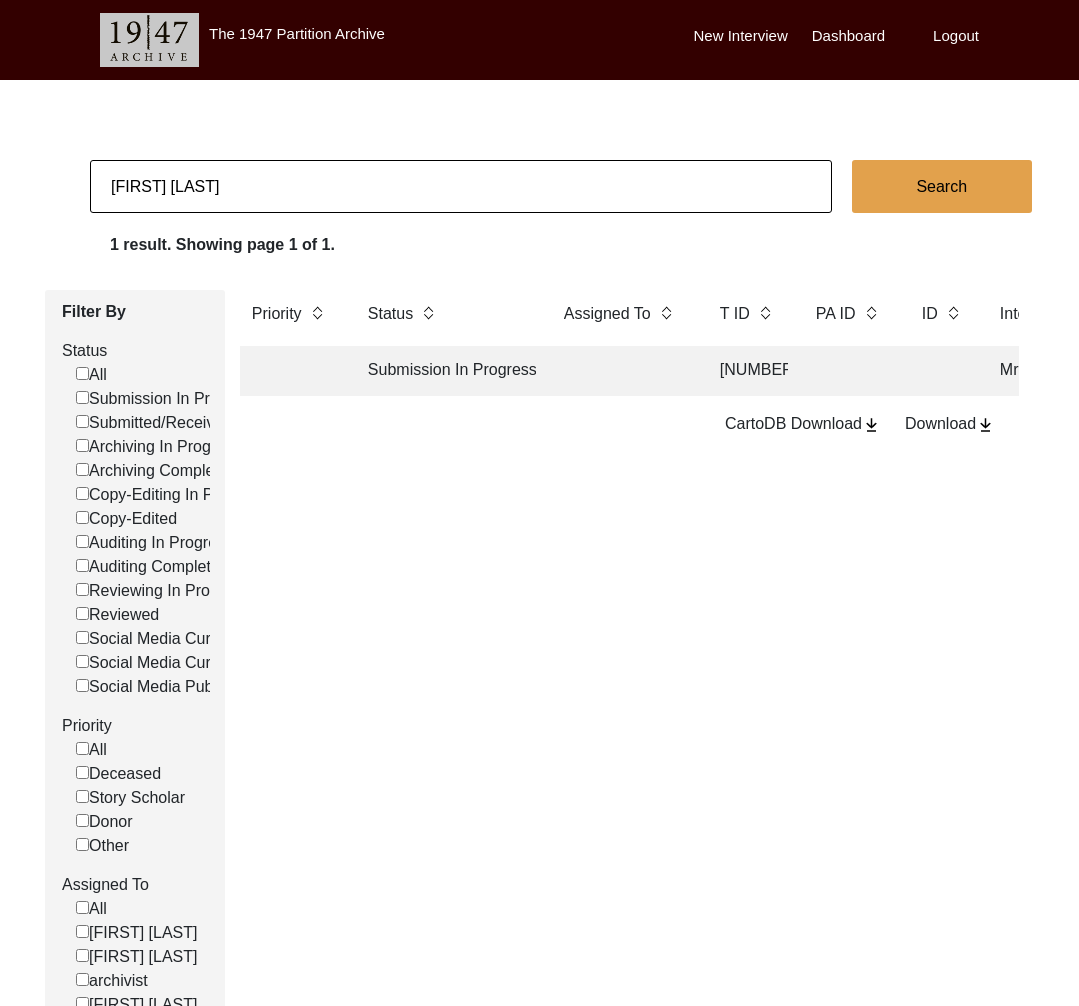 click on "[FIRST] [LAST]" 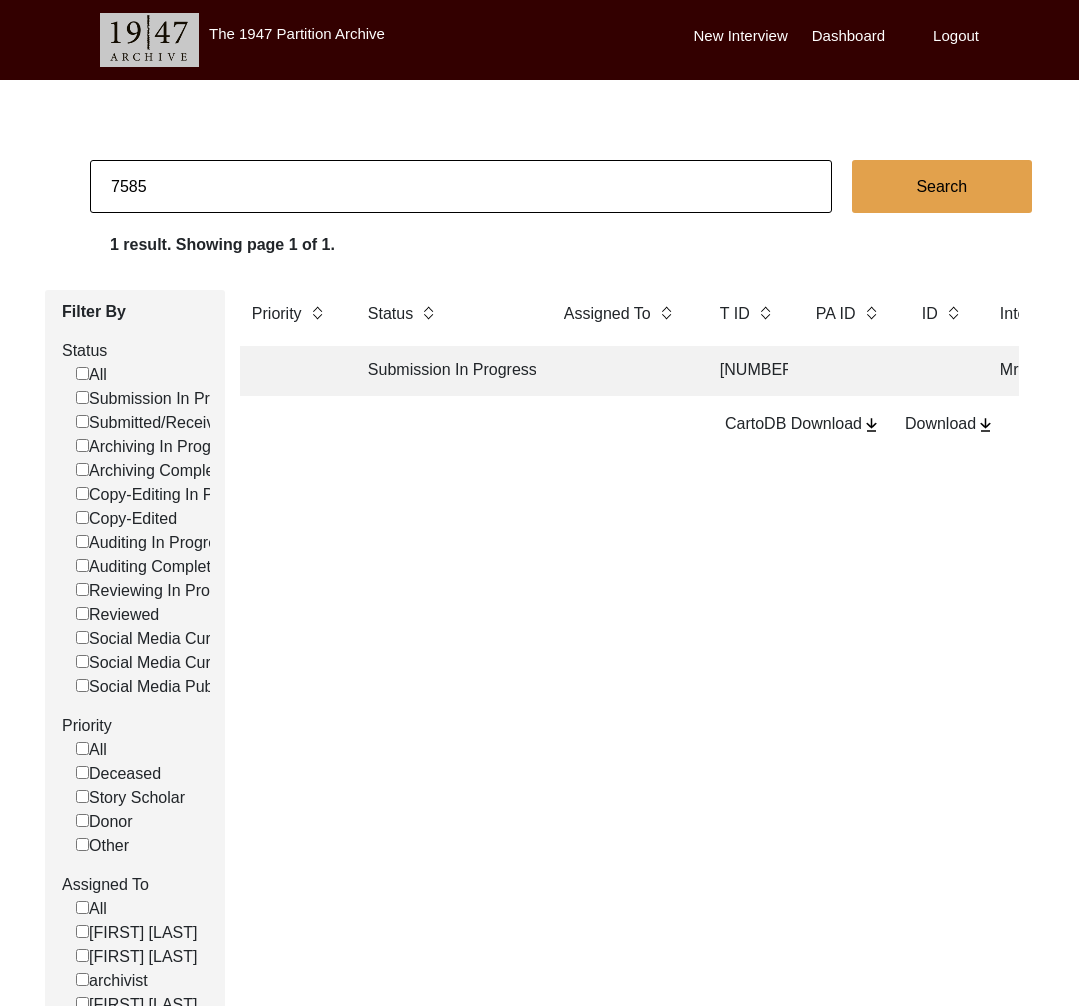 type on "7585" 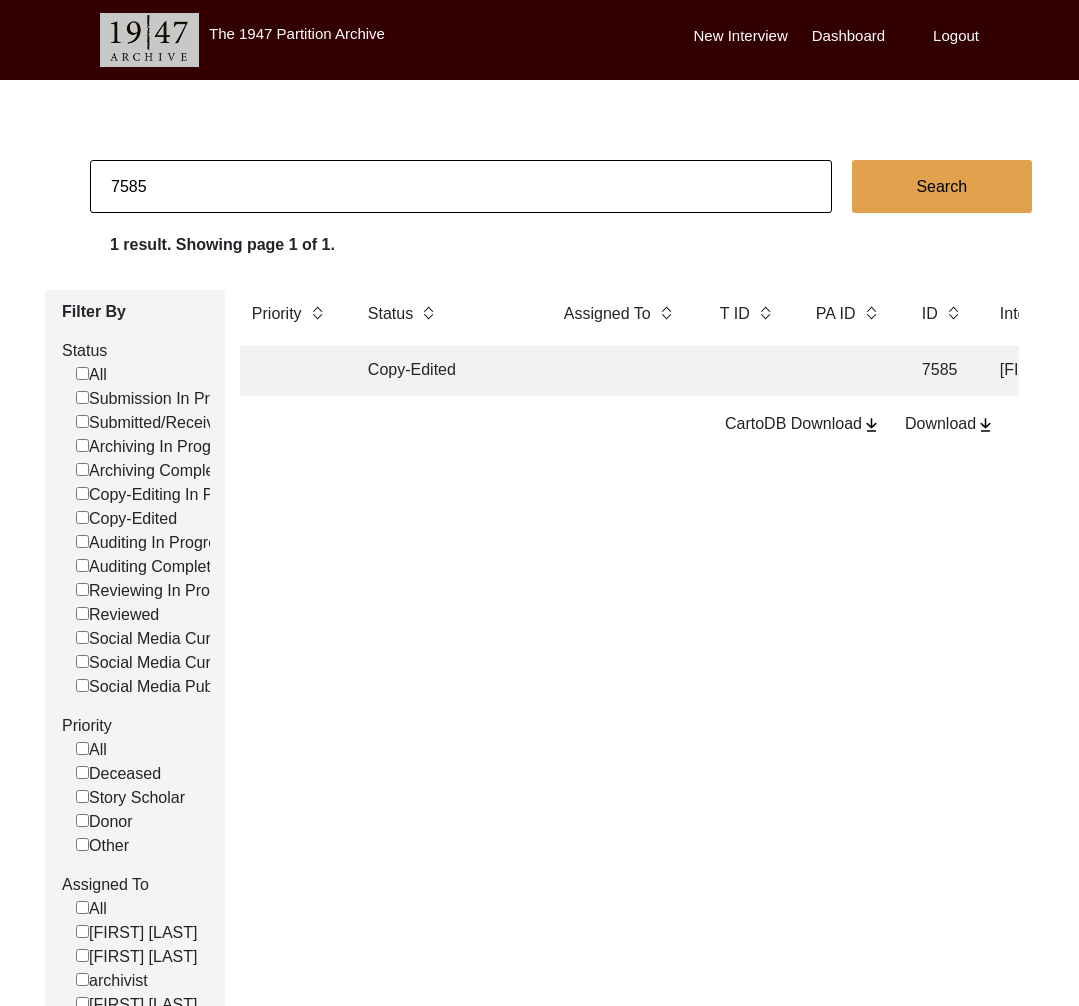 click 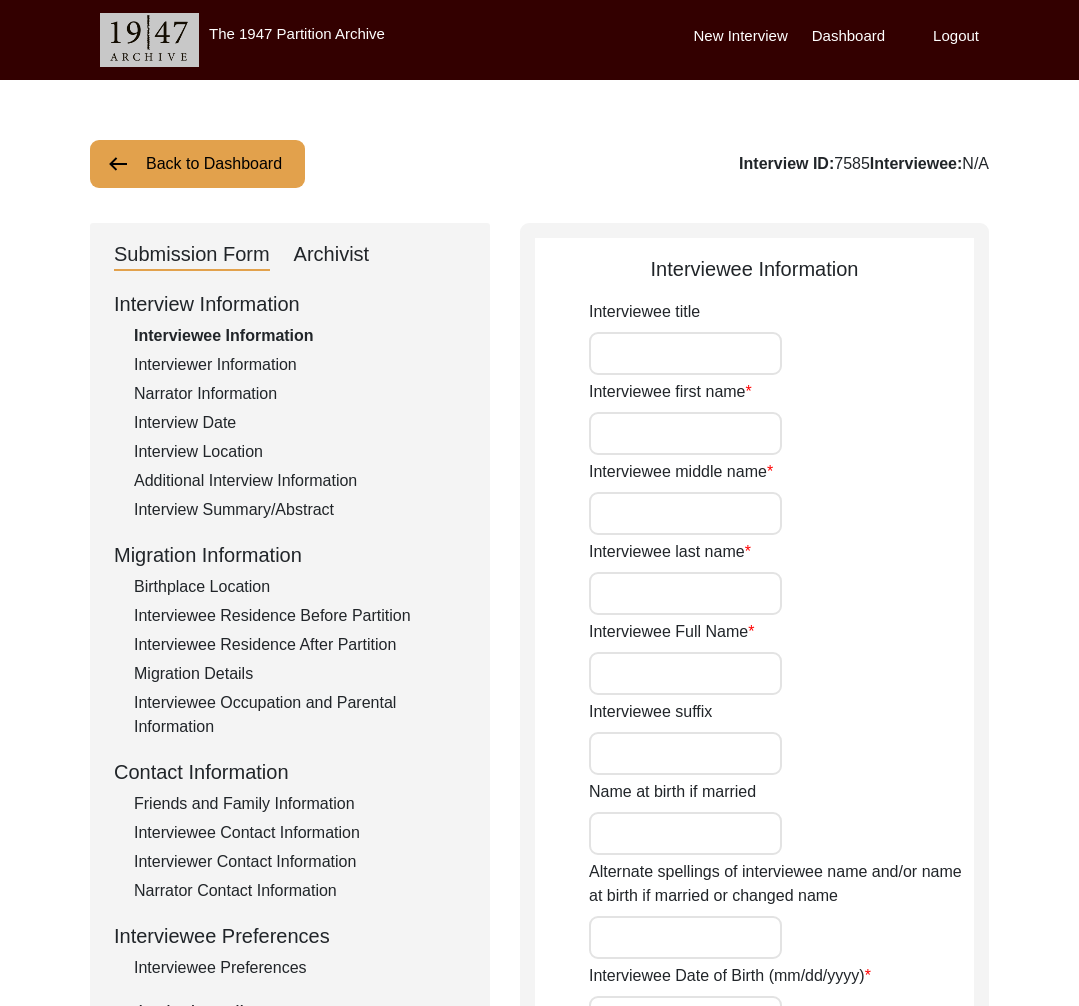 type on "[TITLE]" 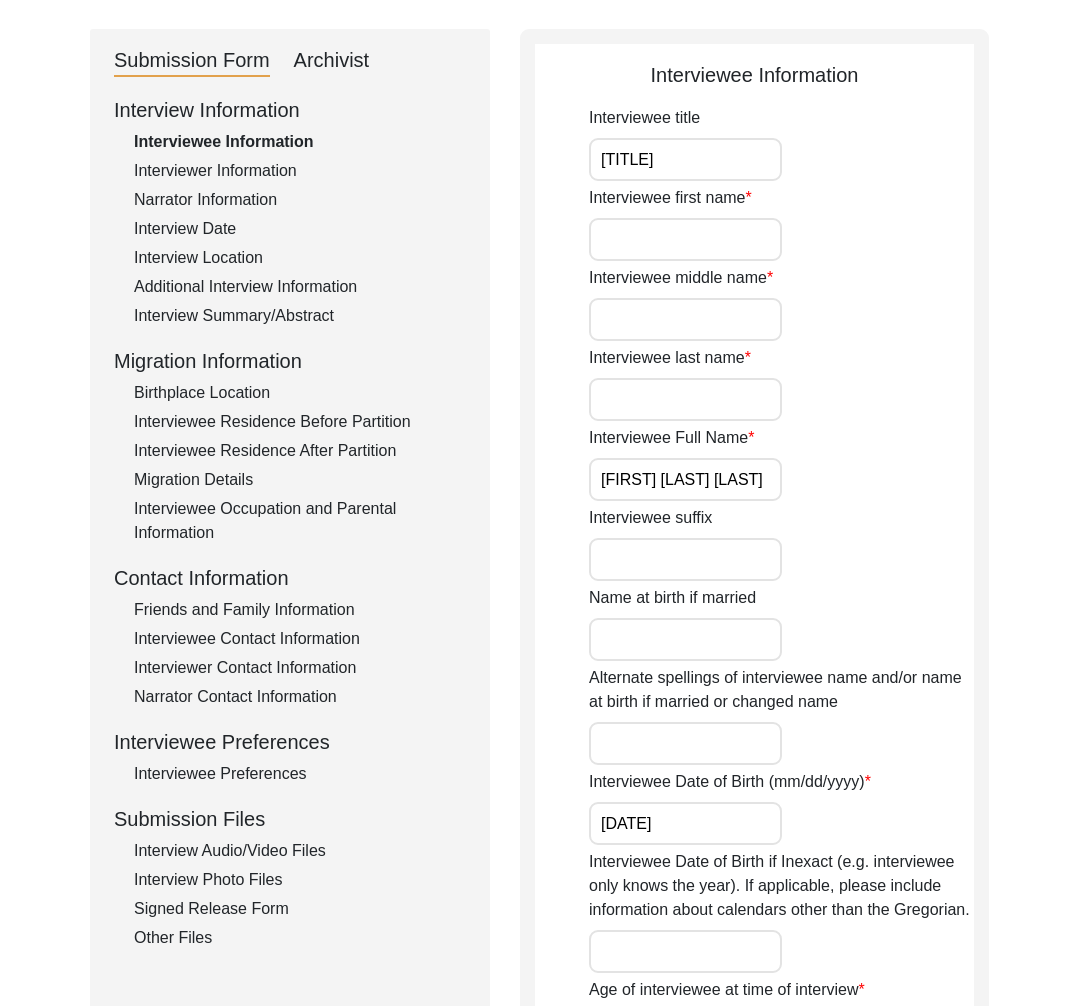 scroll, scrollTop: 207, scrollLeft: 0, axis: vertical 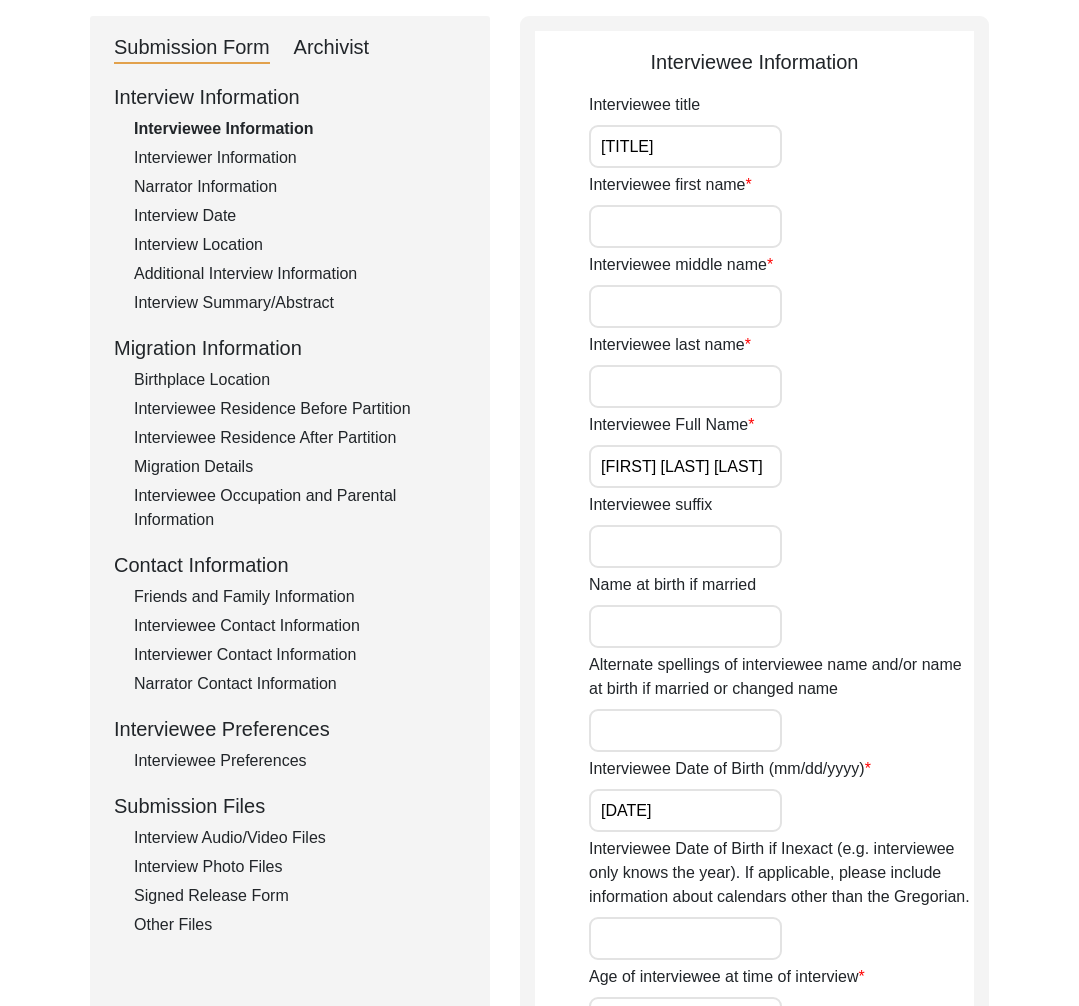 click on "Interviewee Preferences" 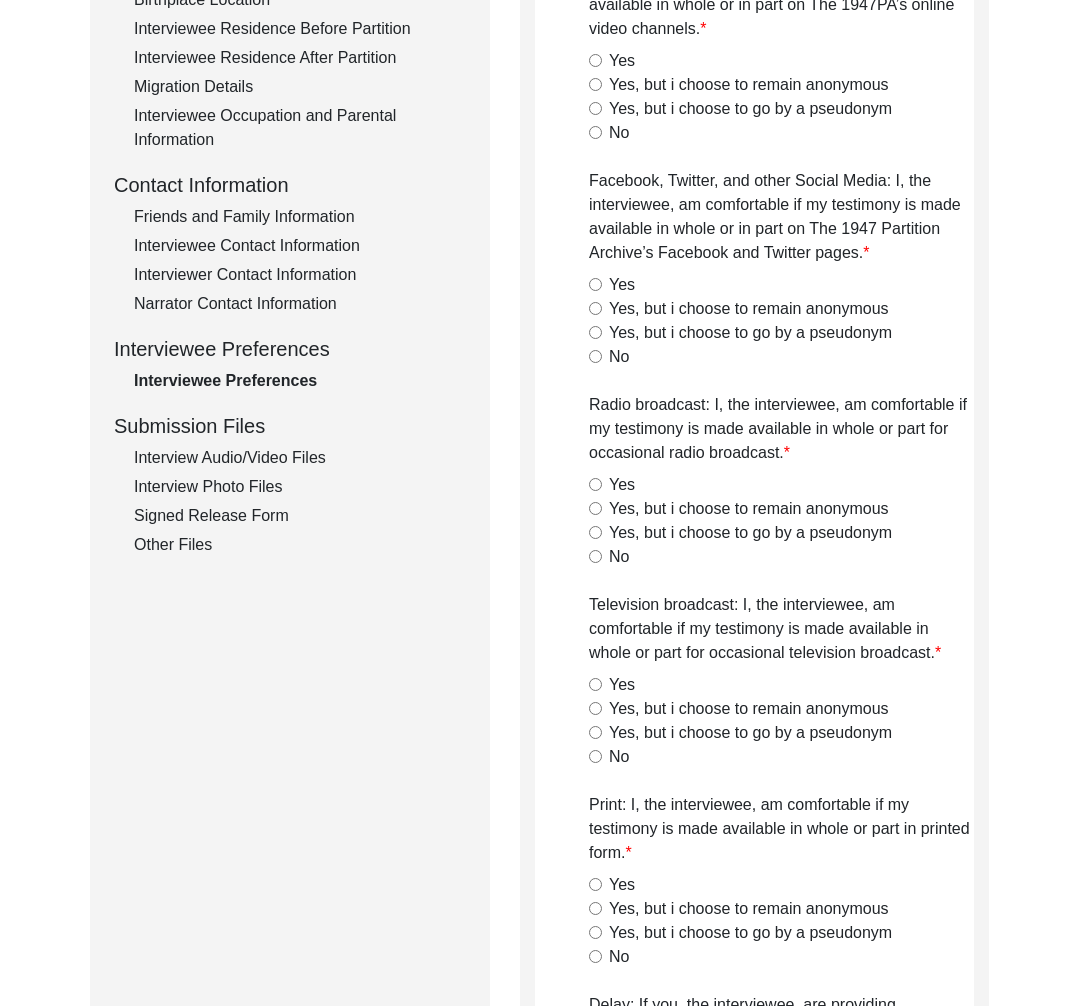 scroll, scrollTop: 0, scrollLeft: 0, axis: both 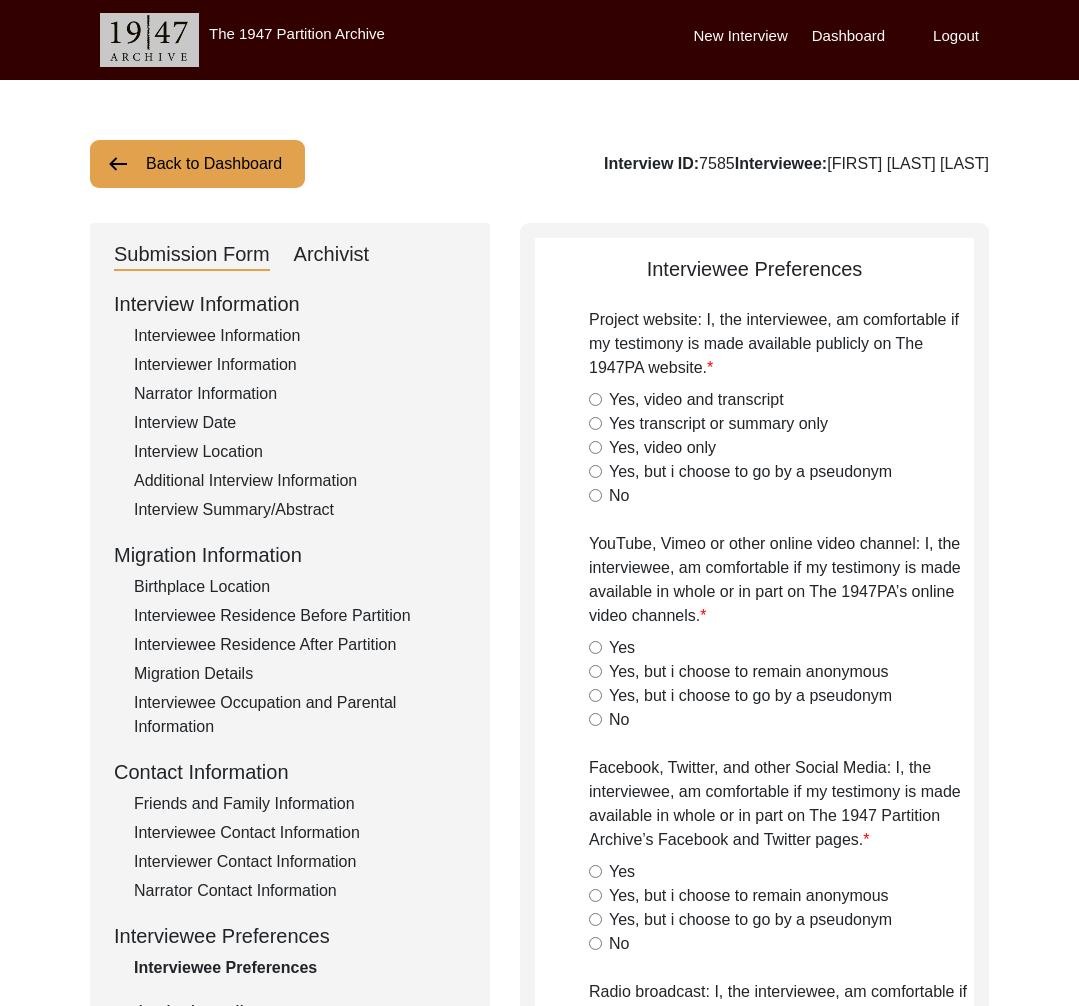 click on "Back to Dashboard" 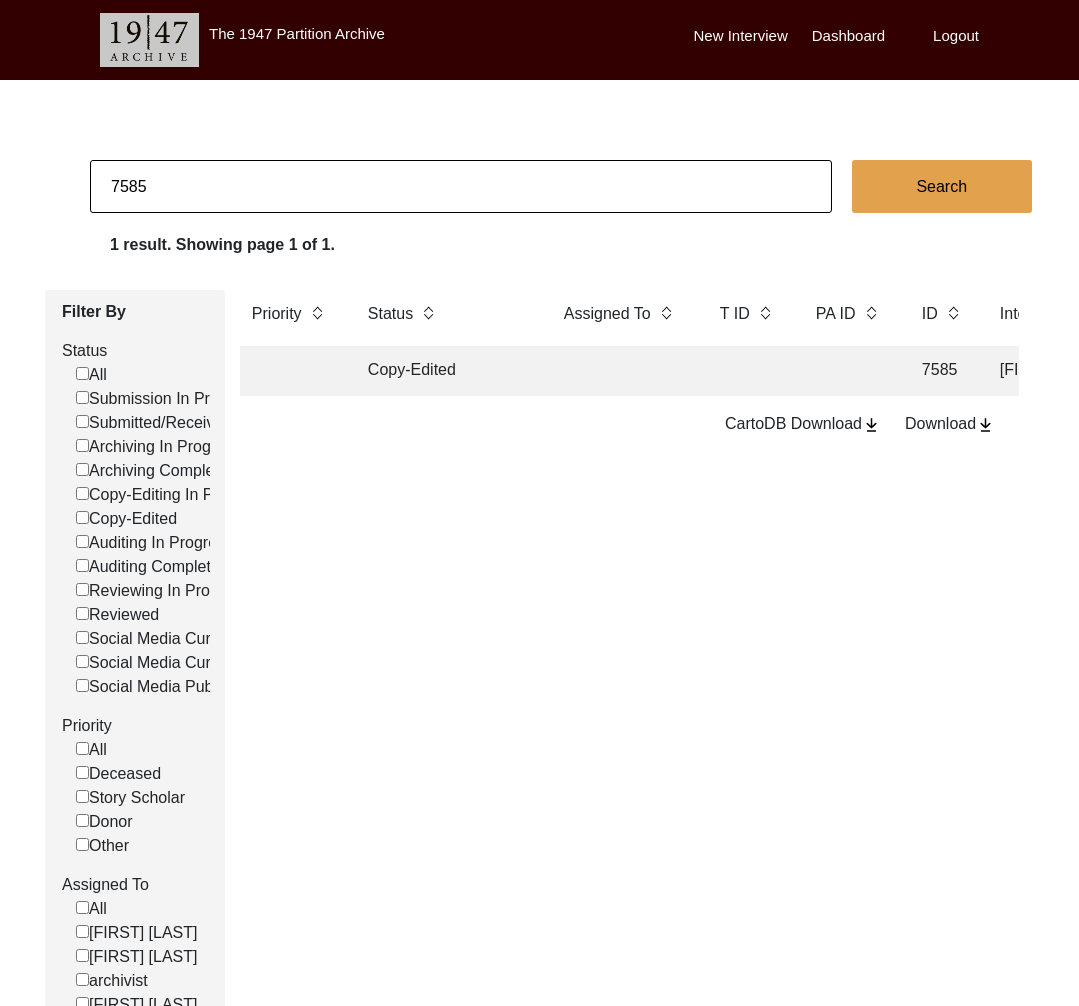 click on "7585" 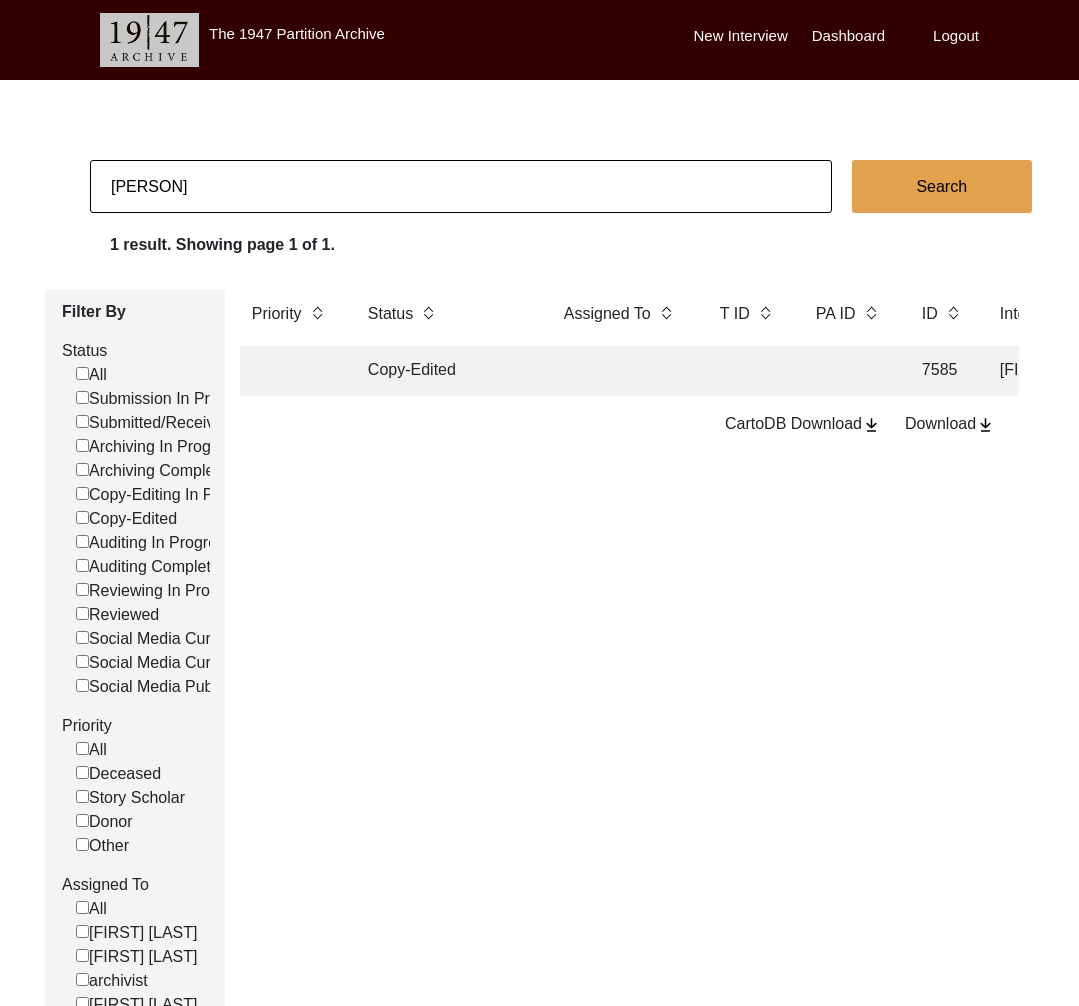 type on "[FIRST] [LAST]" 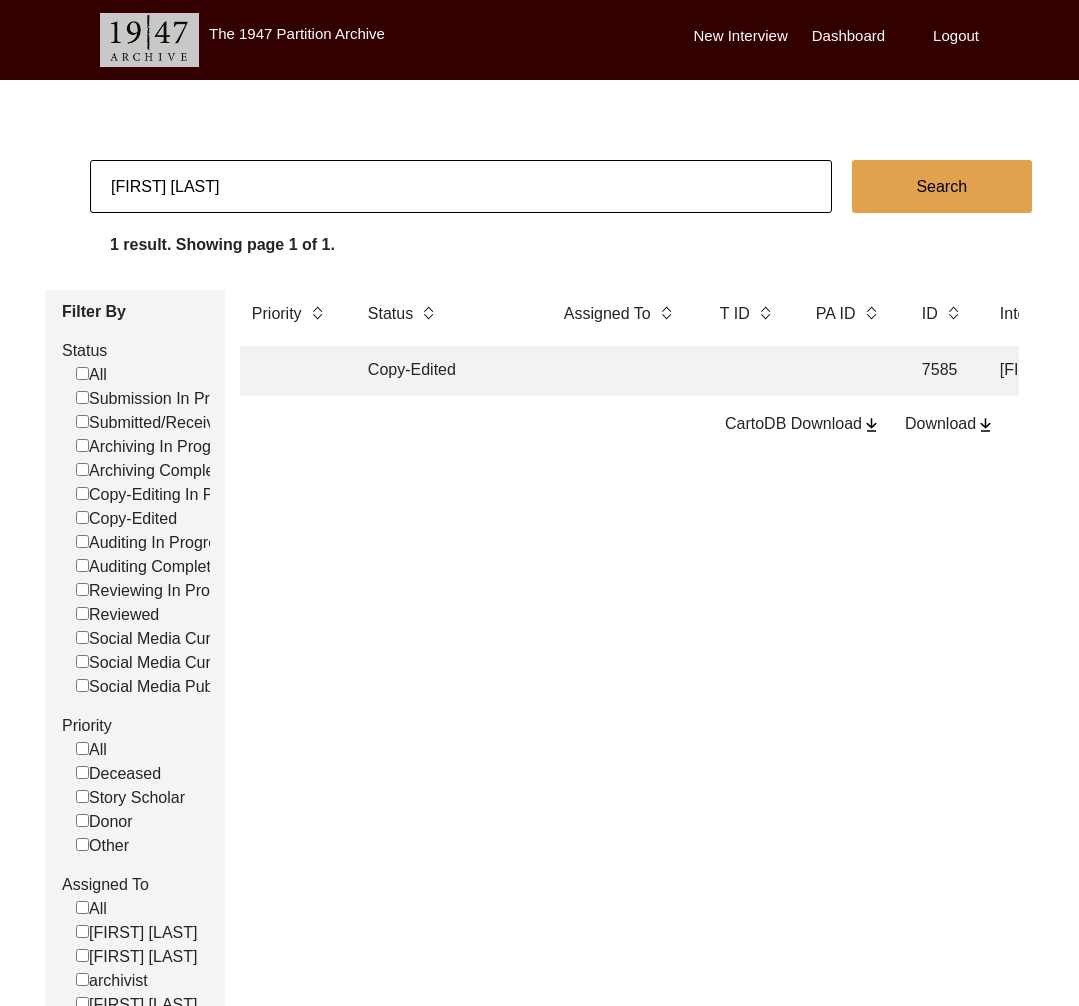 checkbox on "false" 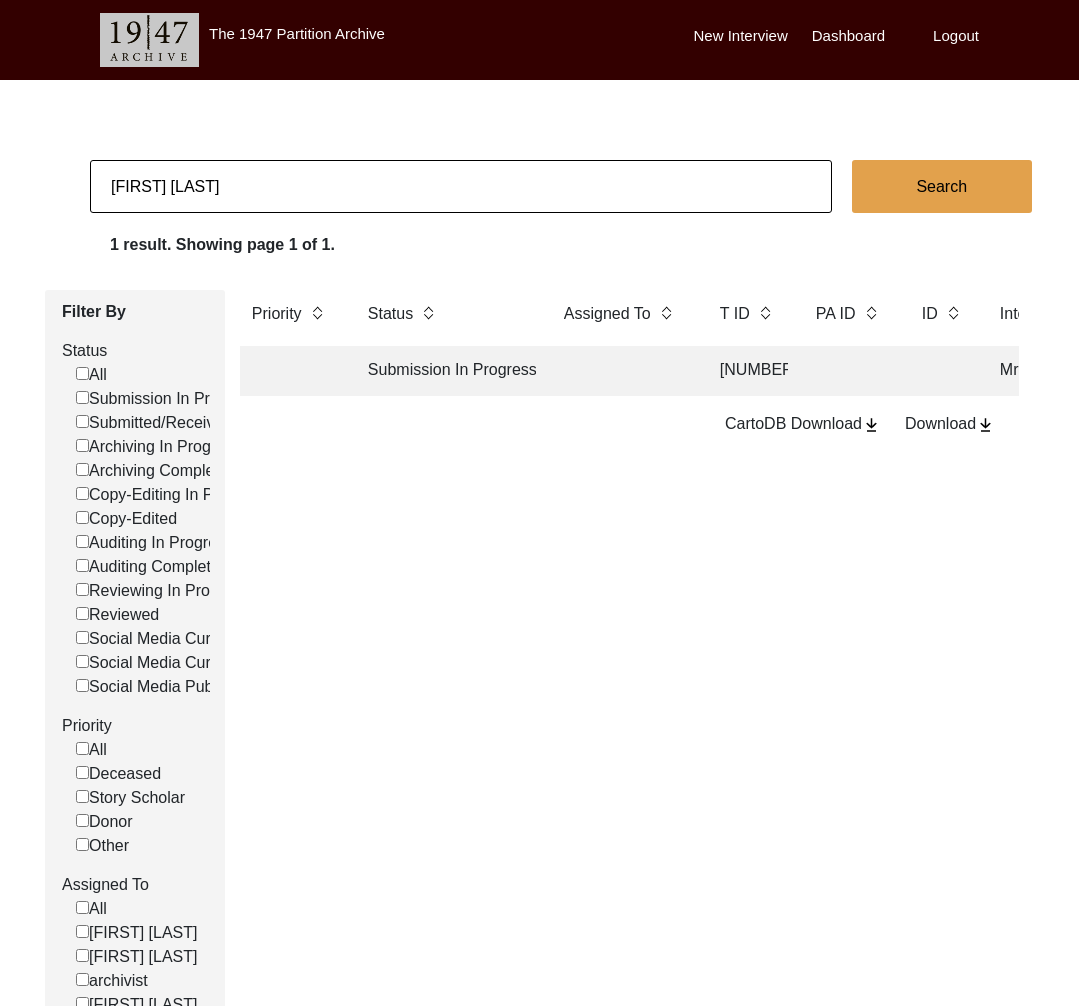 click 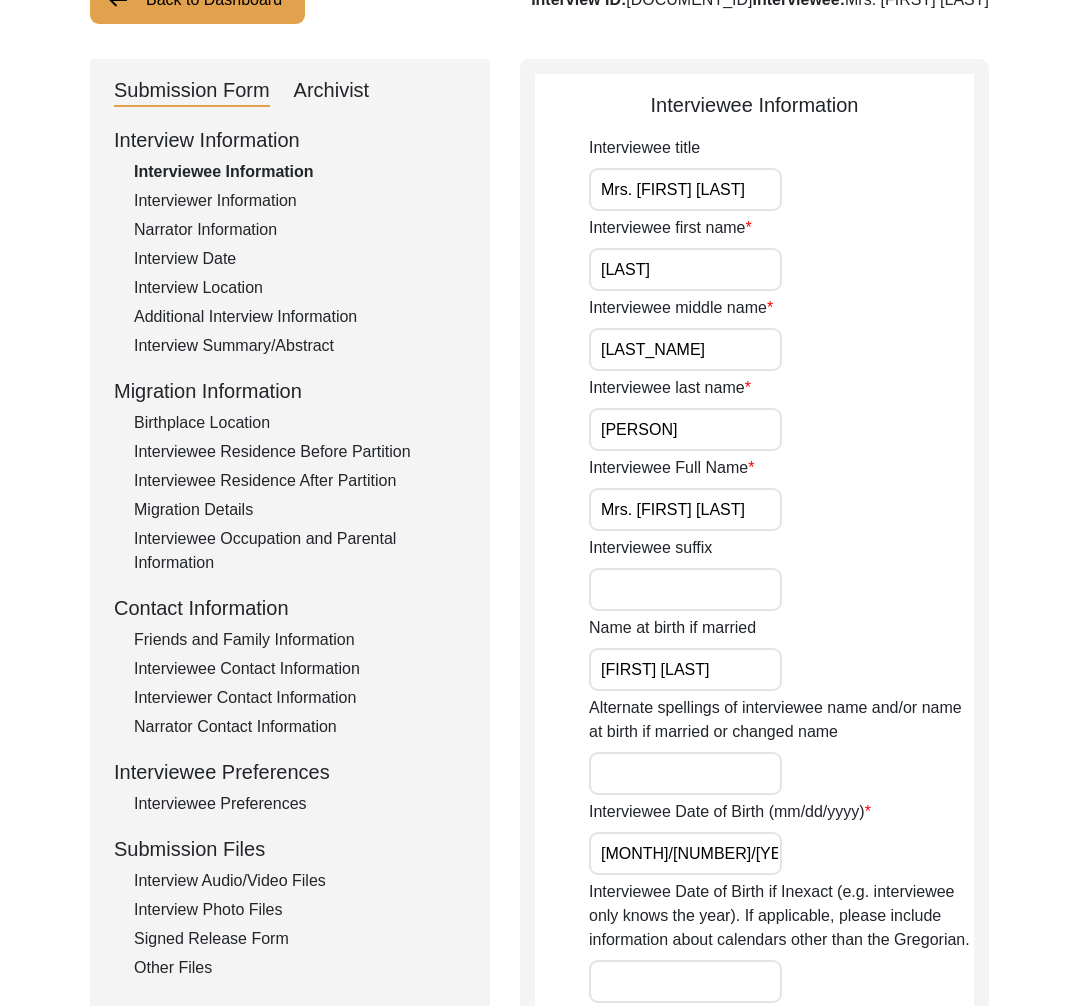 scroll, scrollTop: 191, scrollLeft: 0, axis: vertical 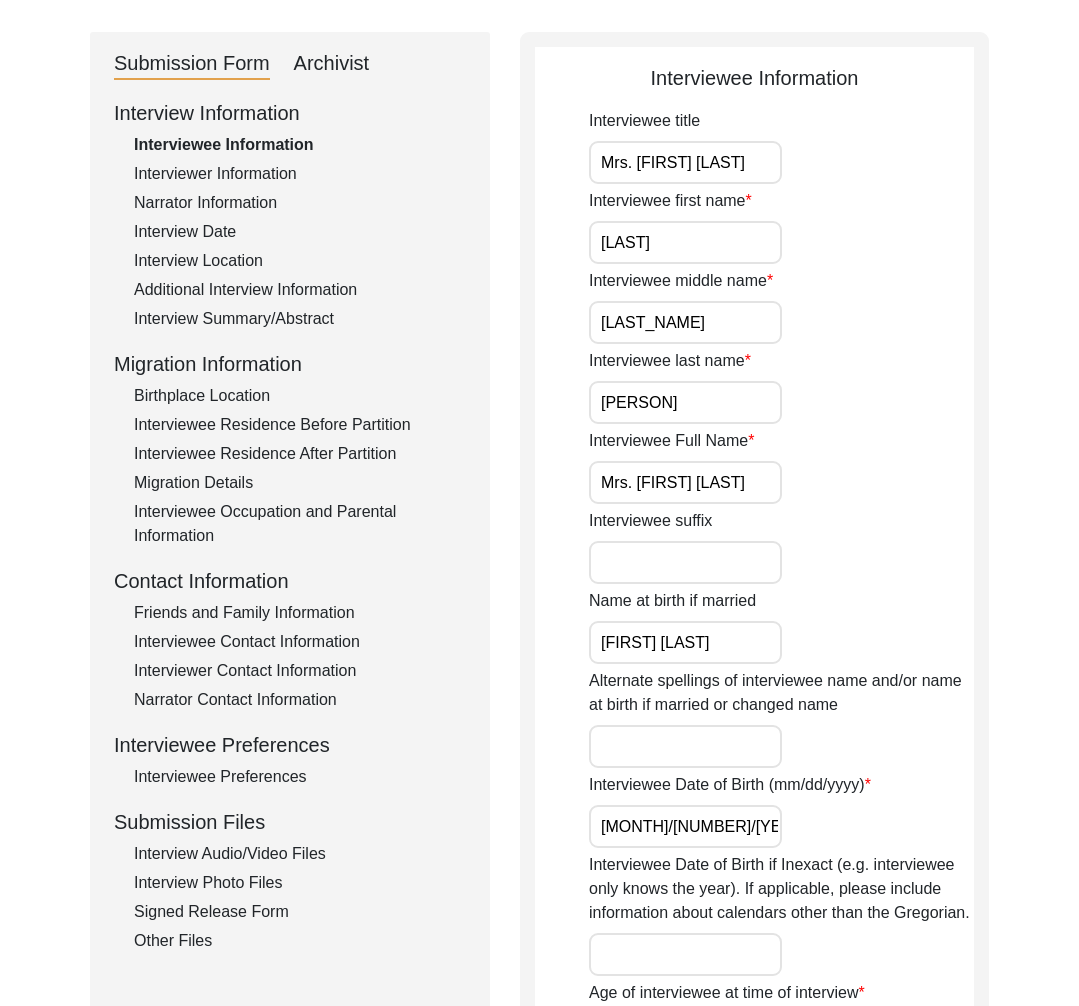 click on "Interview Audio/Video Files" 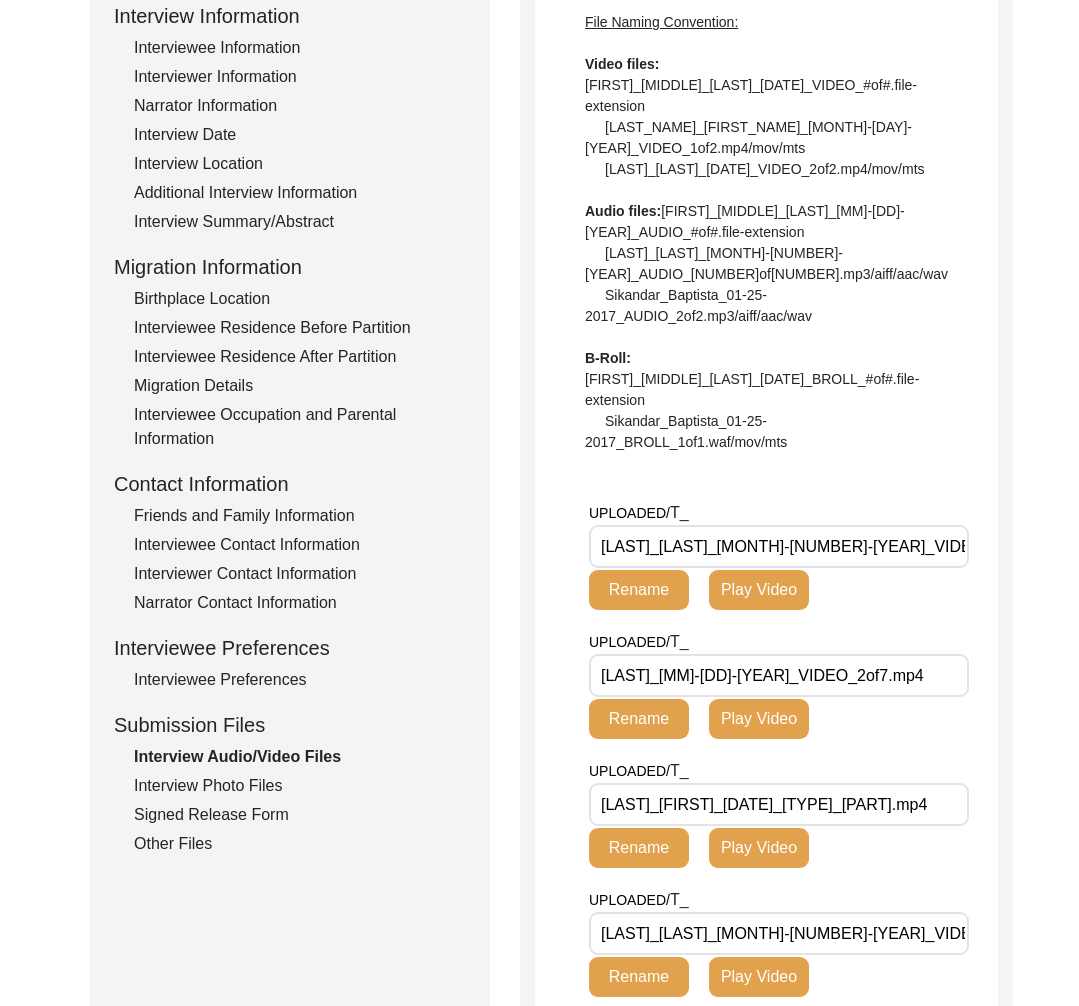 scroll, scrollTop: 294, scrollLeft: 0, axis: vertical 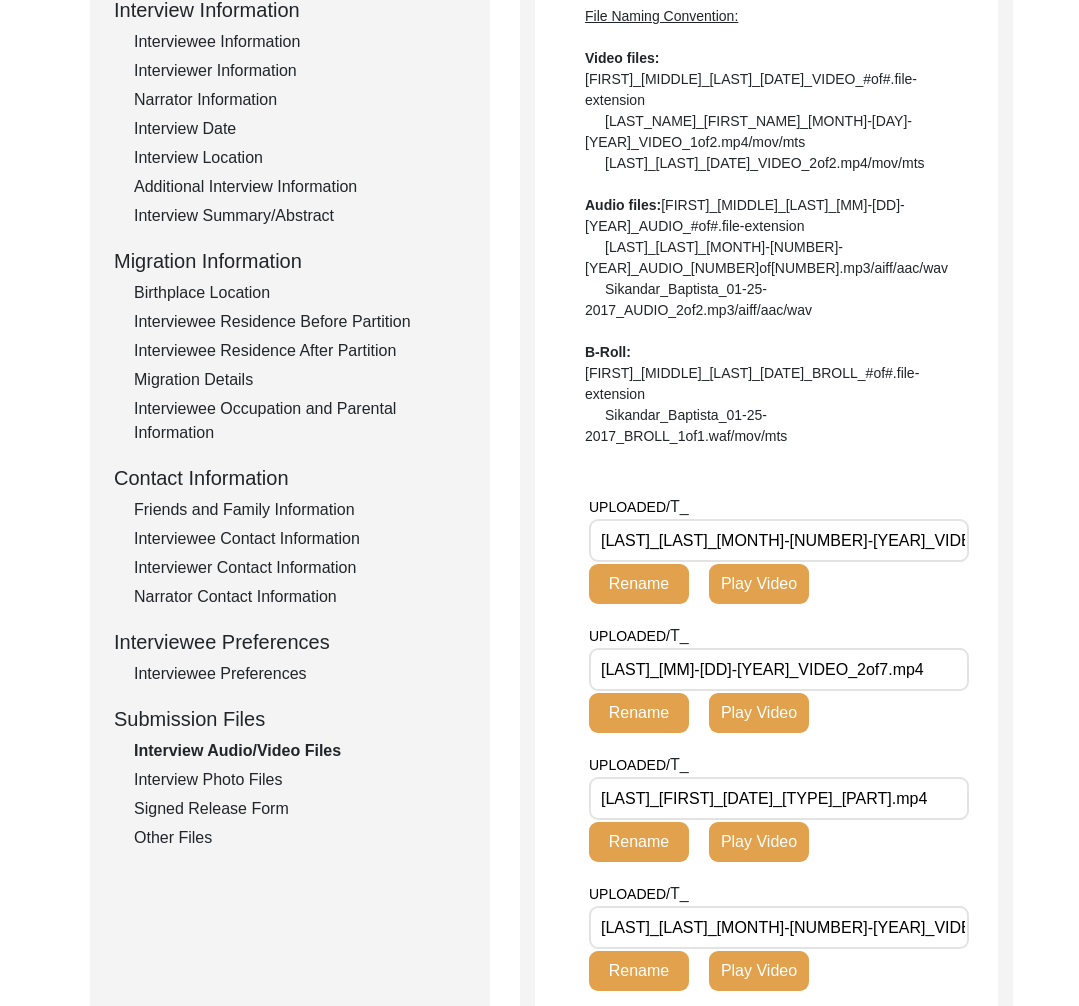 click on "Interview Photo Files" 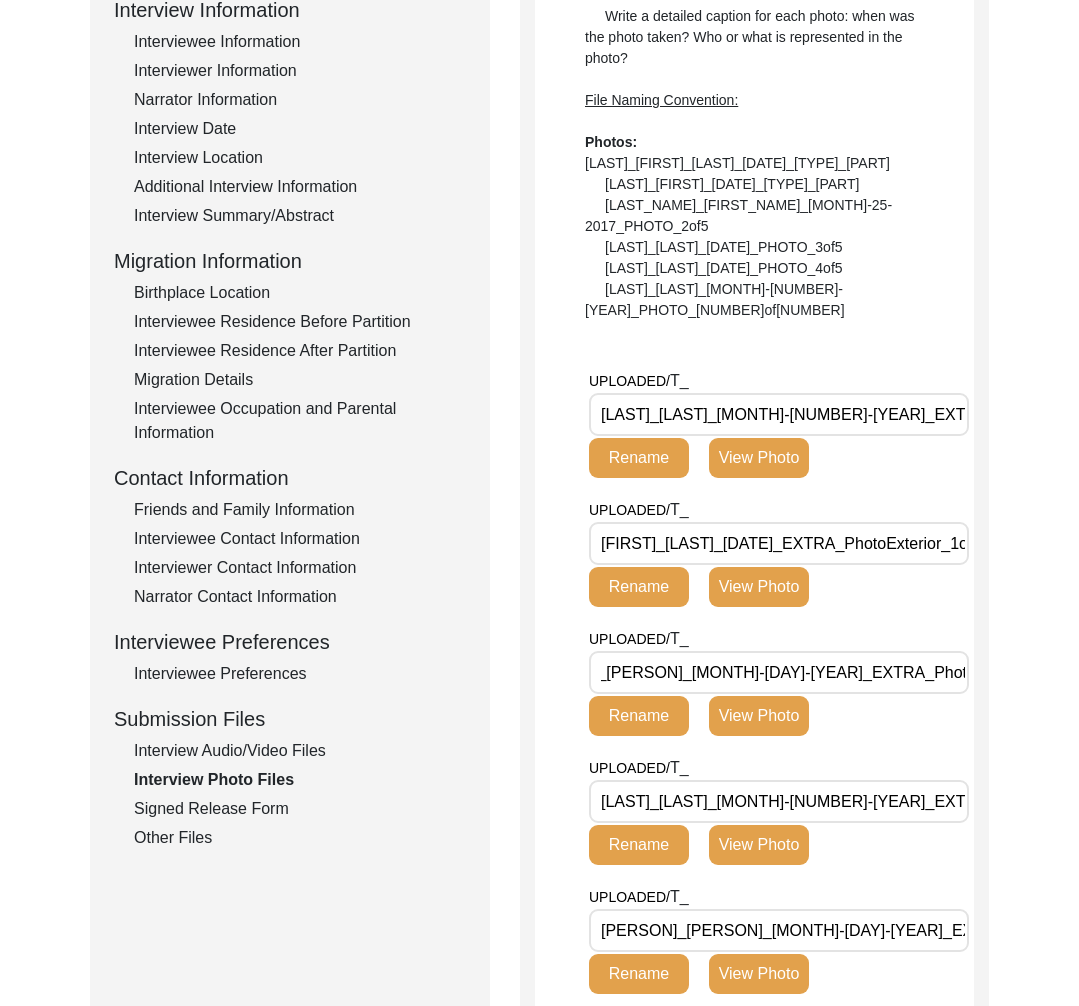 scroll, scrollTop: 0, scrollLeft: 103, axis: horizontal 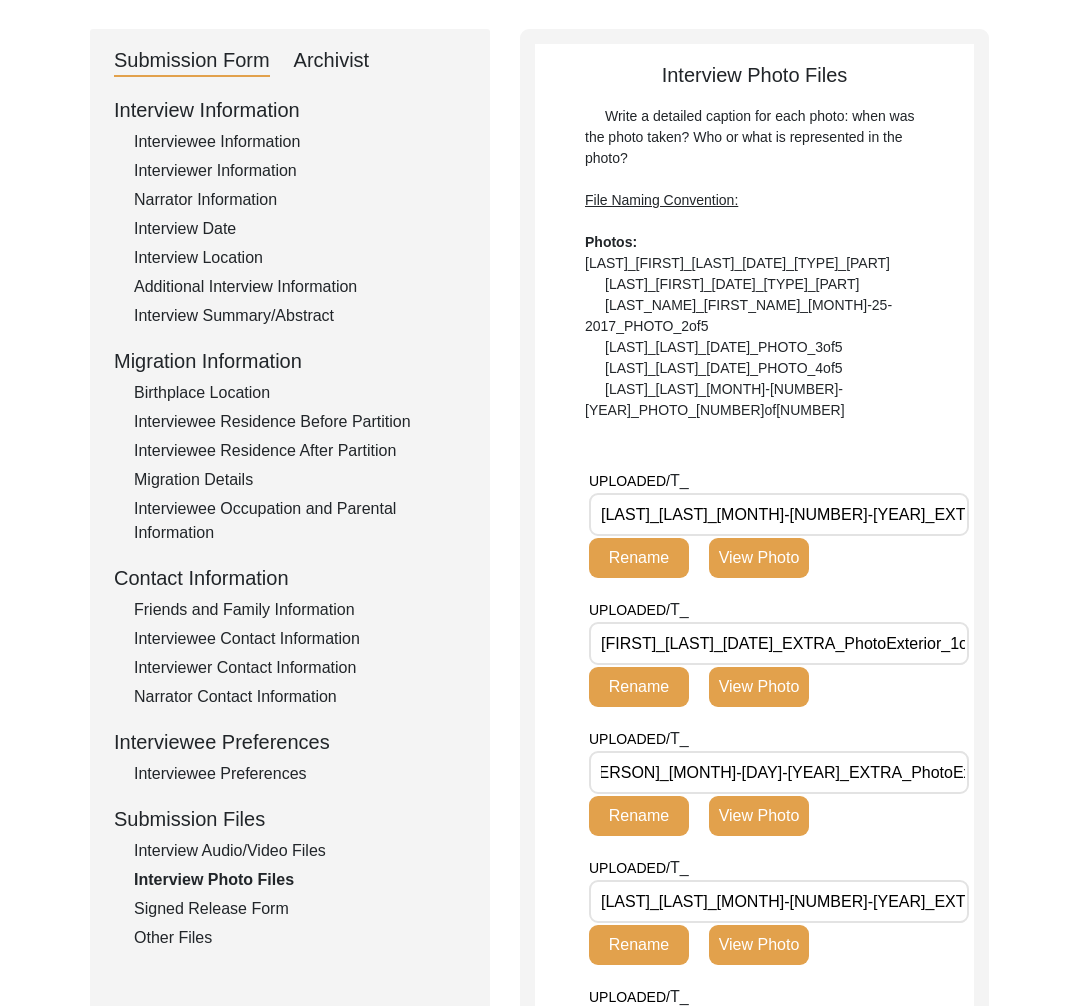 click on "Signed Release Form" 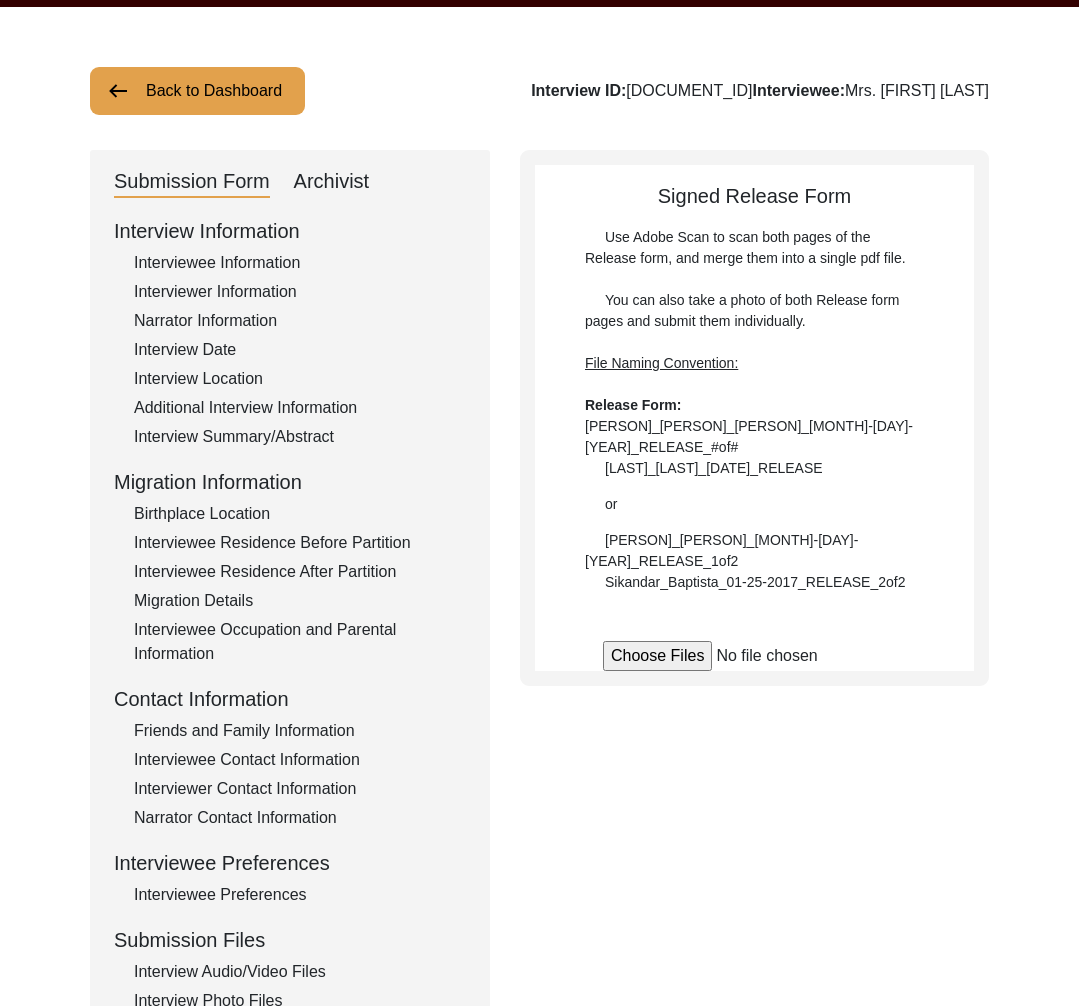 scroll, scrollTop: 109, scrollLeft: 0, axis: vertical 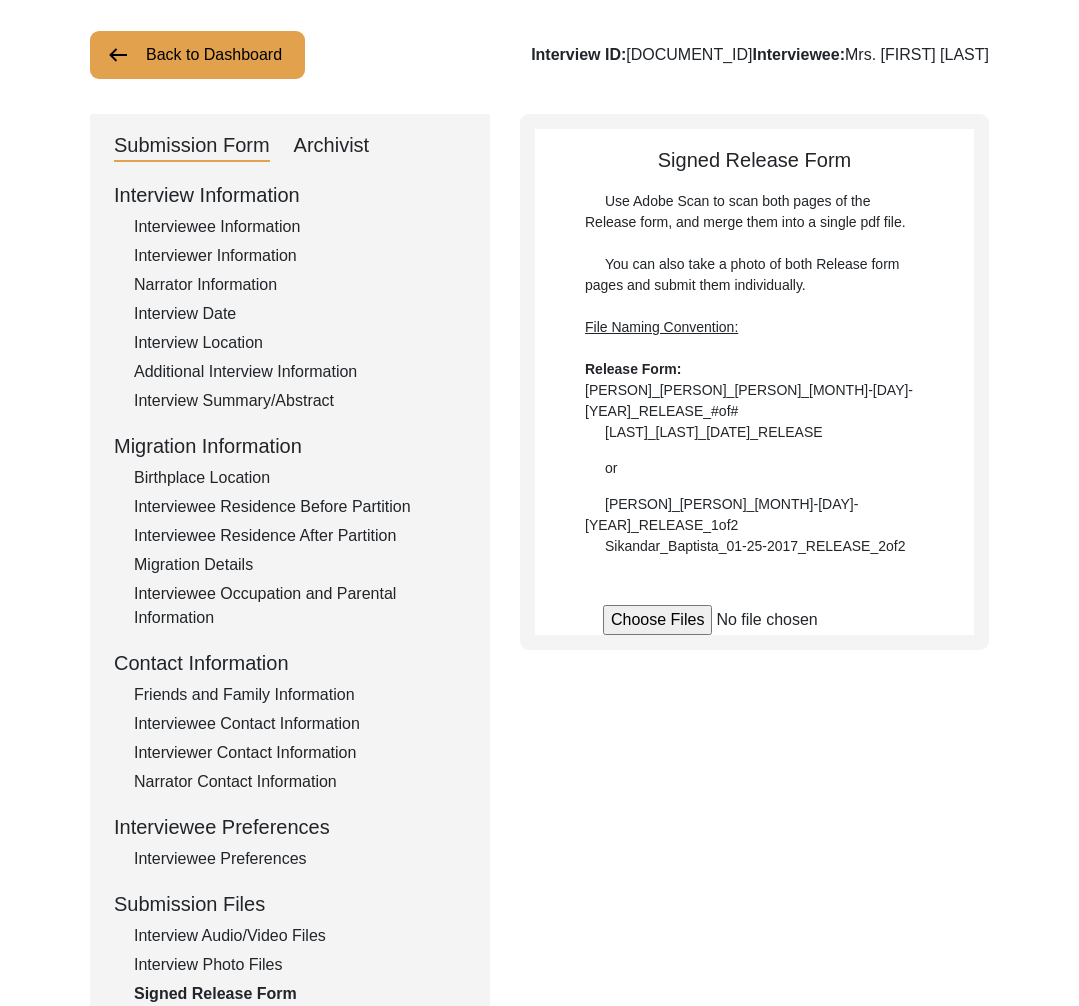 click on "Interview Audio/Video Files" 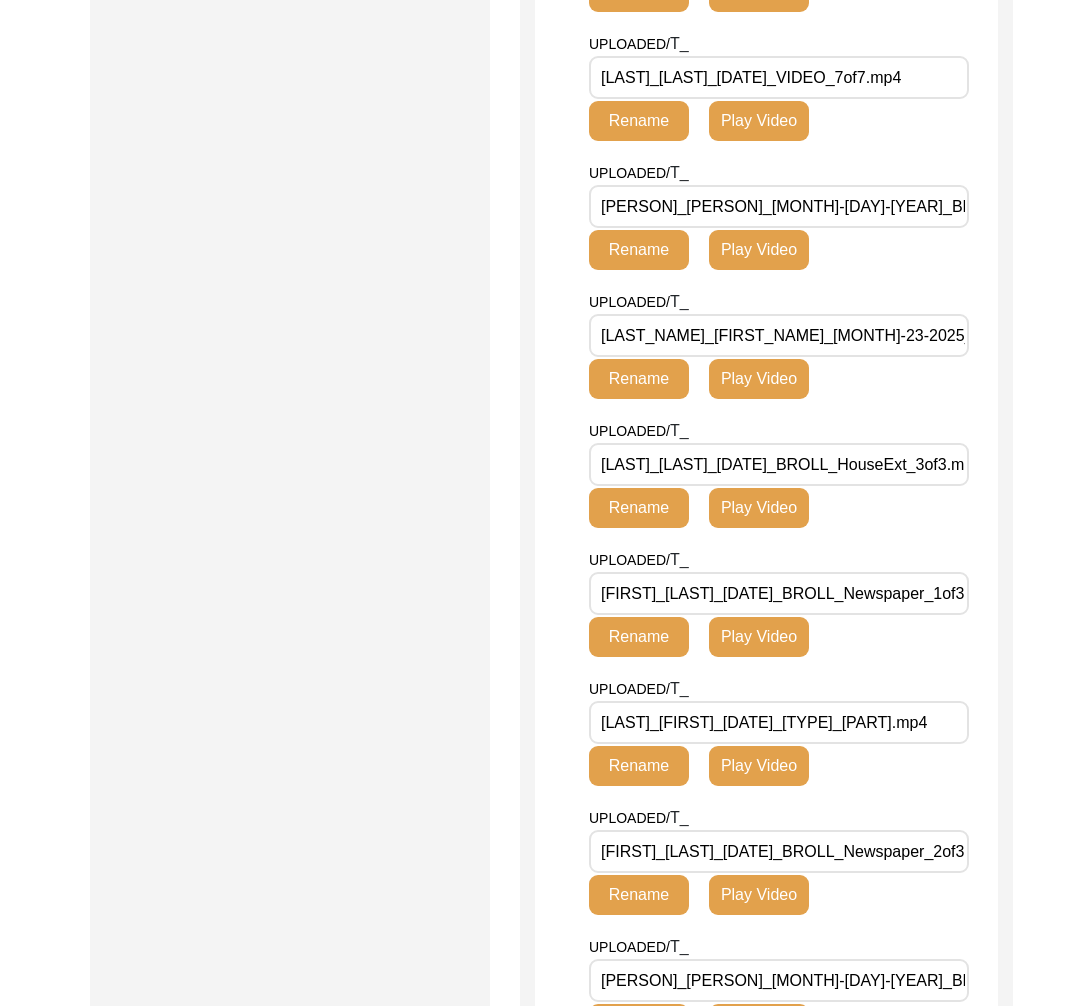 scroll, scrollTop: 1556, scrollLeft: 0, axis: vertical 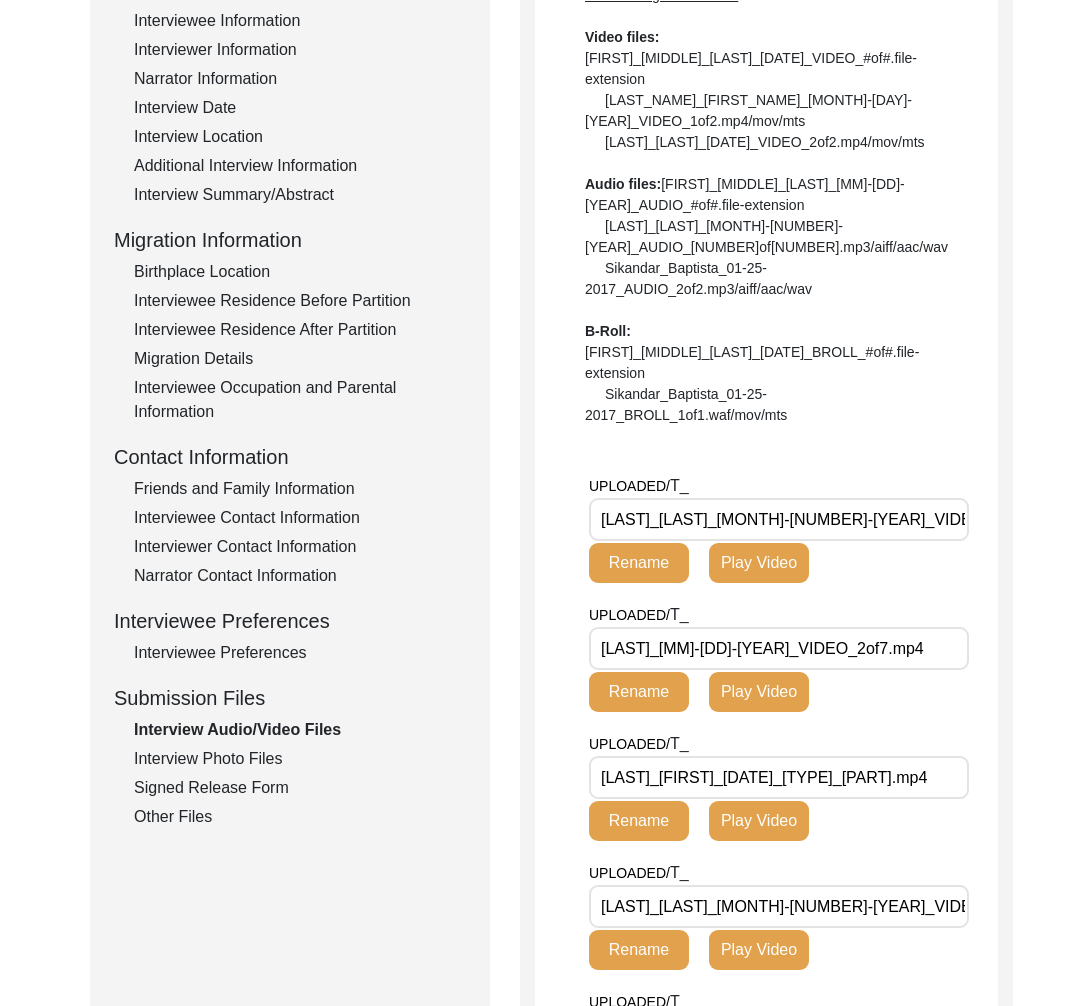 click on "Interview Photo Files" 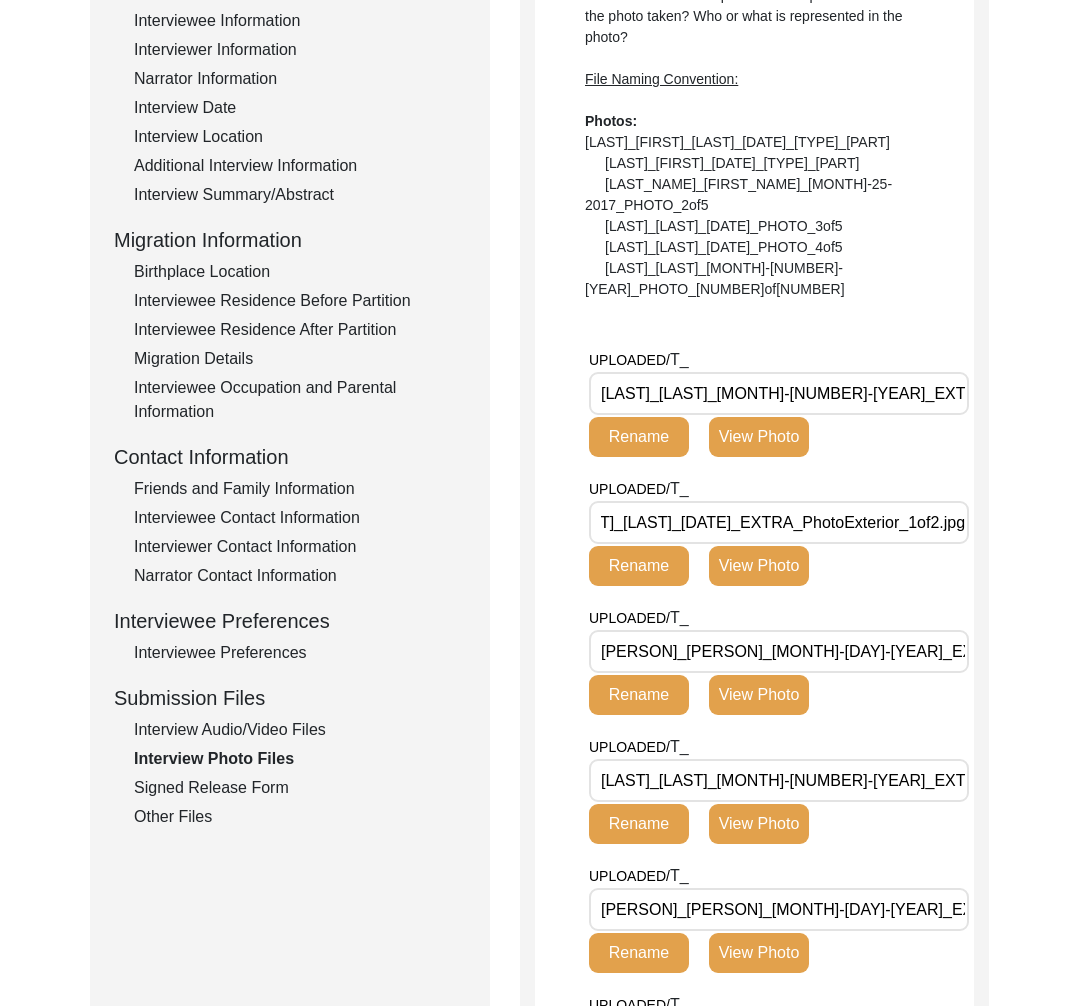 scroll, scrollTop: 0, scrollLeft: 79, axis: horizontal 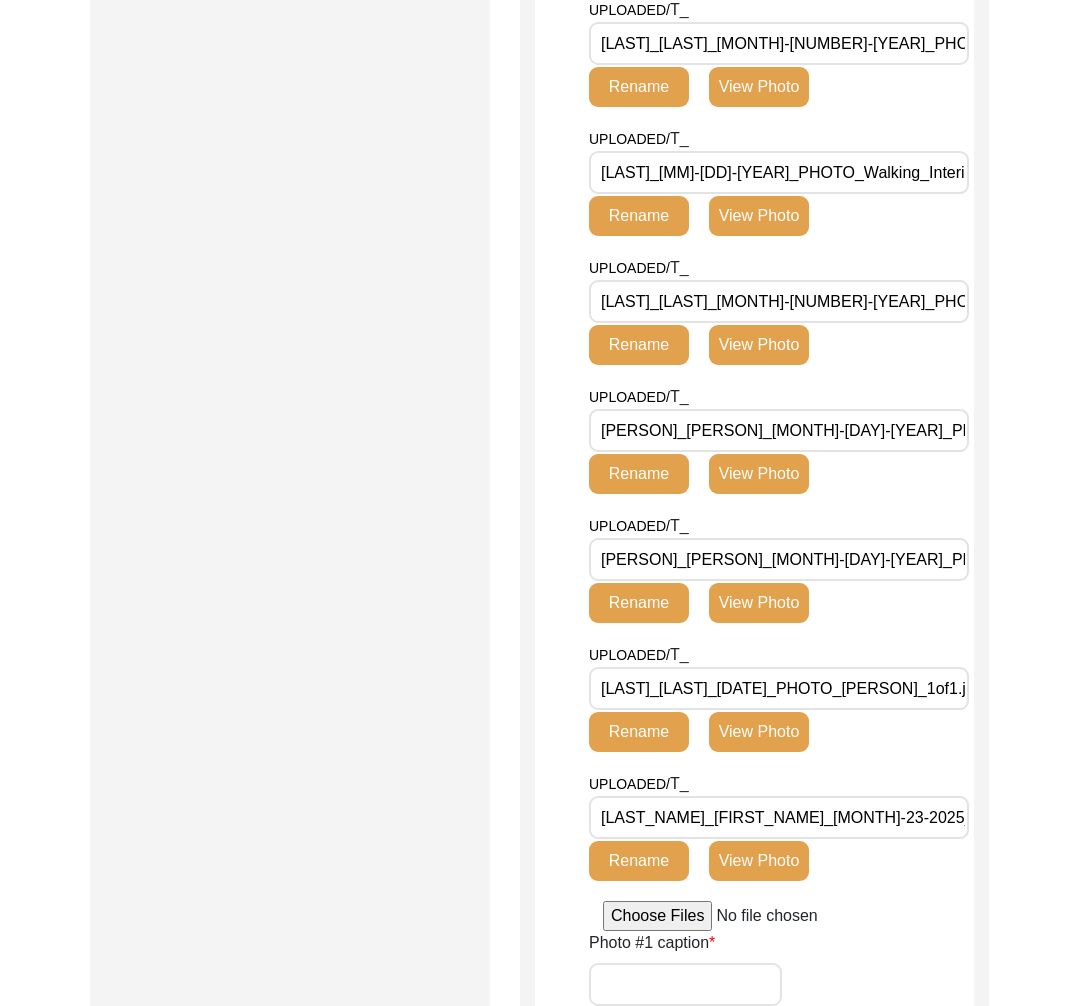 drag, startPoint x: 880, startPoint y: 387, endPoint x: 569, endPoint y: 390, distance: 311.01447 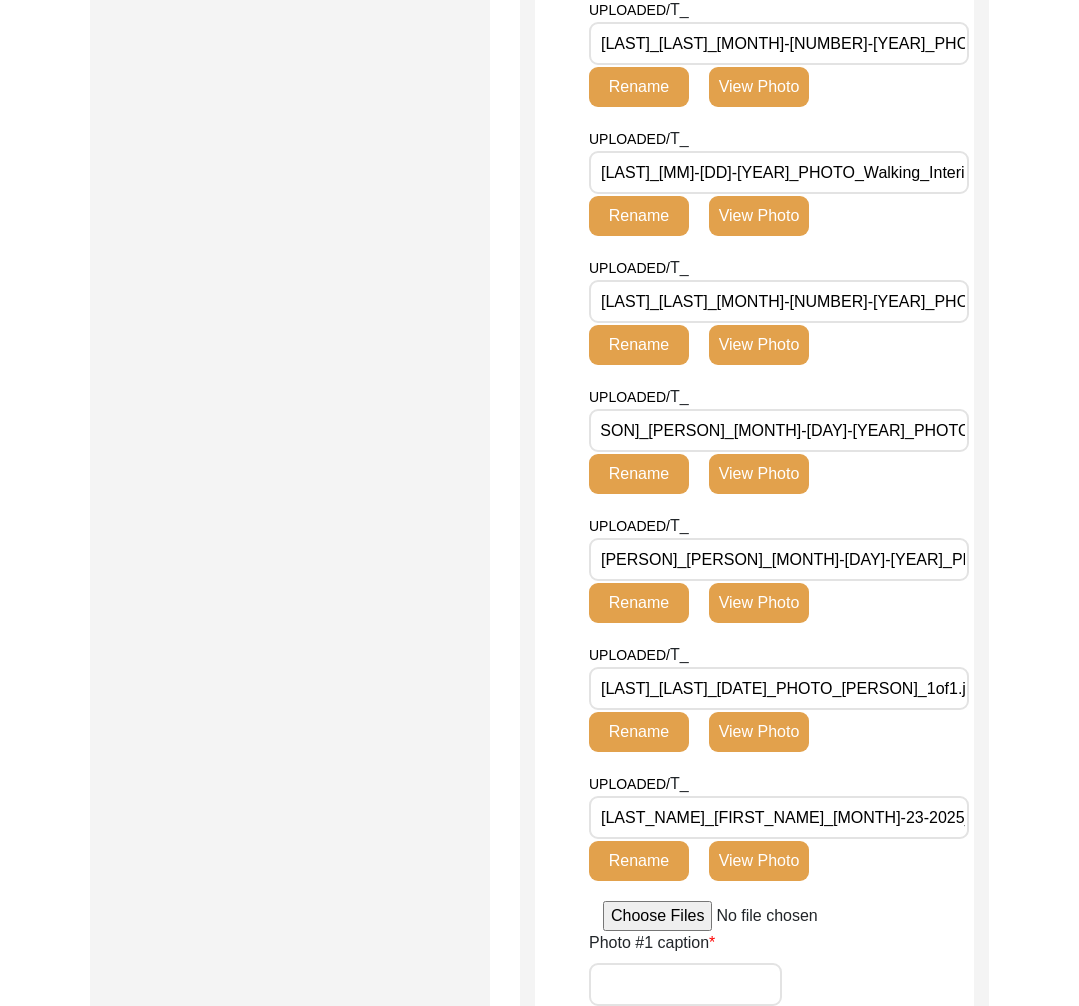 scroll, scrollTop: 0, scrollLeft: 0, axis: both 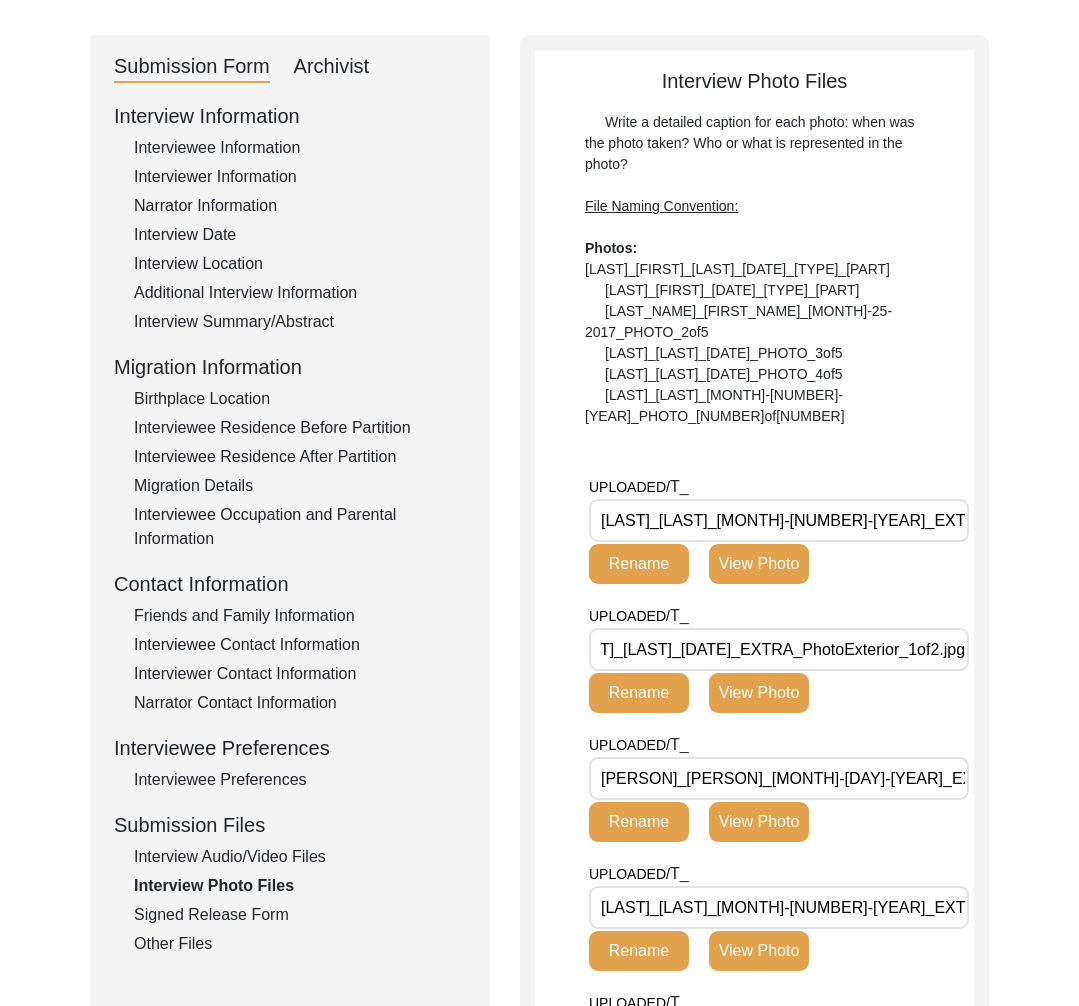 click on "Interview Audio/Video Files" 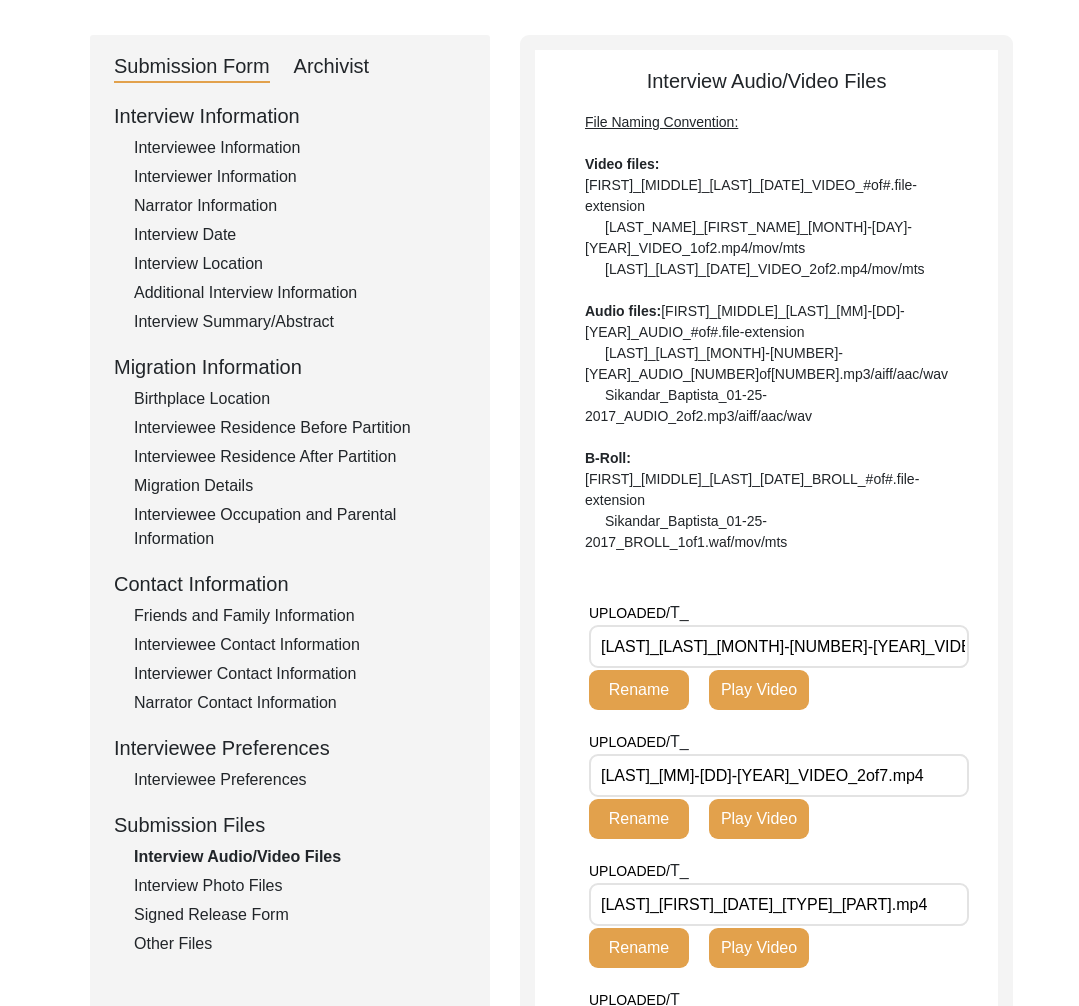 click on "Interviewer Contact Information" 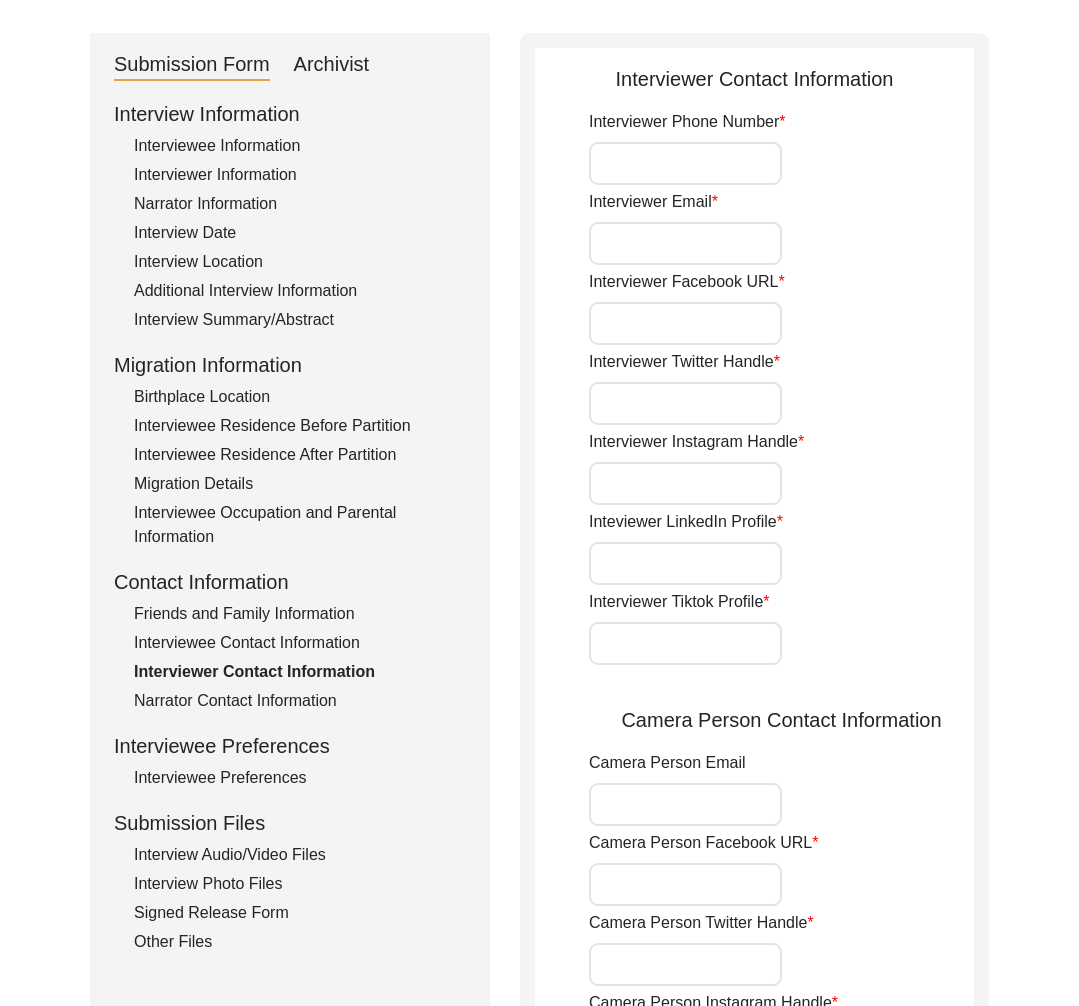 click on "Interviewee Contact Information" 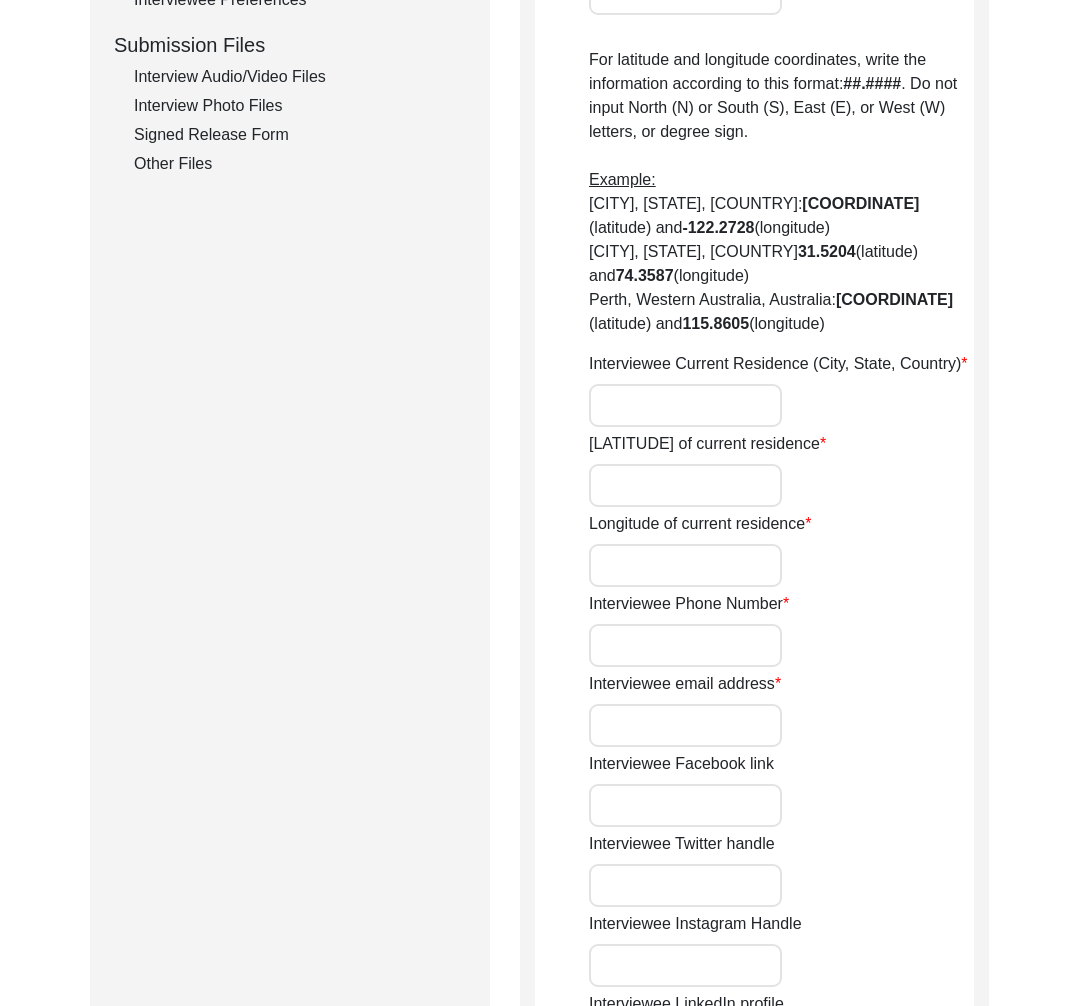 scroll, scrollTop: 721, scrollLeft: 0, axis: vertical 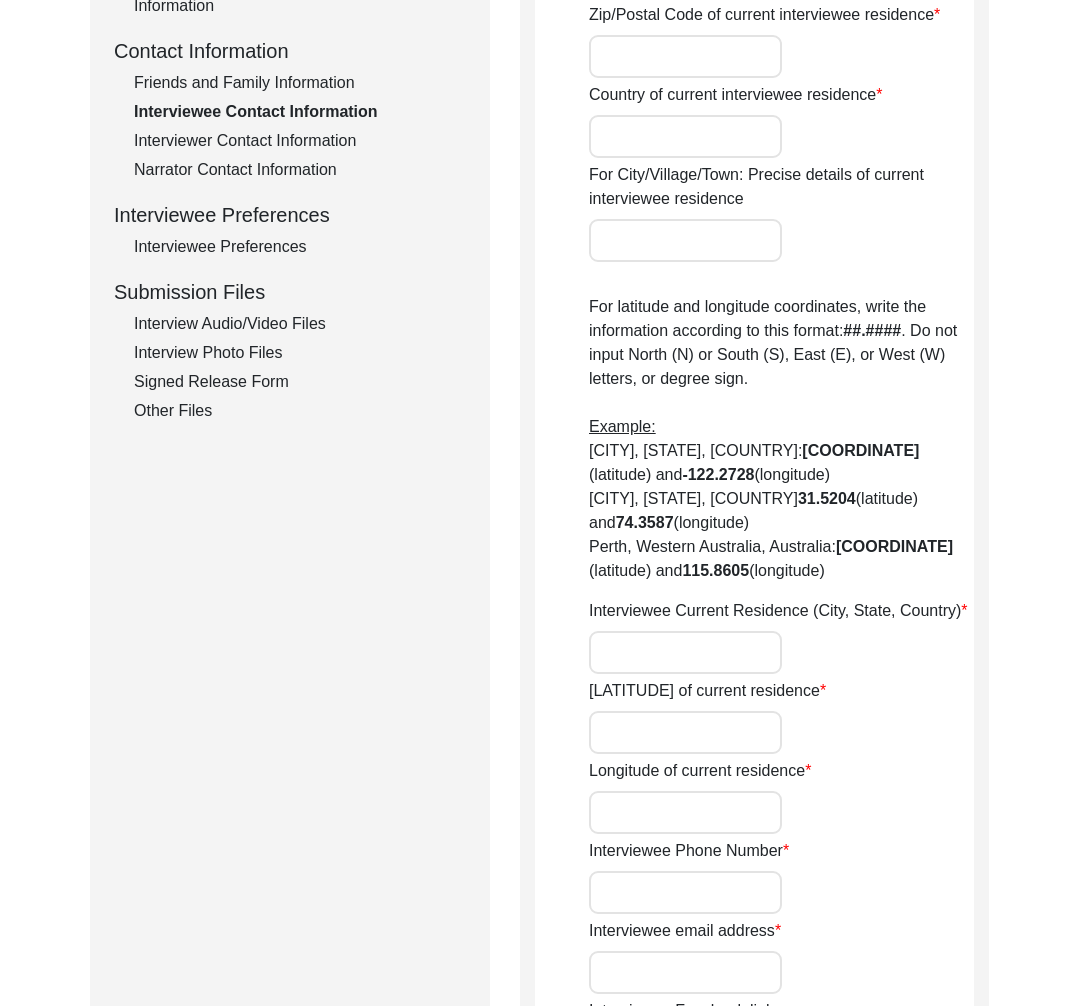 click on "Interview Audio/Video Files" 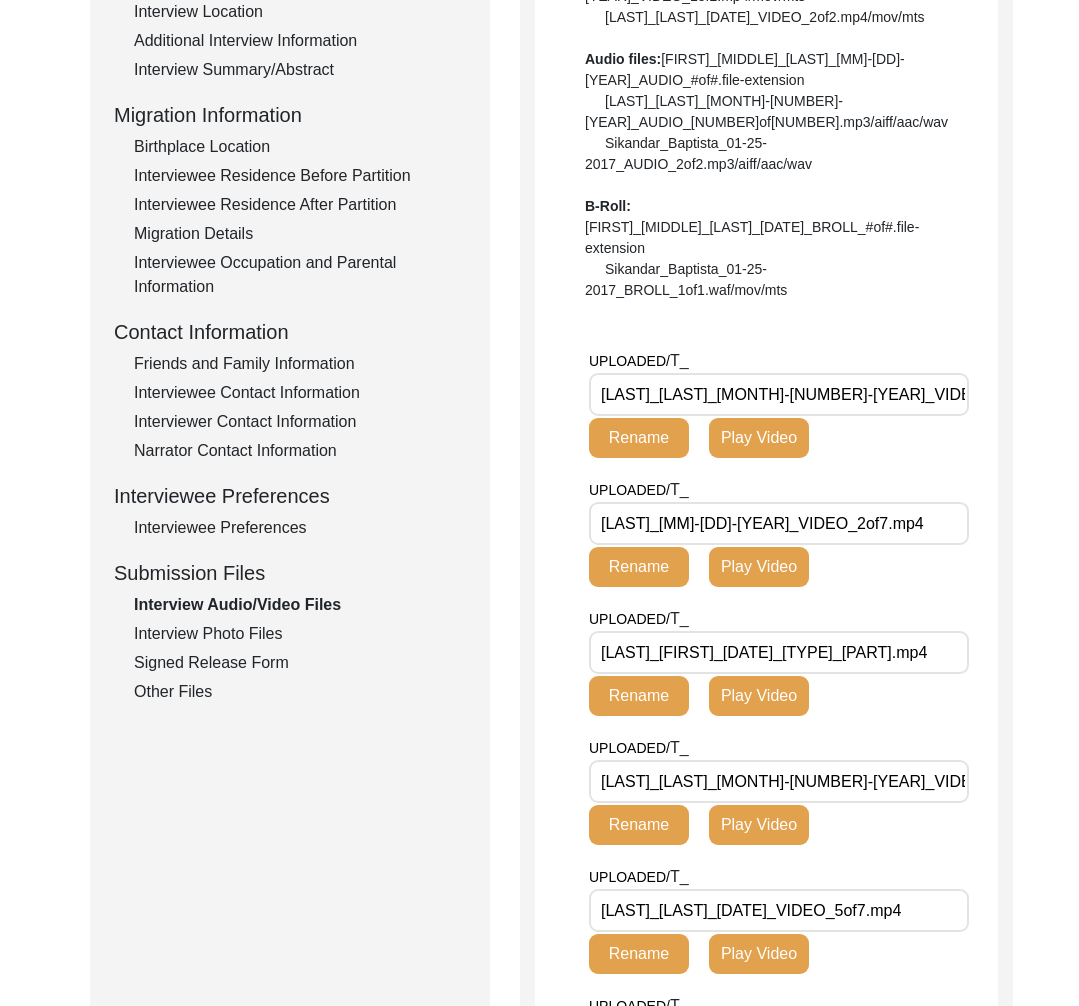scroll, scrollTop: 721, scrollLeft: 0, axis: vertical 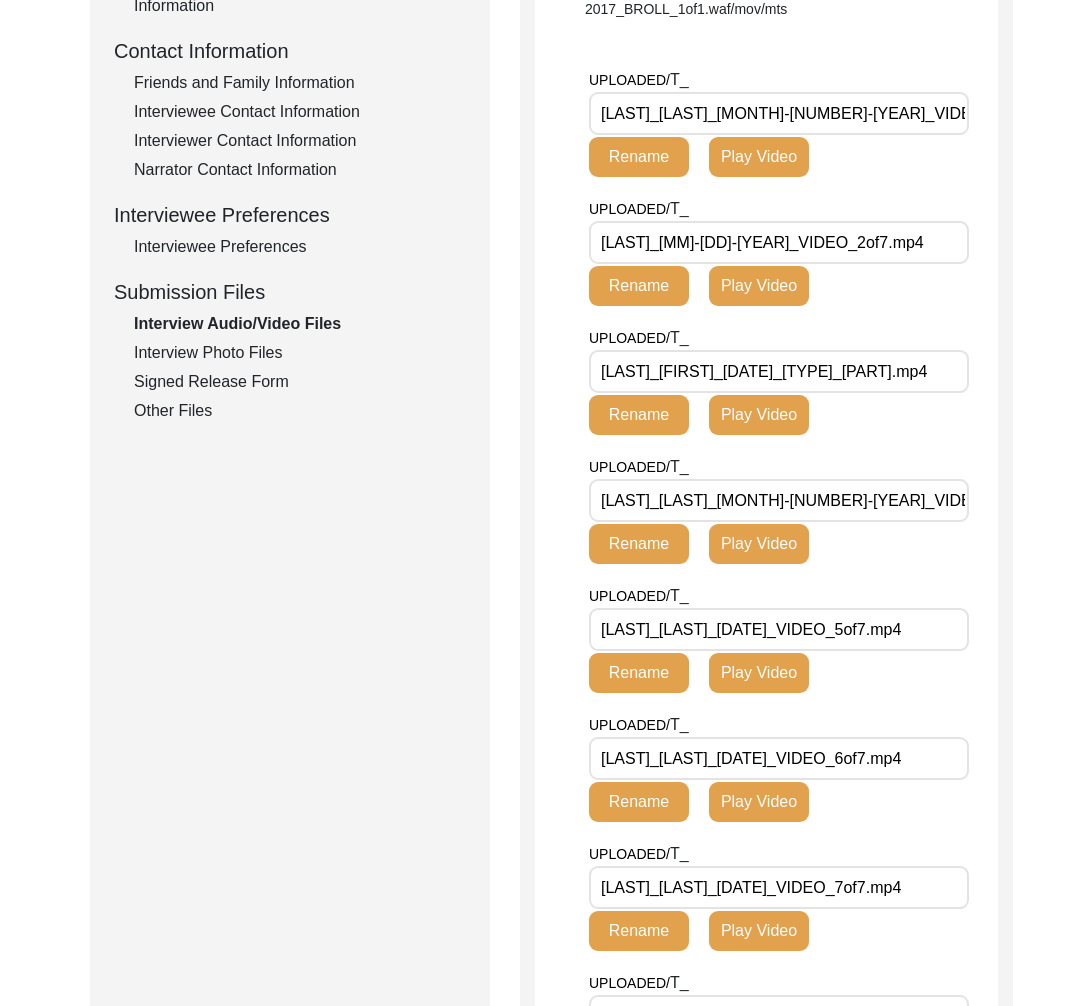 click on "Interview Photo Files" 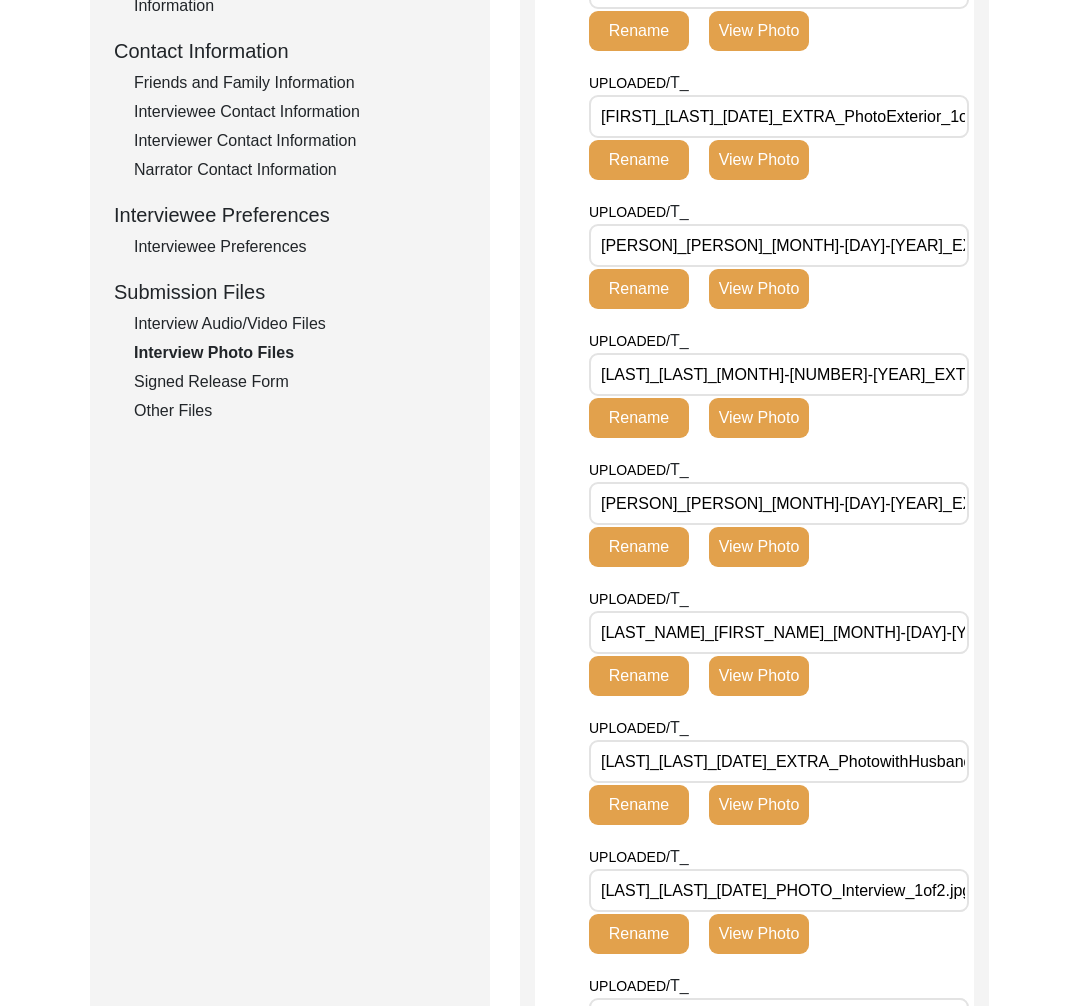click on "Interview Audio/Video Files" 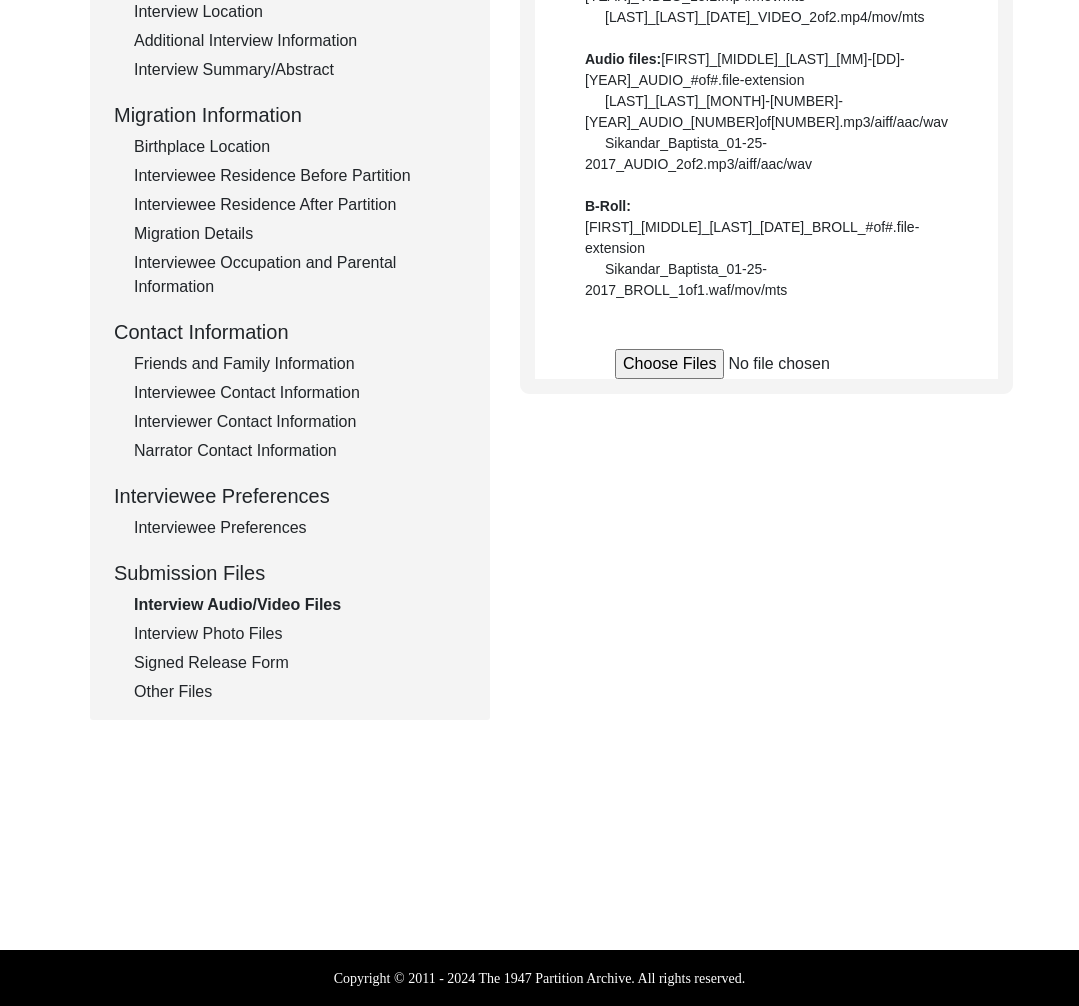 scroll, scrollTop: 721, scrollLeft: 0, axis: vertical 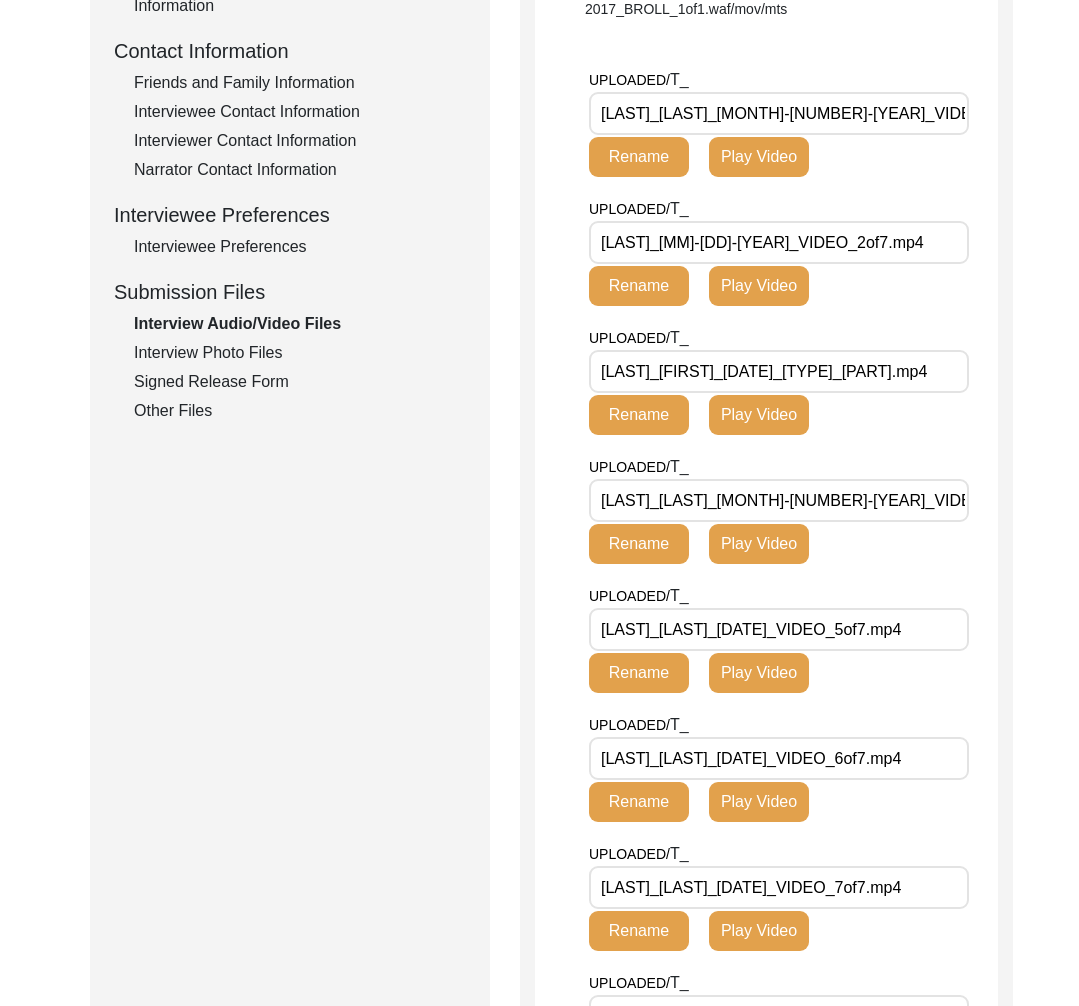 drag, startPoint x: 952, startPoint y: 483, endPoint x: 866, endPoint y: 485, distance: 86.023254 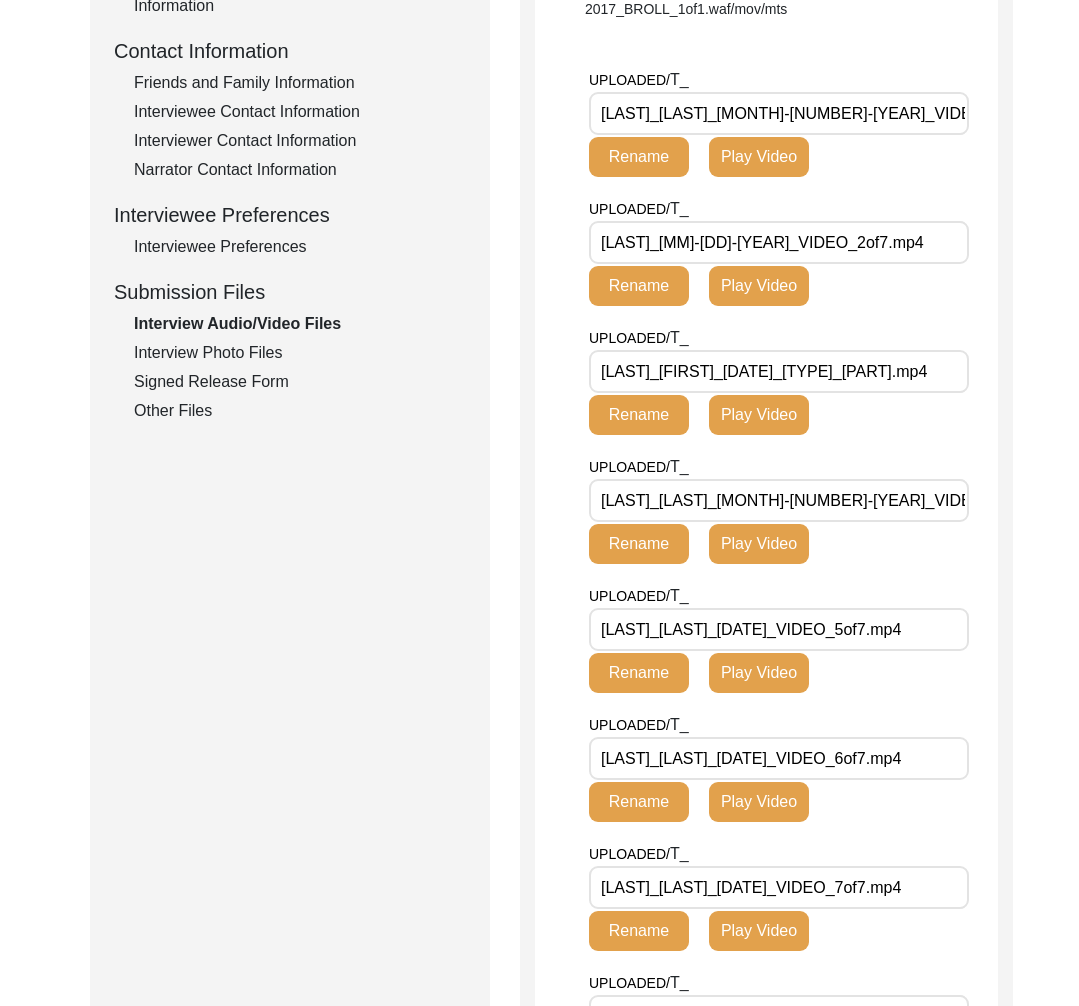 click on "[LAST]_[LAST]_[MONTH]-[NUMBER]-[YEAR]_VIDEO_[NUMBER]of[NUMBER].mp4" at bounding box center (779, 500) 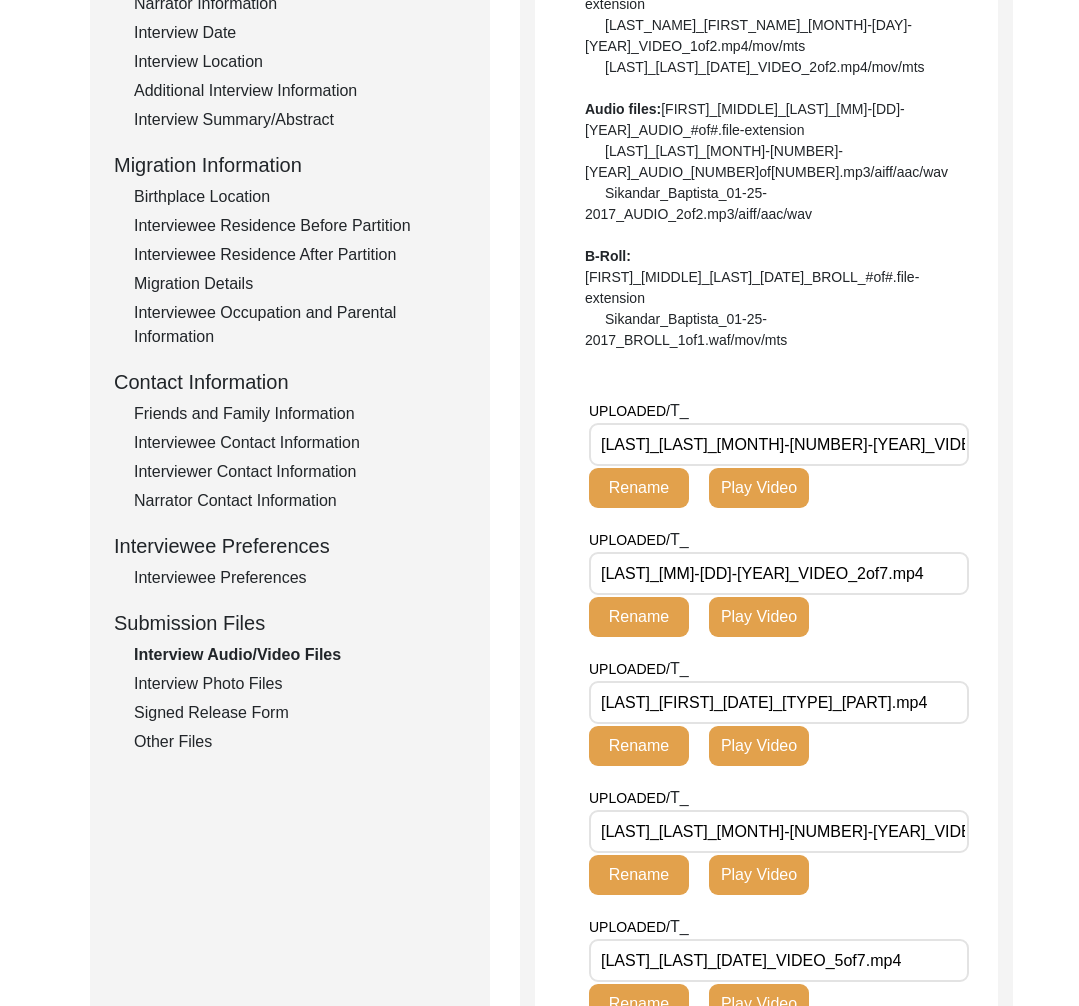 scroll, scrollTop: 320, scrollLeft: 0, axis: vertical 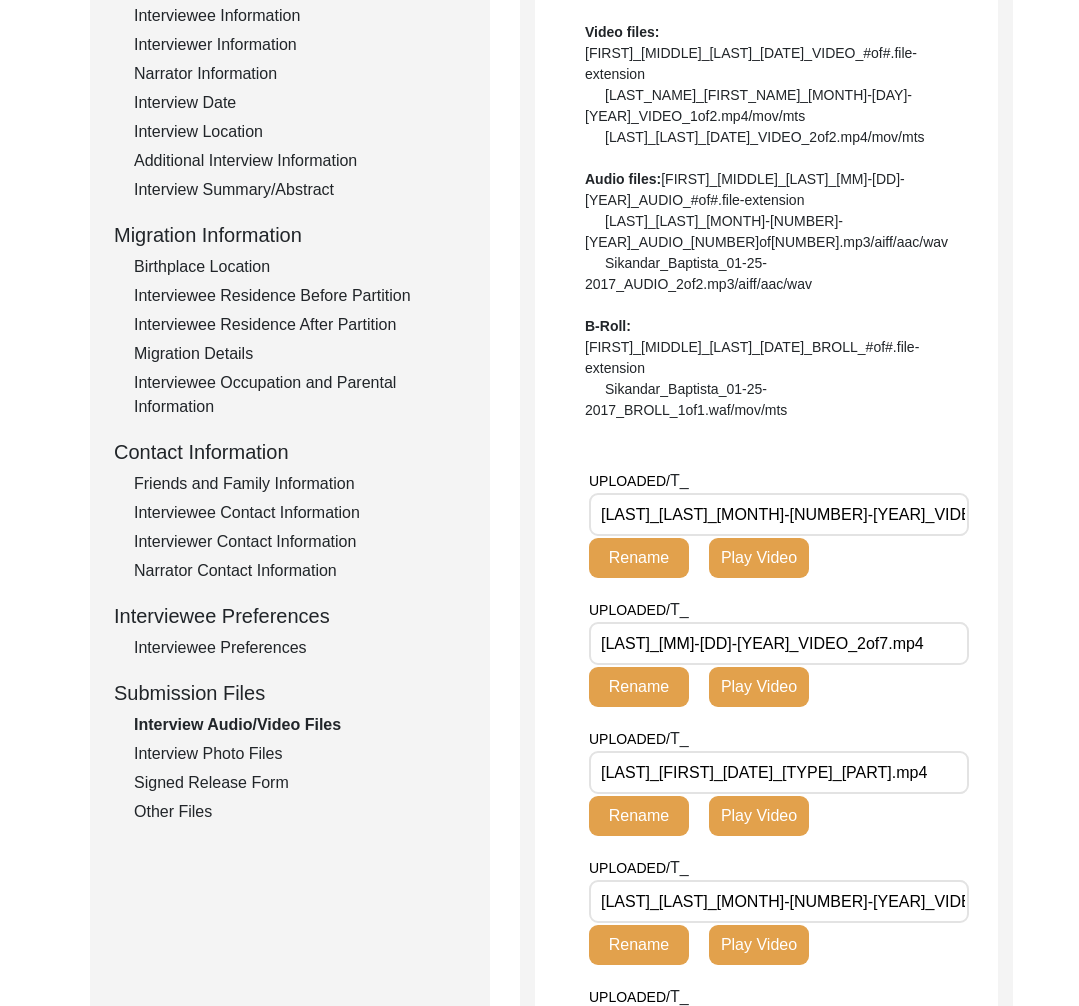 click on "Interview Photo Files" 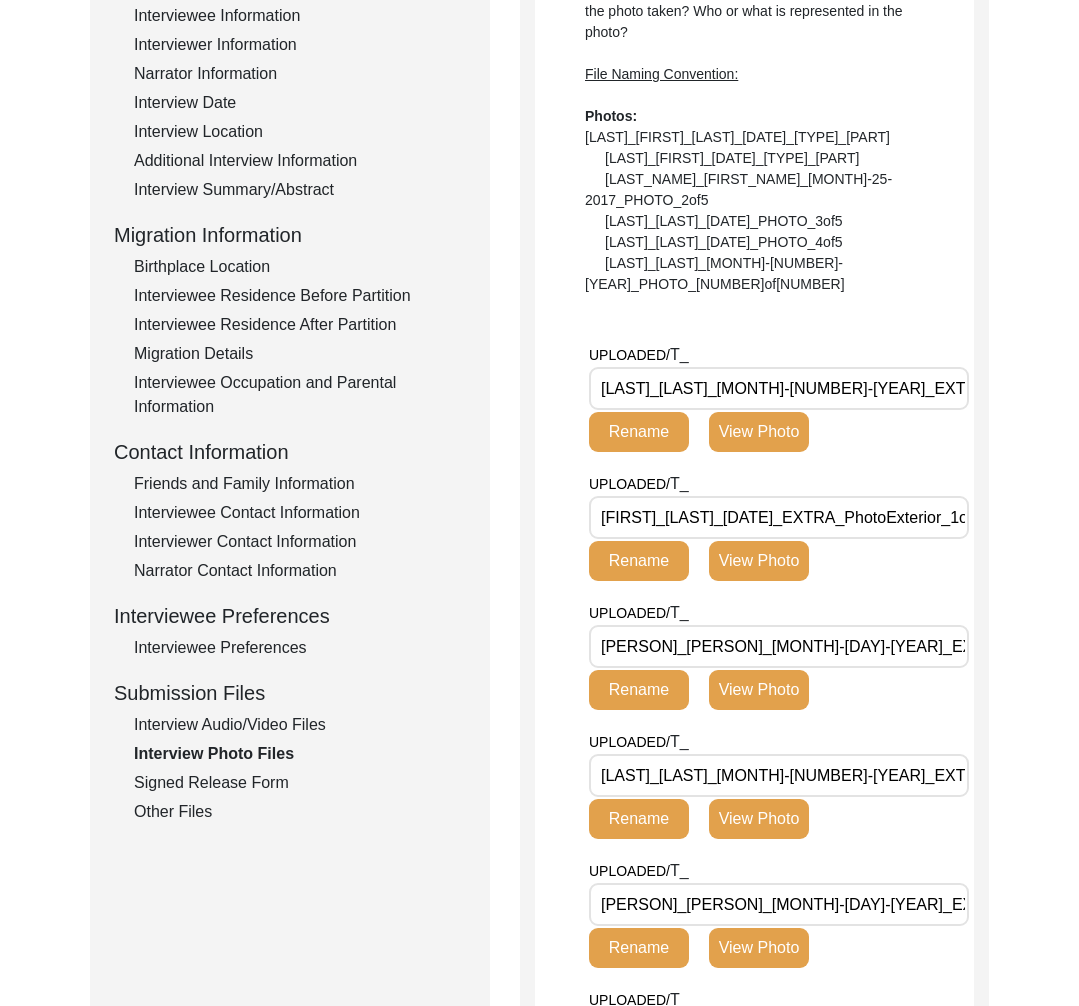 scroll, scrollTop: 0, scrollLeft: 103, axis: horizontal 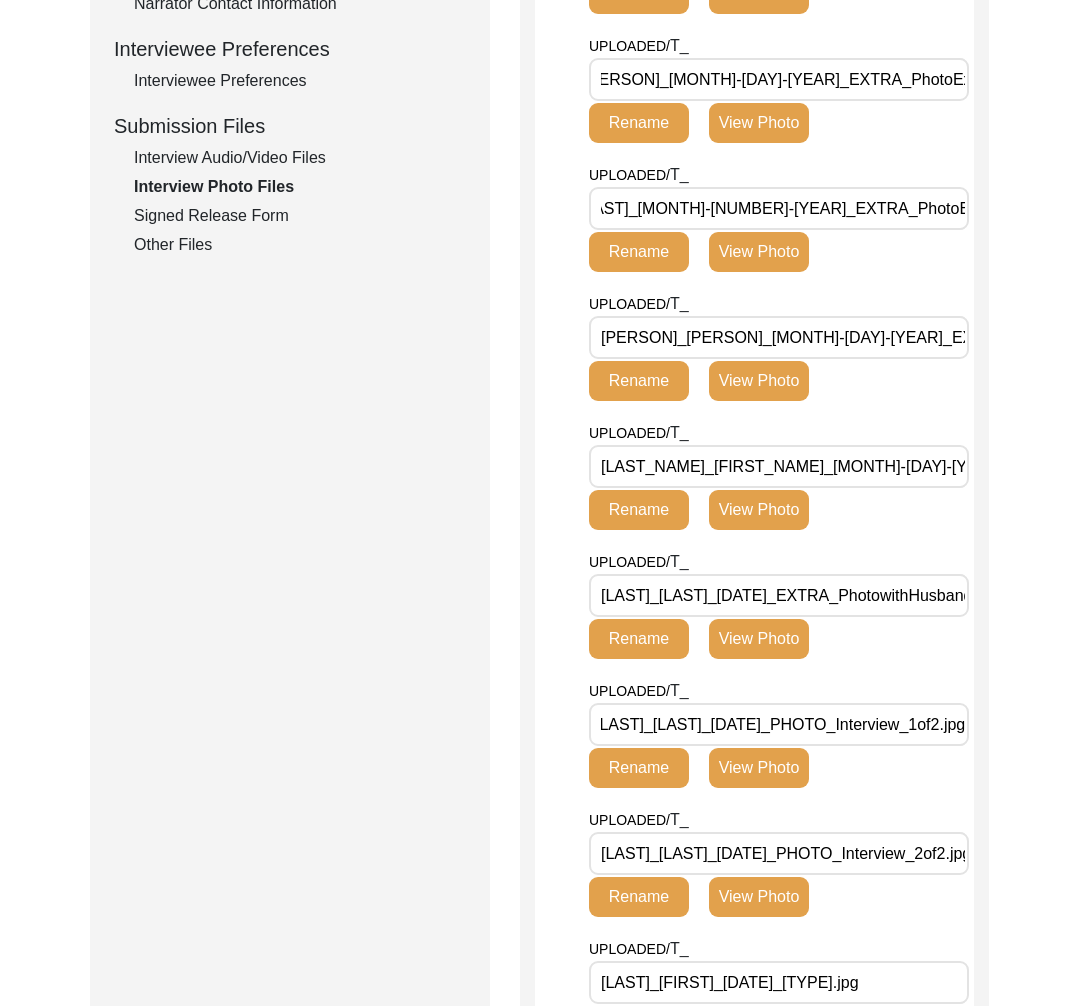 click on "Interview Audio/Video Files" 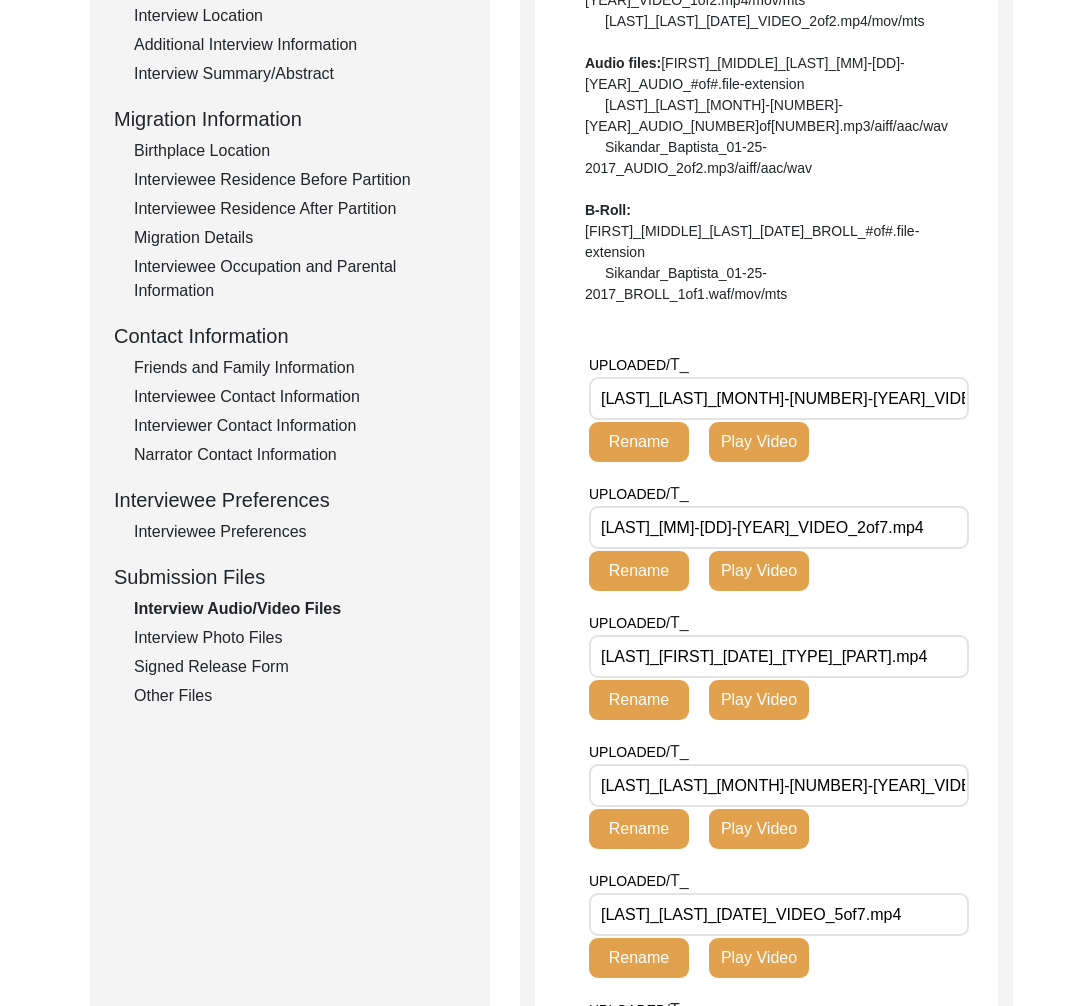 scroll, scrollTop: 172, scrollLeft: 0, axis: vertical 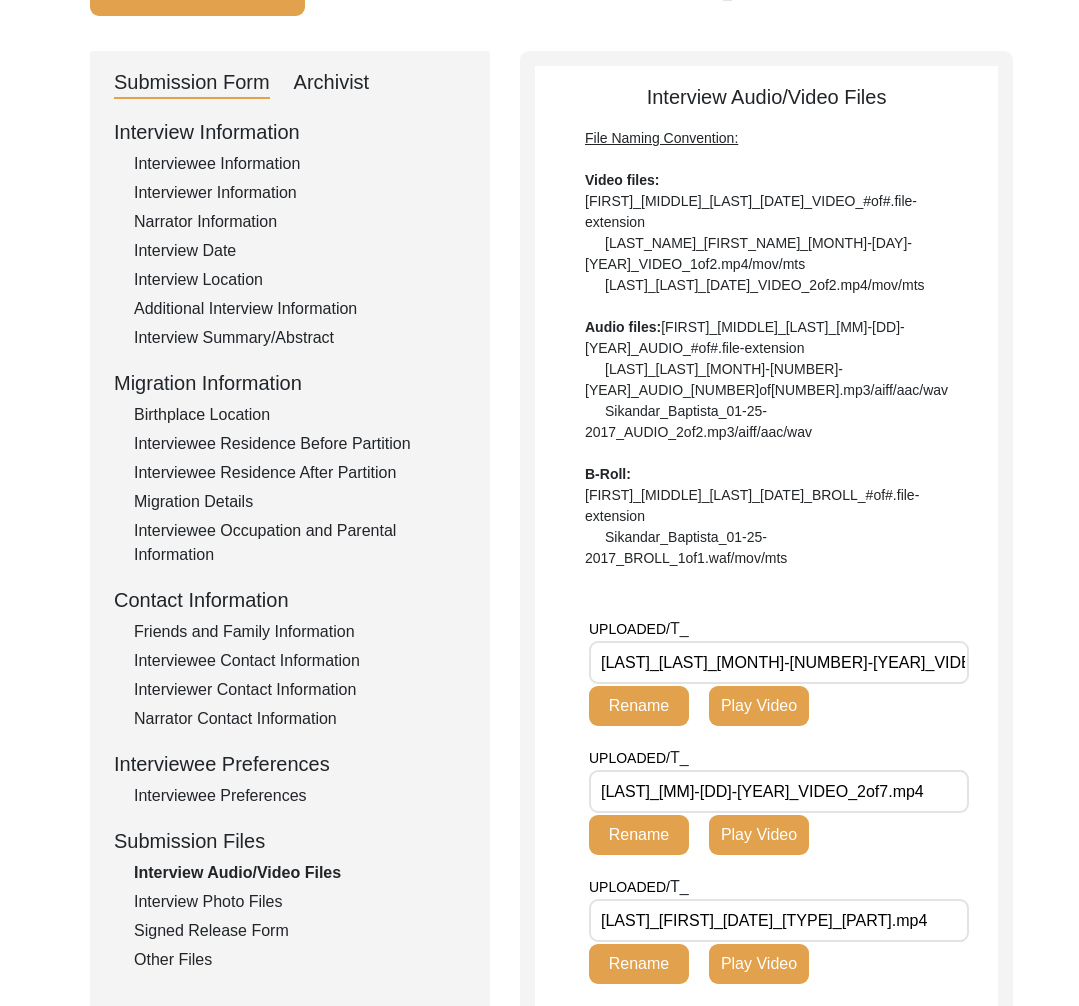 click on "Interviewee Information" 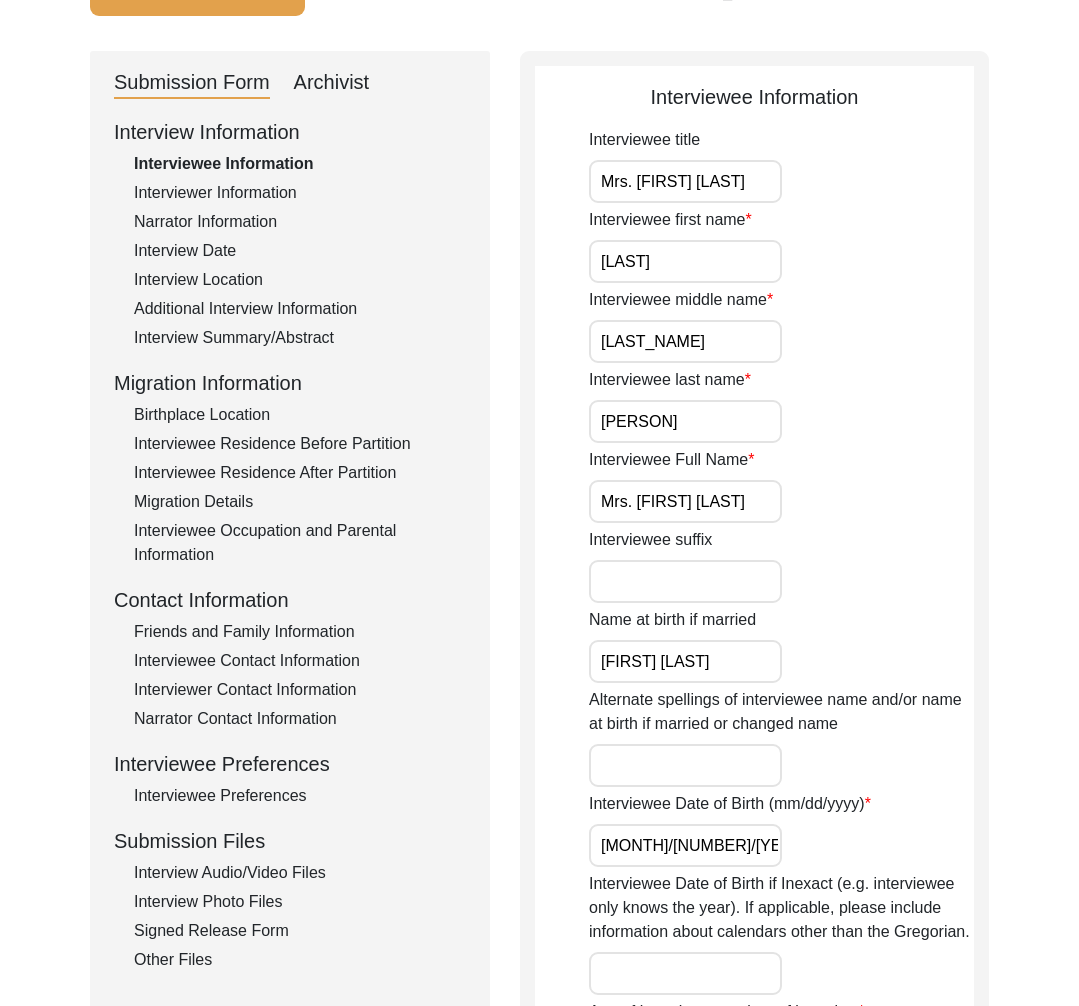 scroll, scrollTop: 0, scrollLeft: 0, axis: both 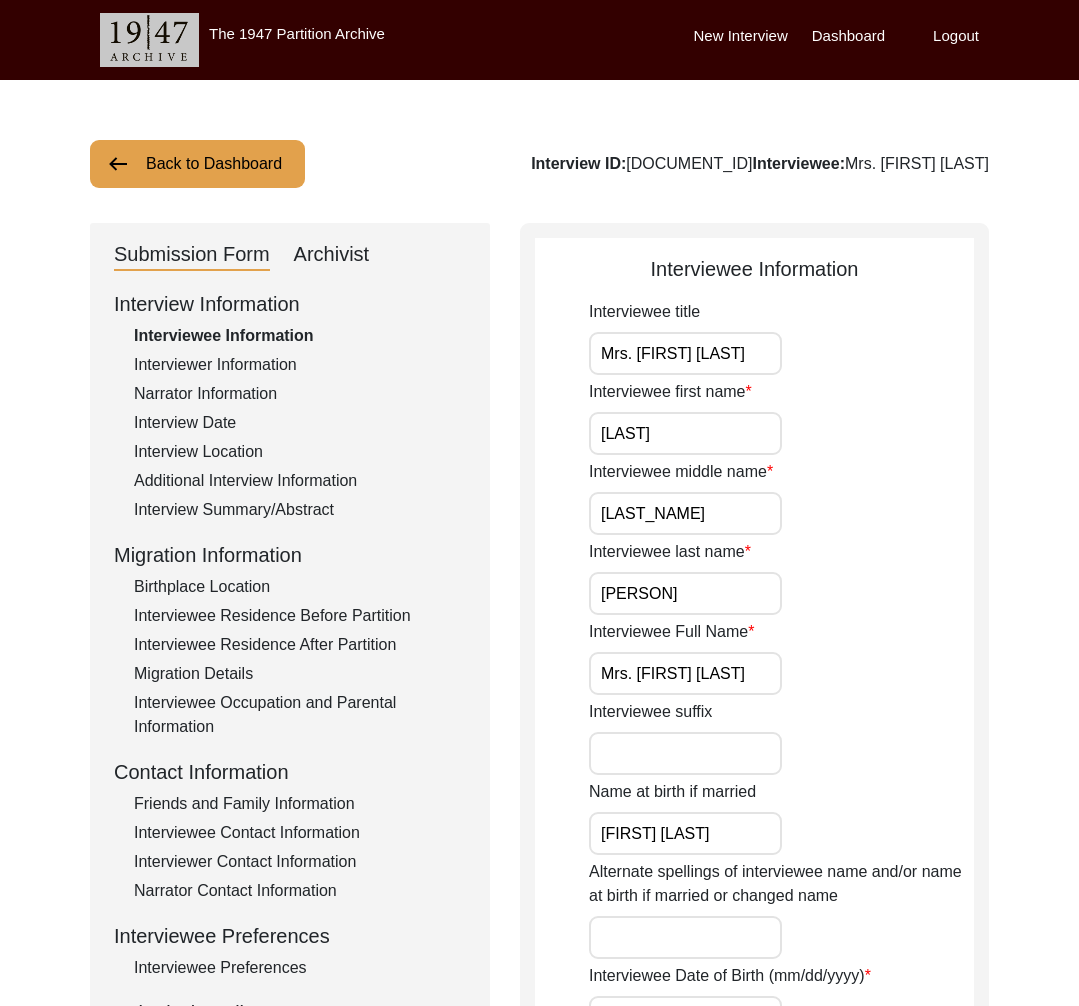 click on "Back to Dashboard" 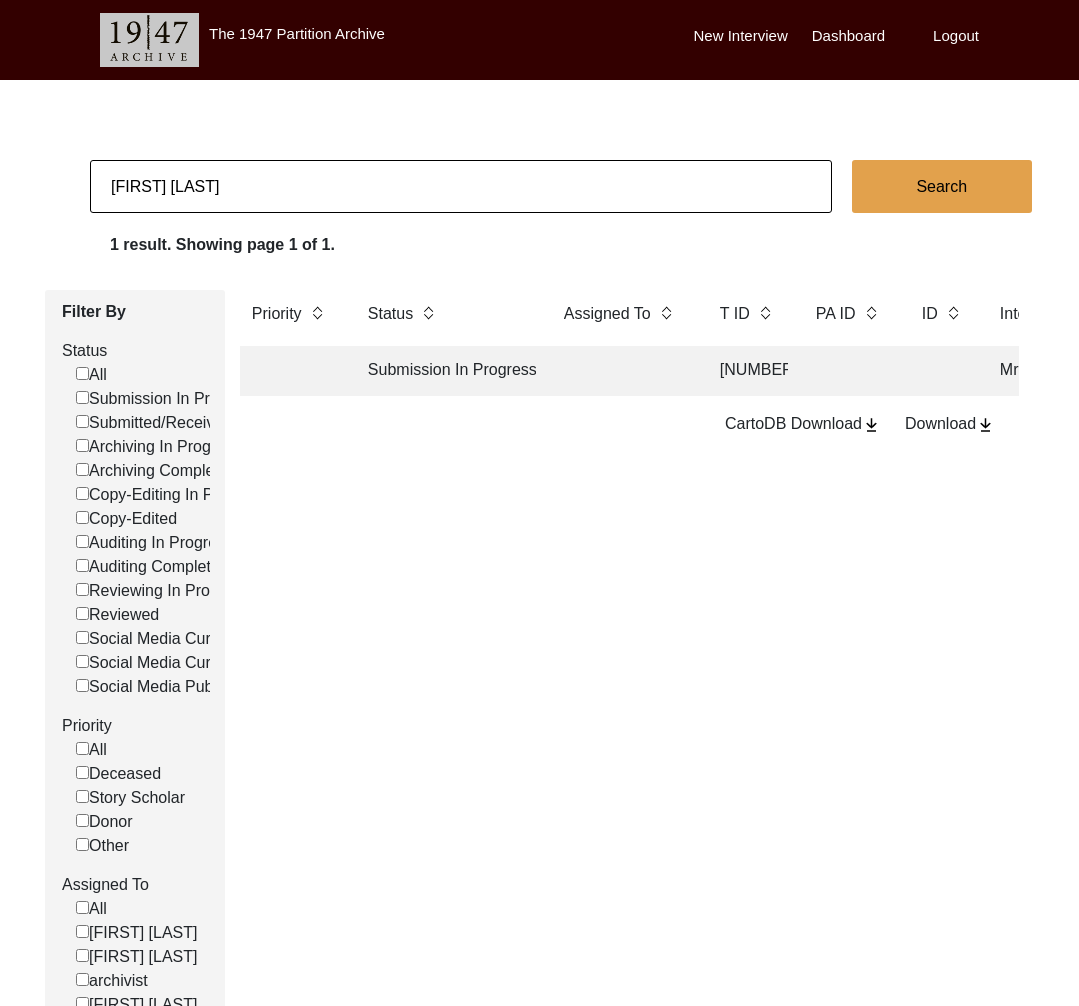 click on "[FIRST] [LAST]" 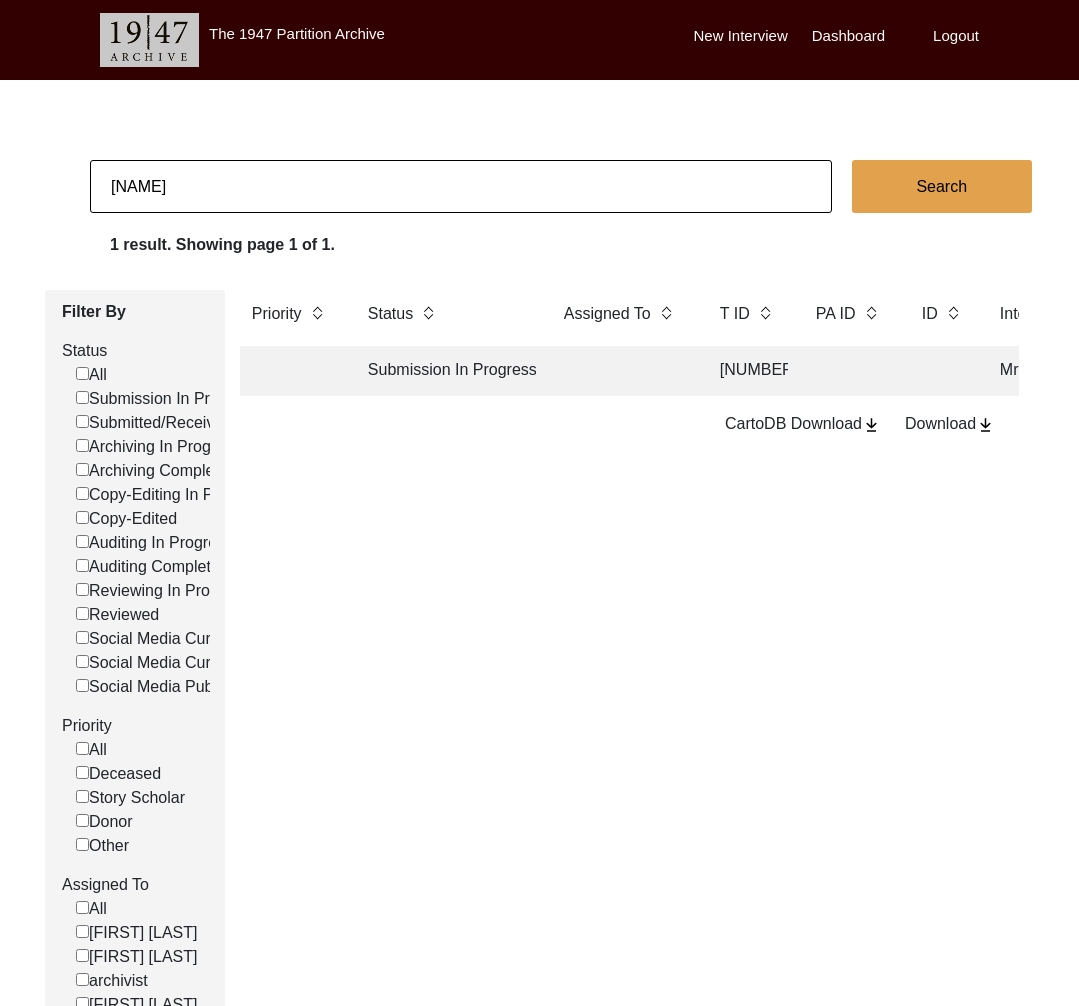type on "[FIRST] [LAST]" 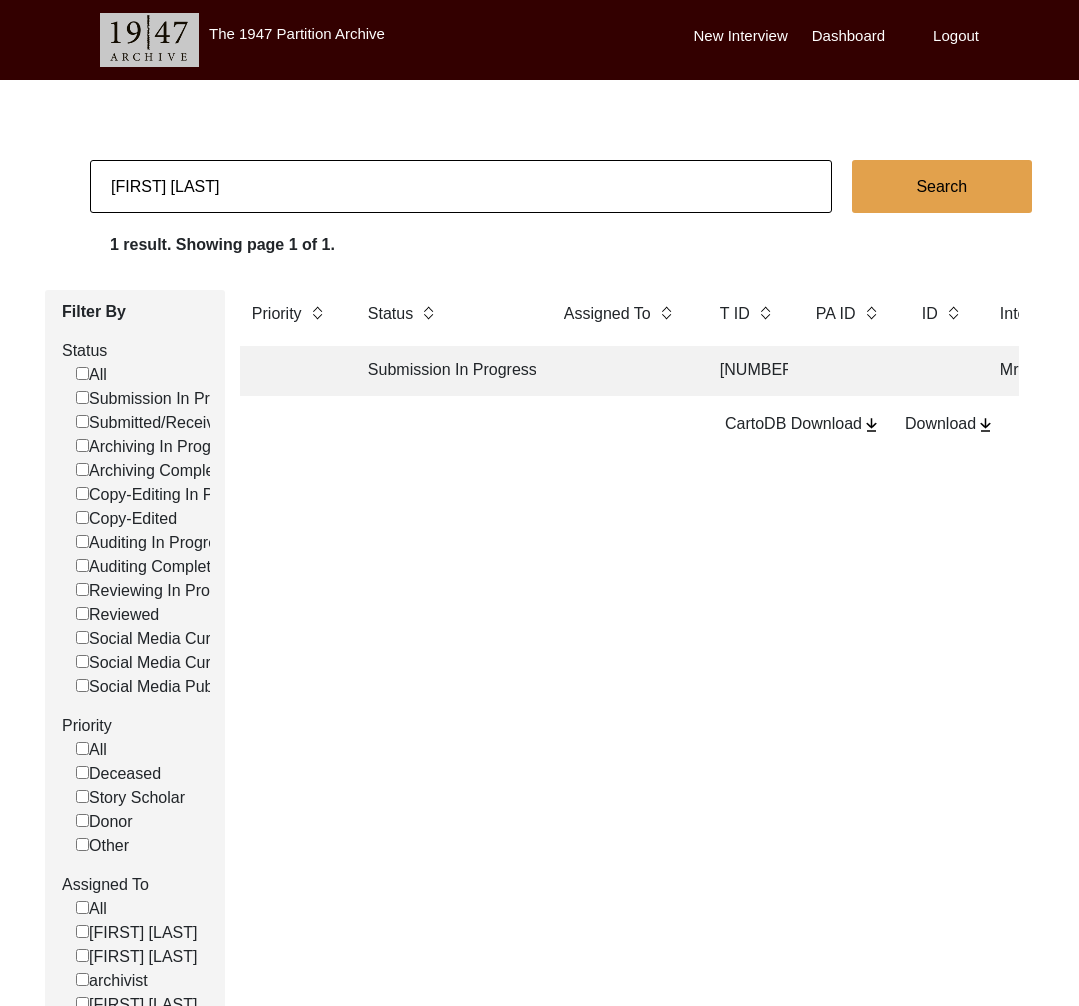 checkbox on "false" 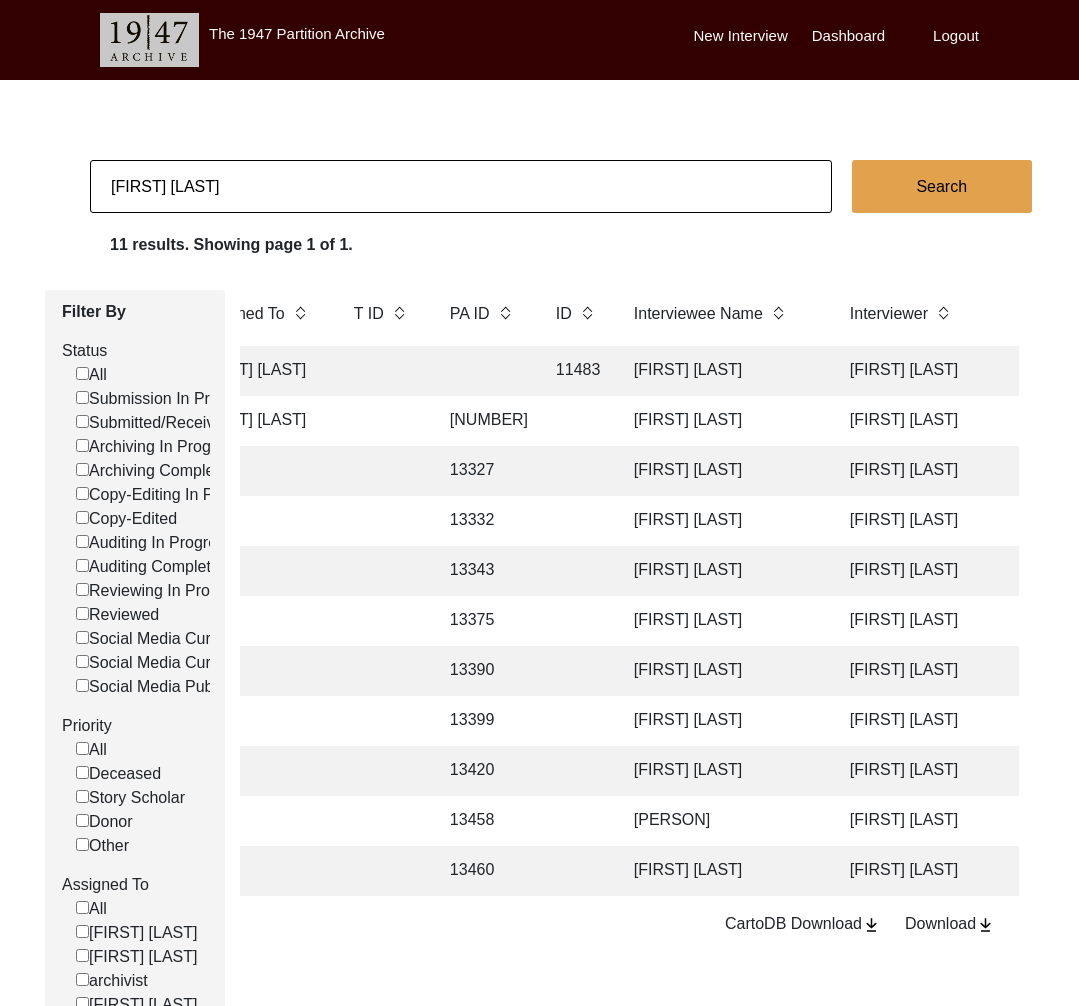 scroll, scrollTop: 0, scrollLeft: 403, axis: horizontal 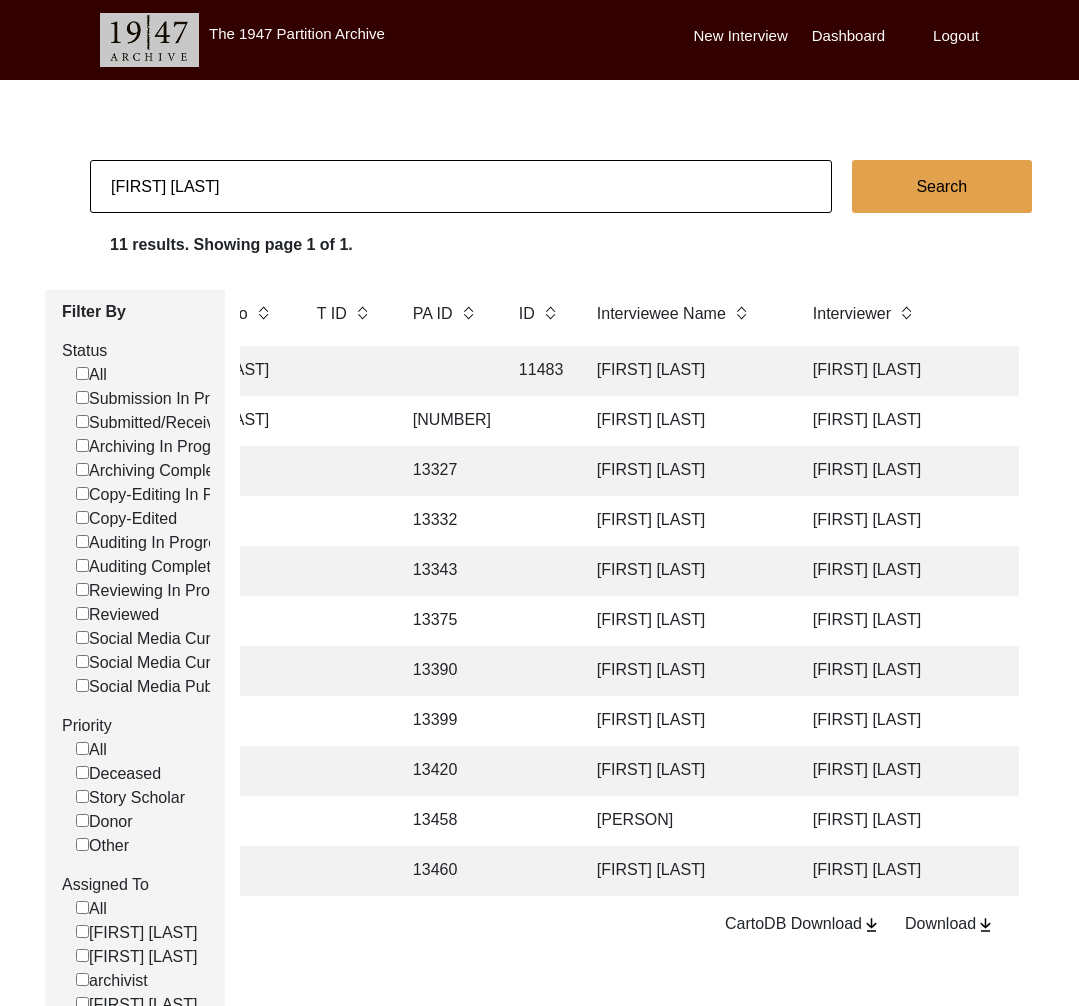 click on "[PERSON]" 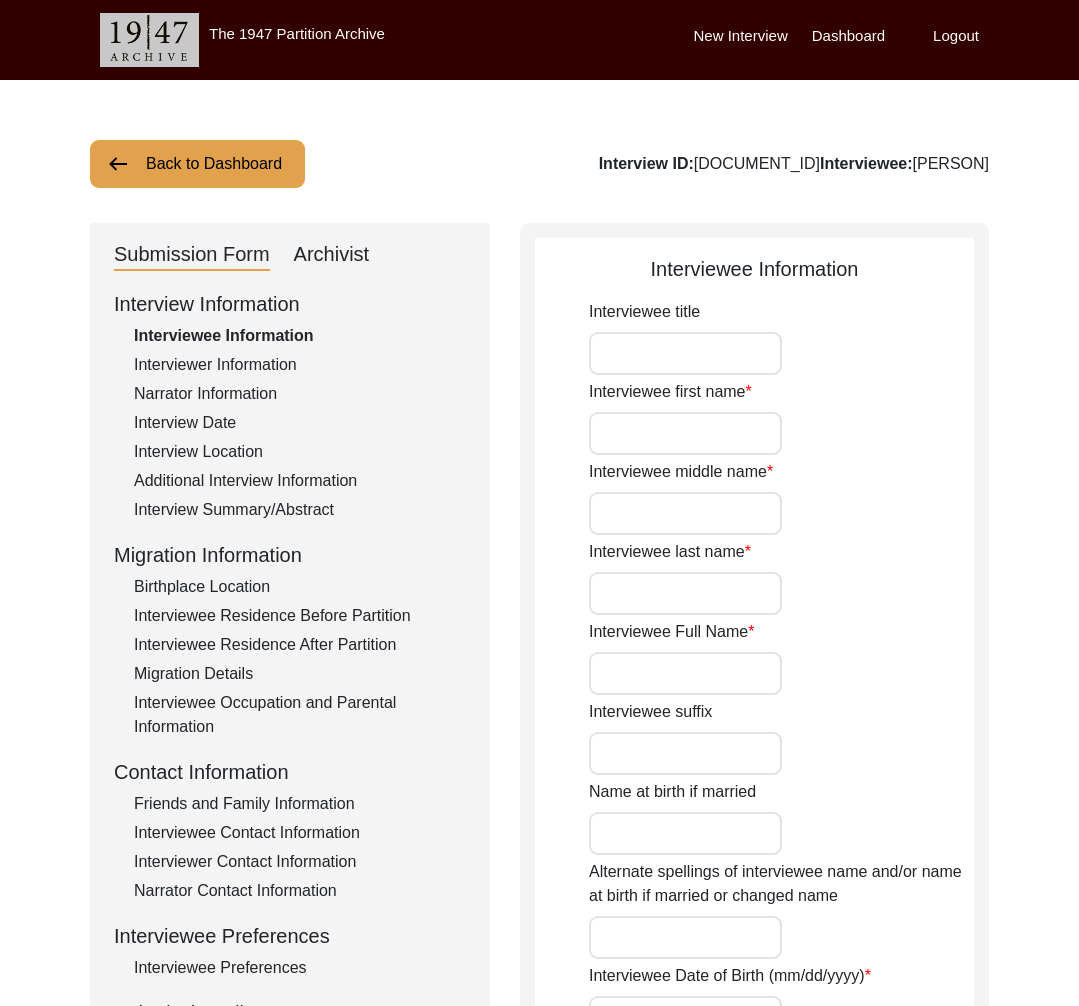 type on "NIL" 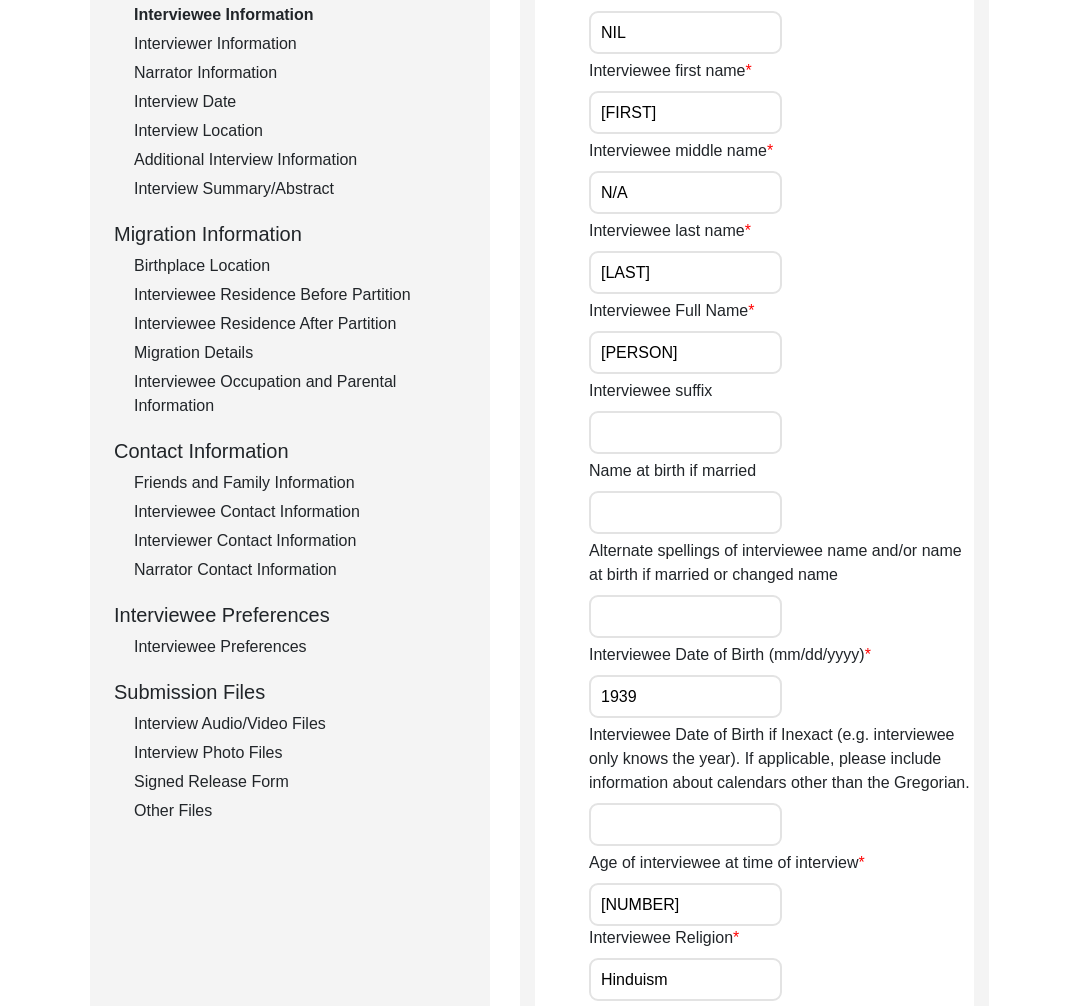 scroll, scrollTop: 620, scrollLeft: 0, axis: vertical 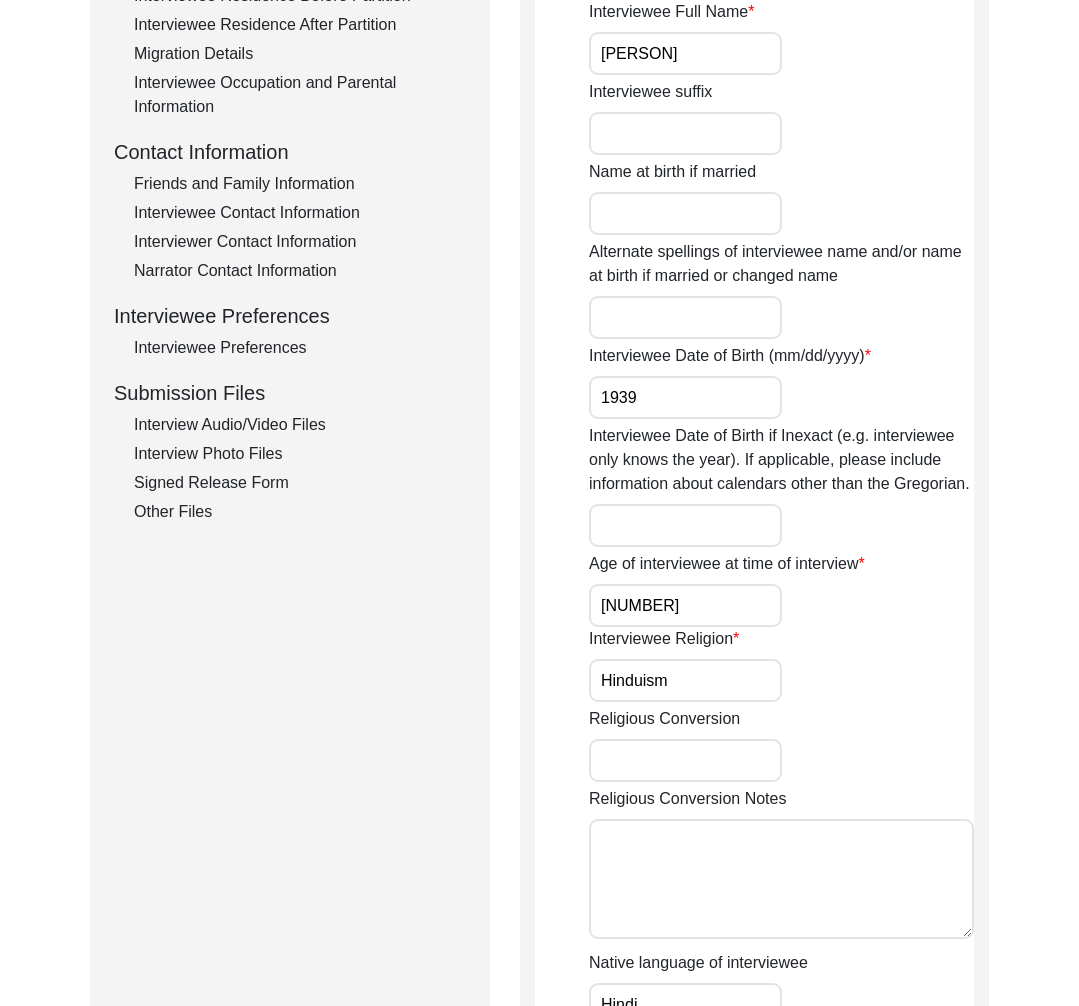 click on "Friends and Family Information" 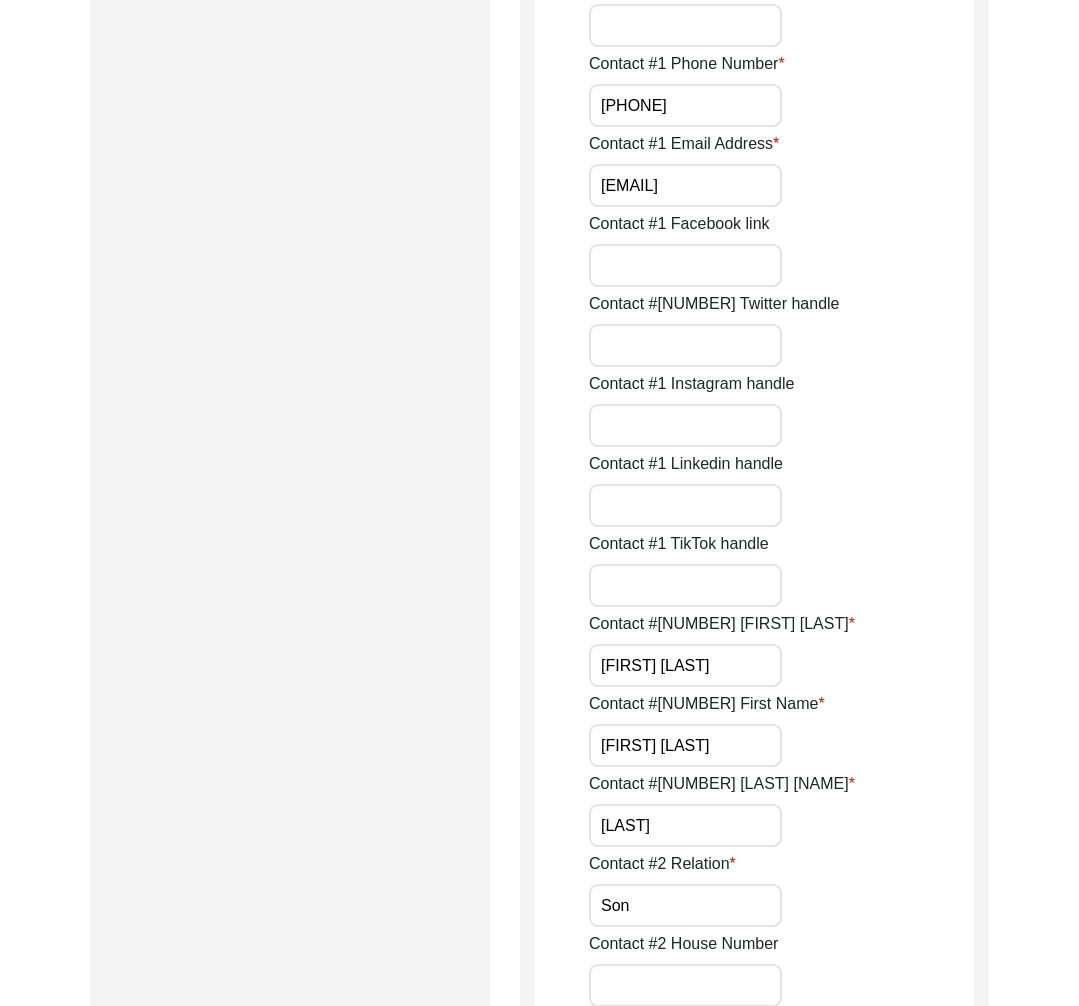 scroll, scrollTop: 0, scrollLeft: 0, axis: both 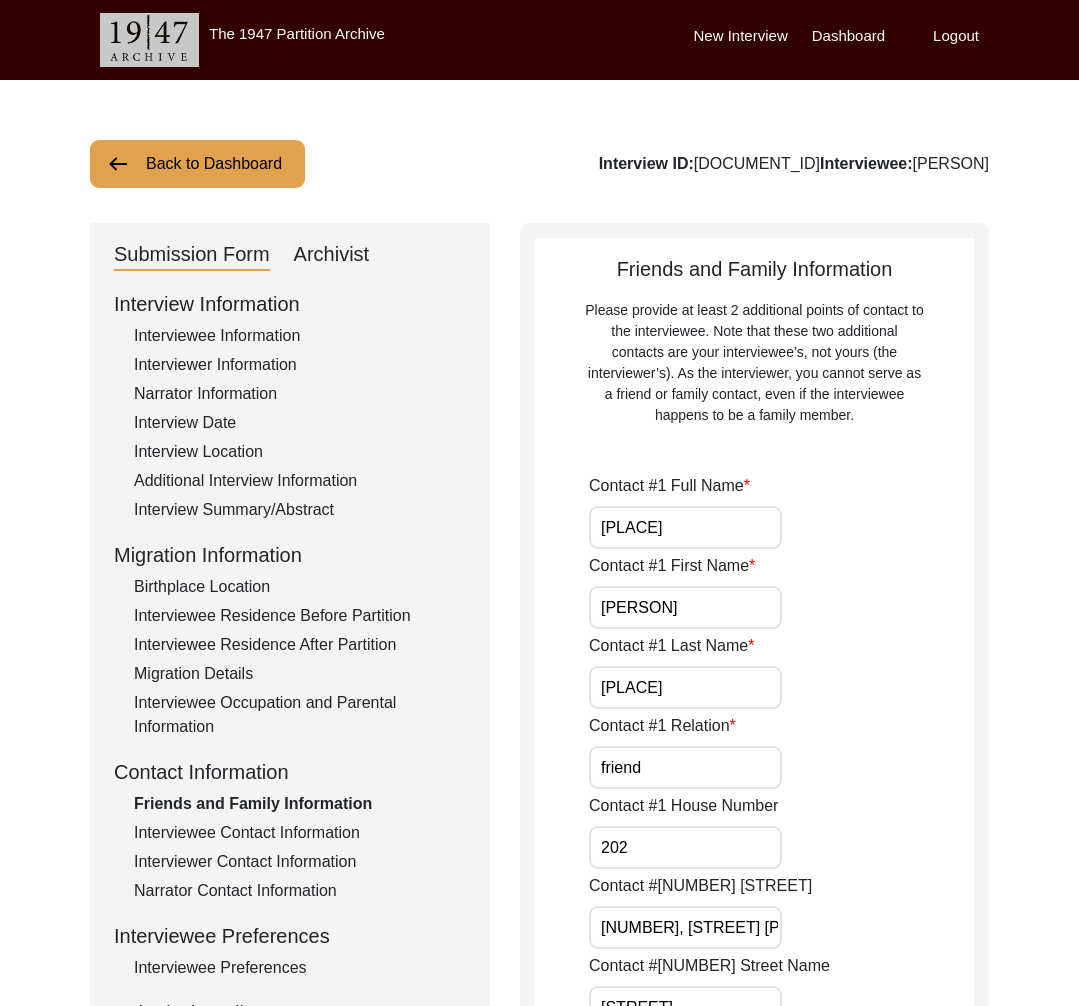 click on "Interviewee Contact Information" 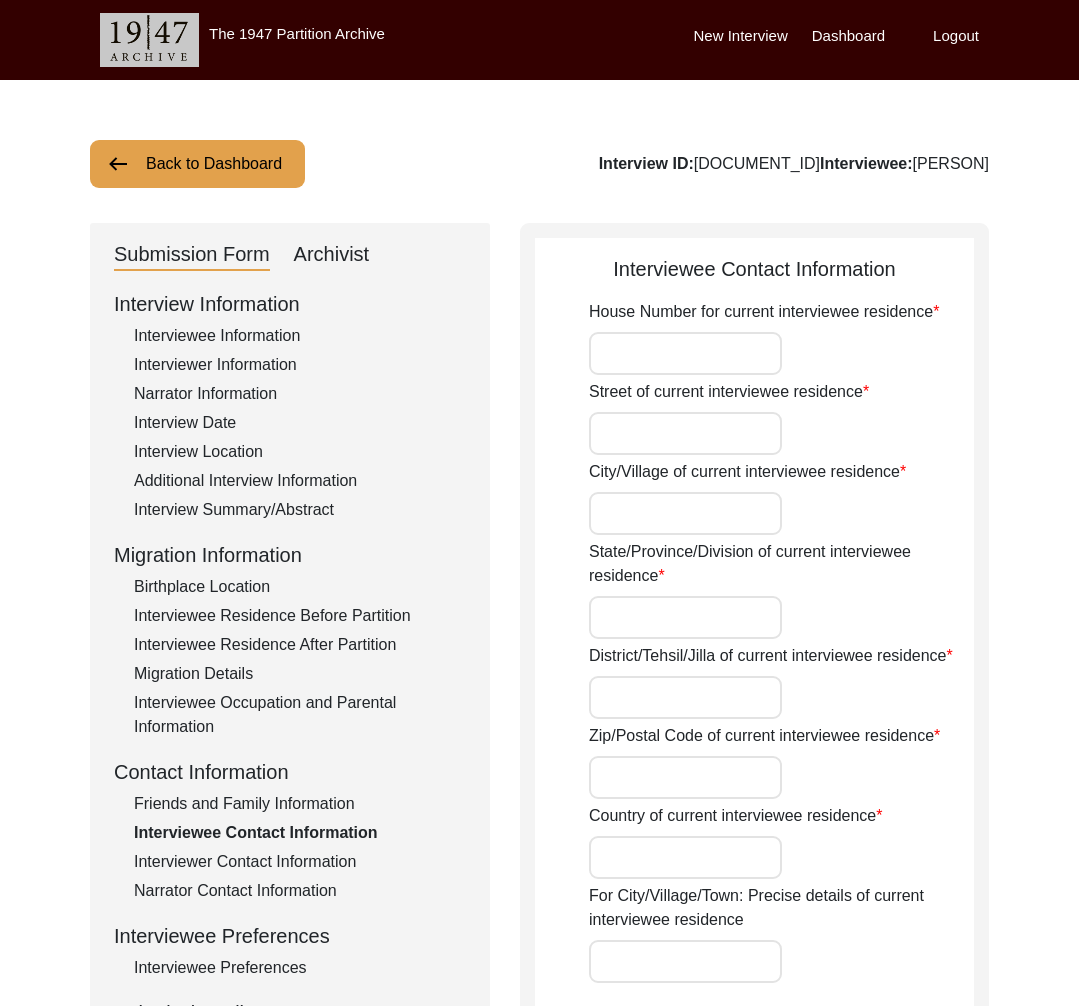 type on "125" 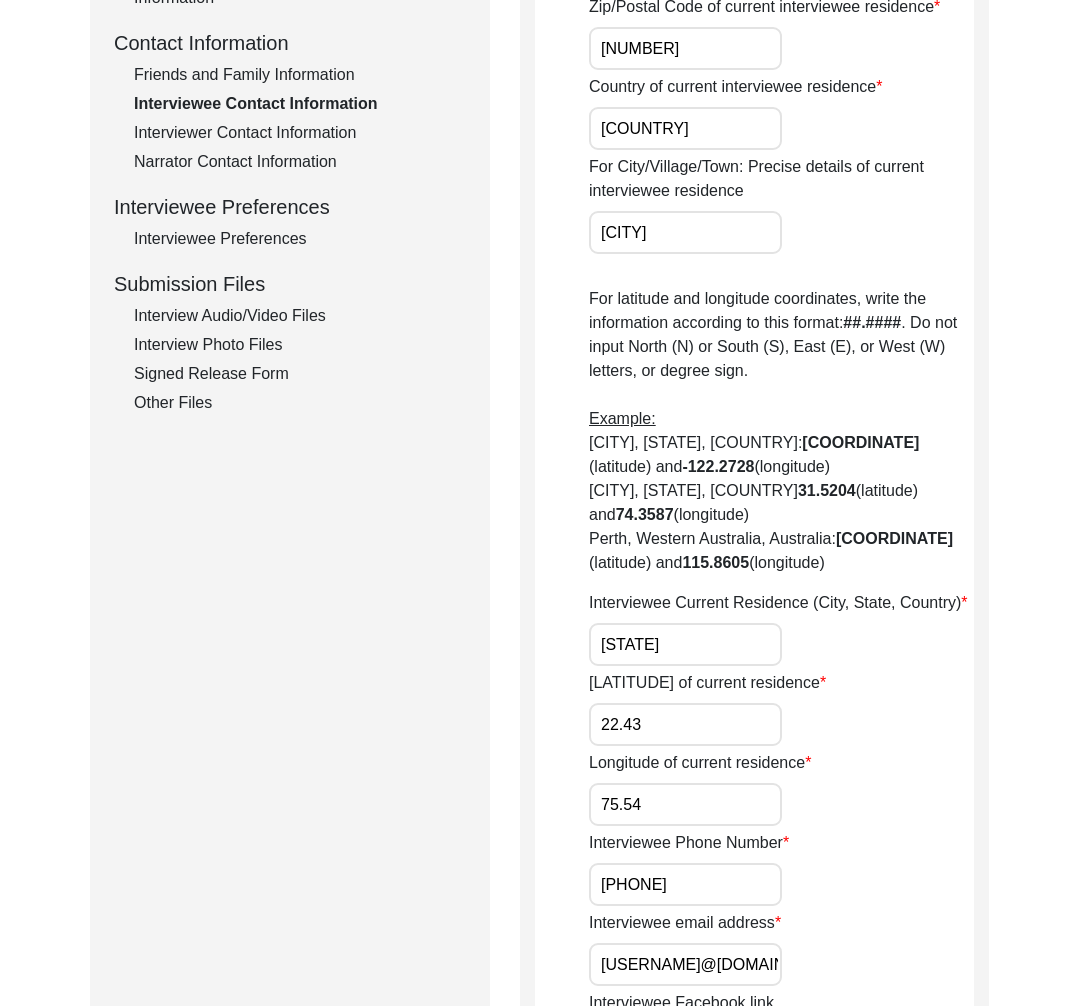 scroll, scrollTop: 727, scrollLeft: 0, axis: vertical 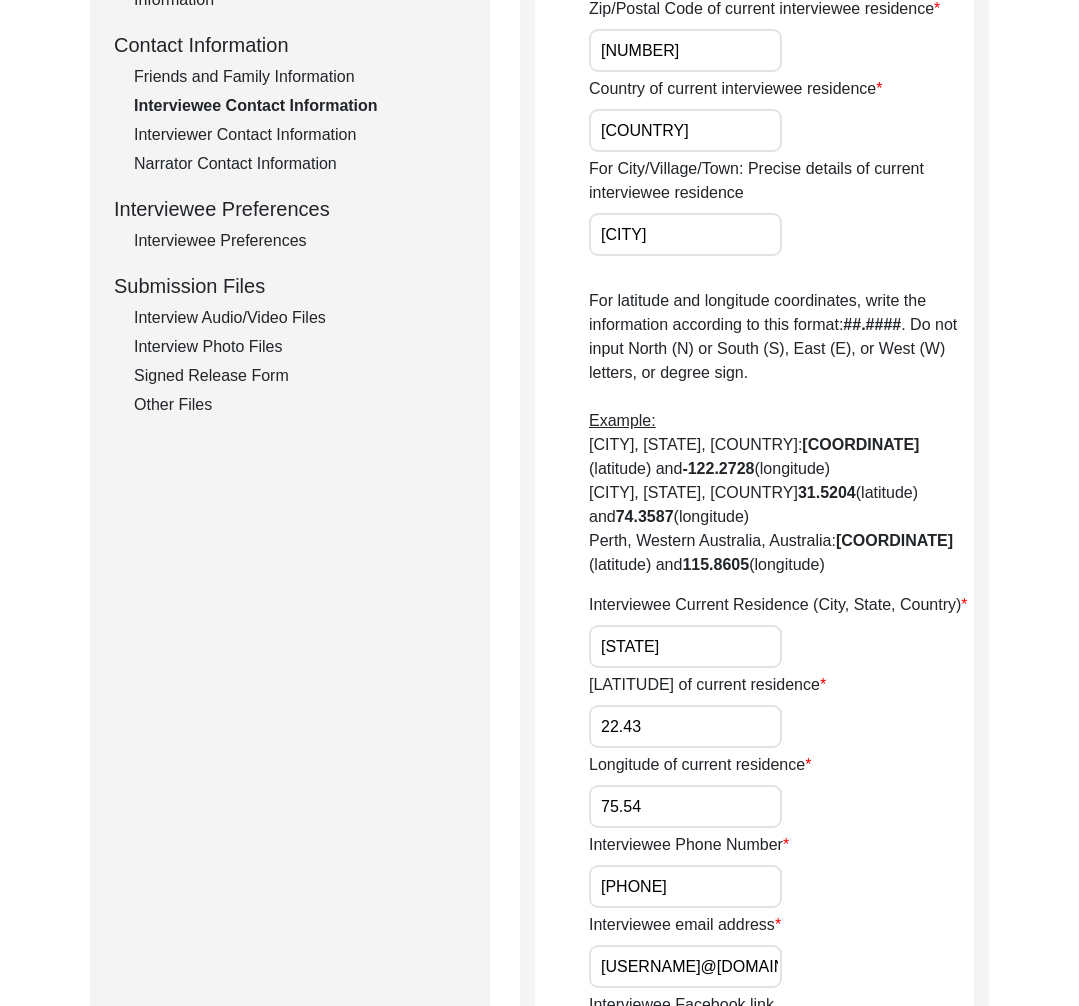 click on "[PHONE]" at bounding box center [685, 886] 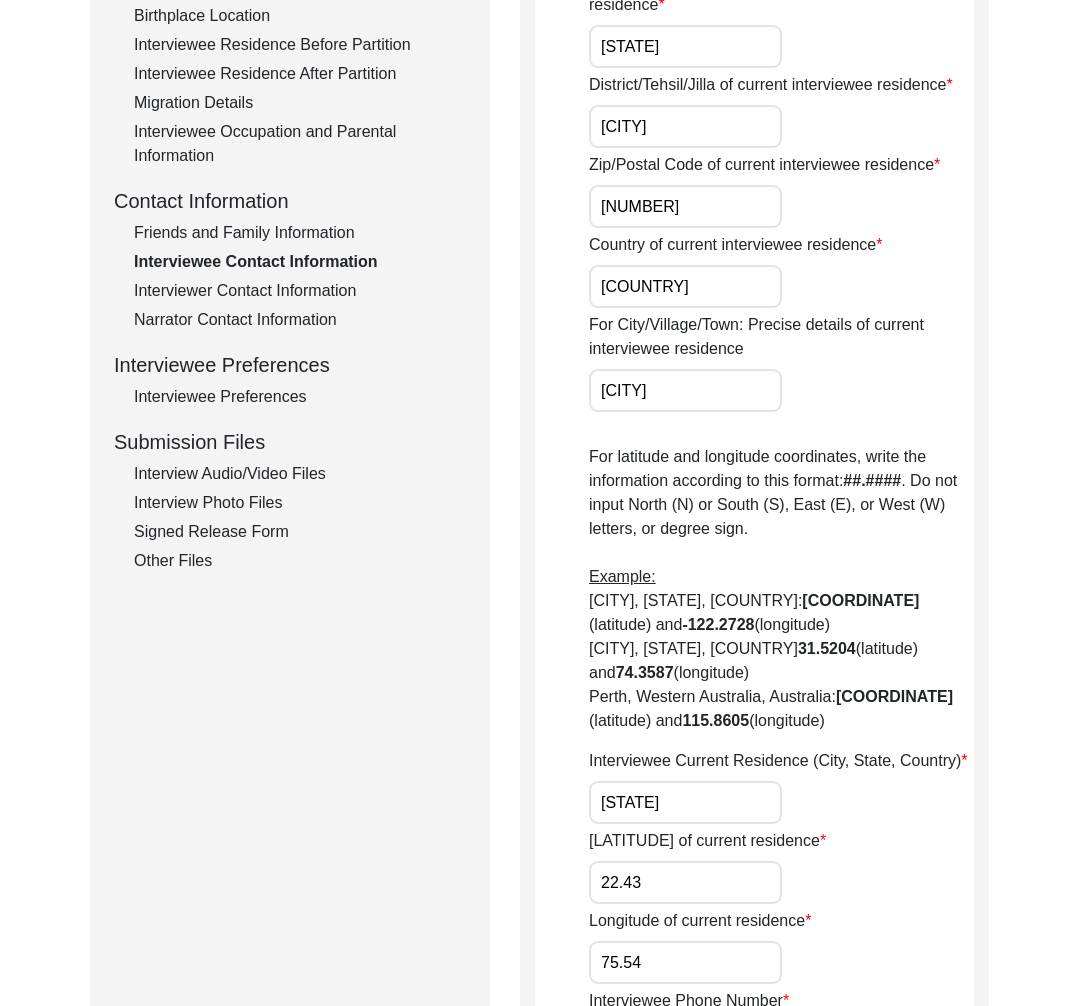 scroll, scrollTop: 424, scrollLeft: 0, axis: vertical 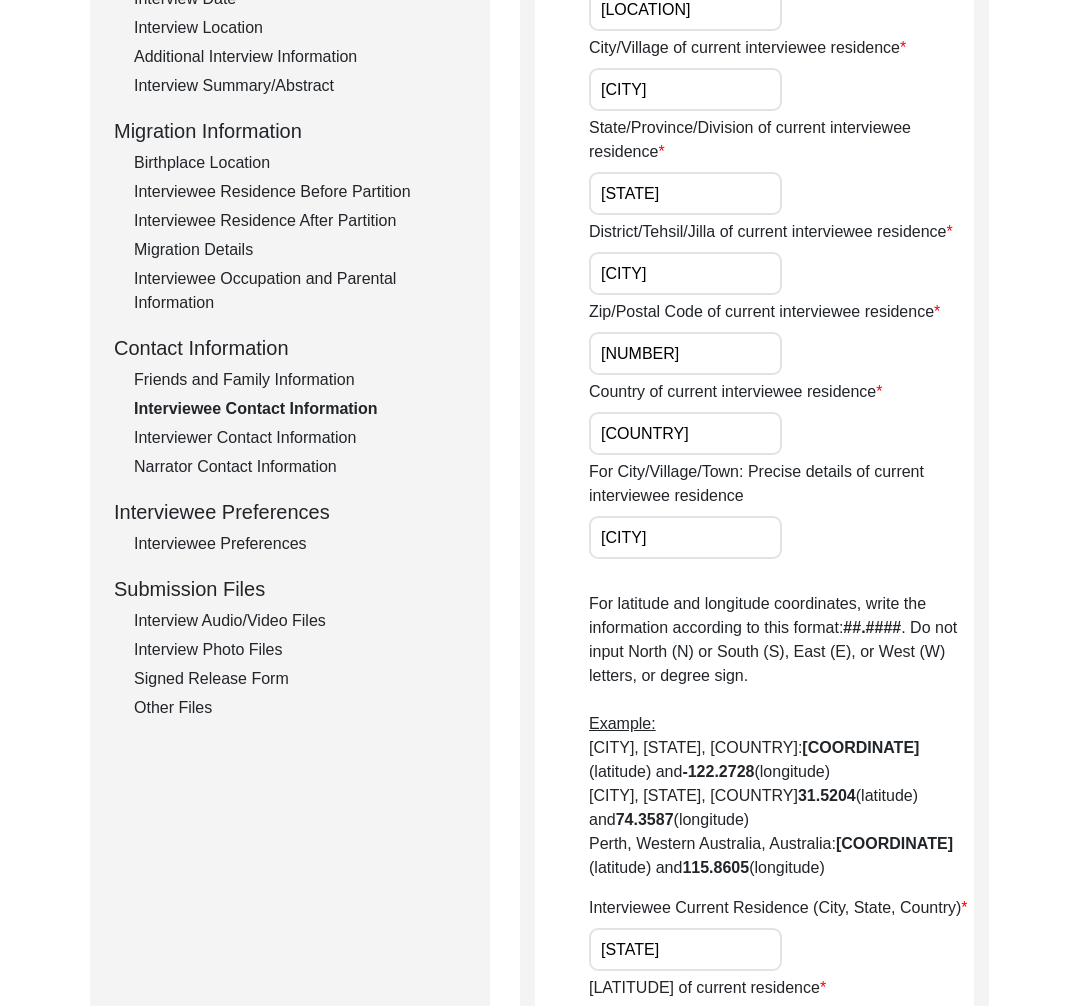 click on "Friends and Family Information" 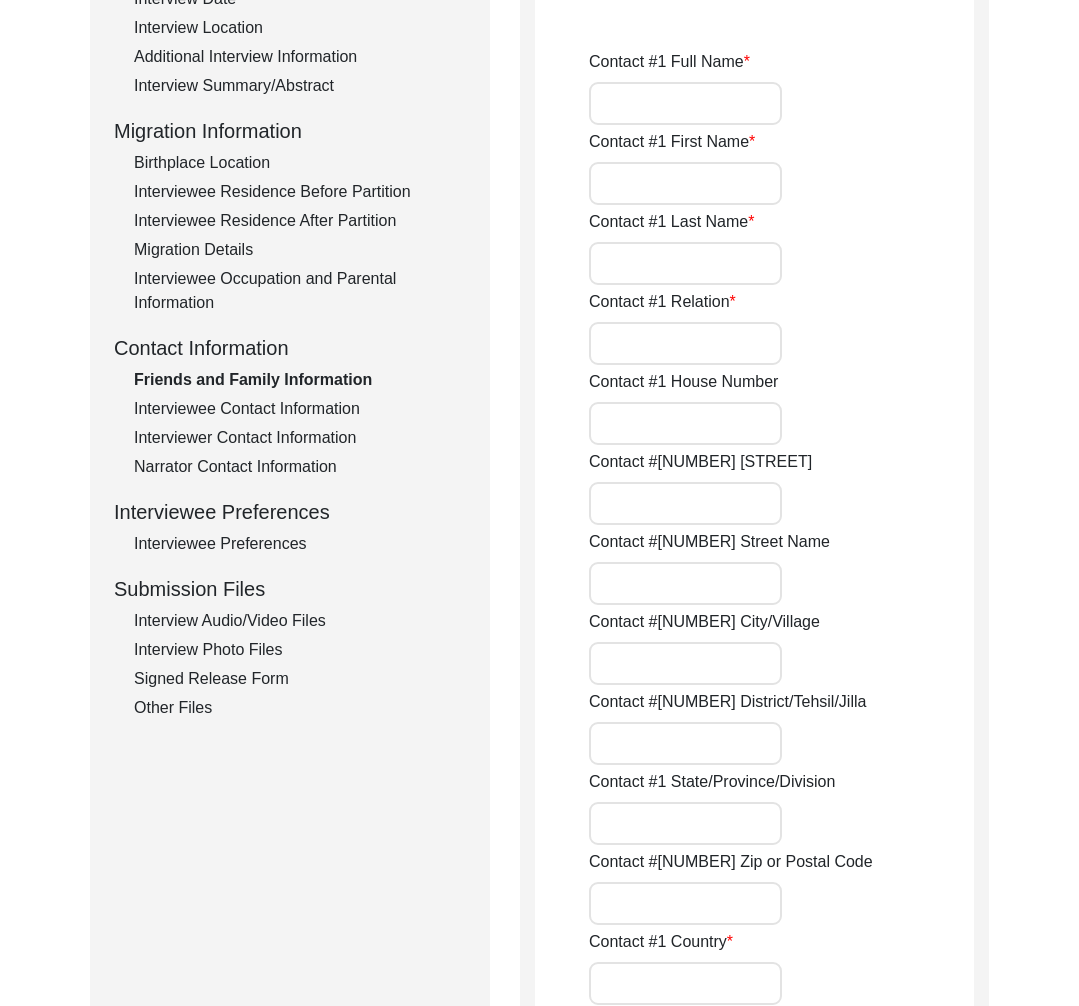 type on "[PLACE]" 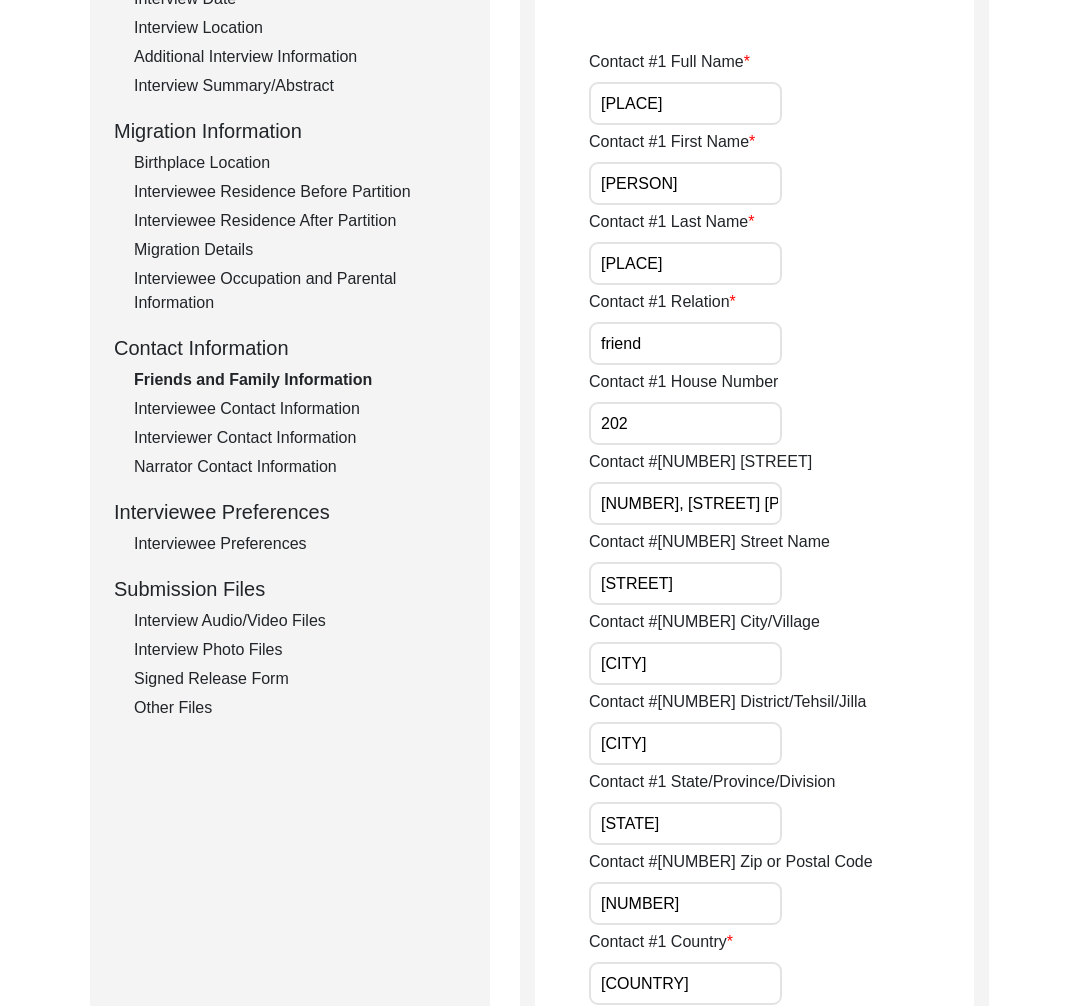 click on "Narrator Contact Information" 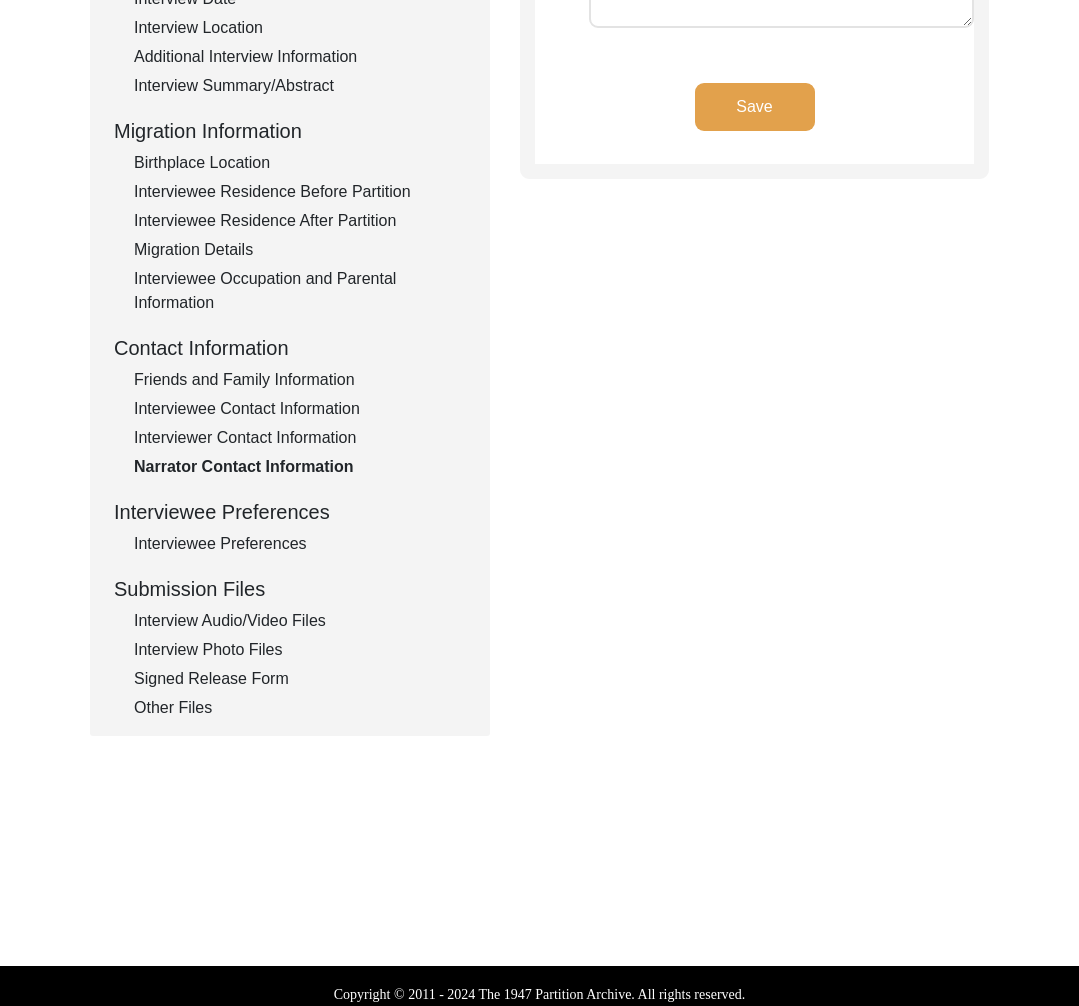 scroll, scrollTop: 0, scrollLeft: 0, axis: both 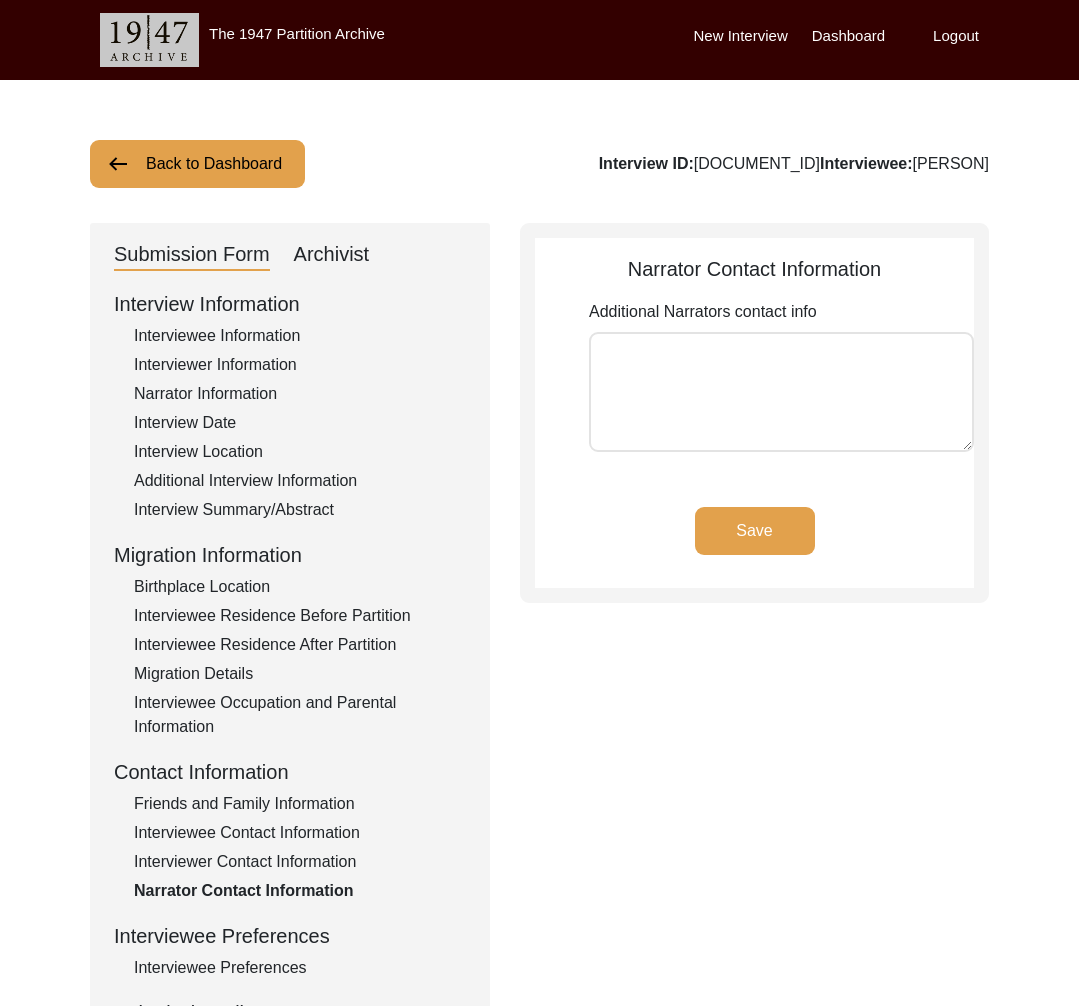 click on "Friends and Family Information" 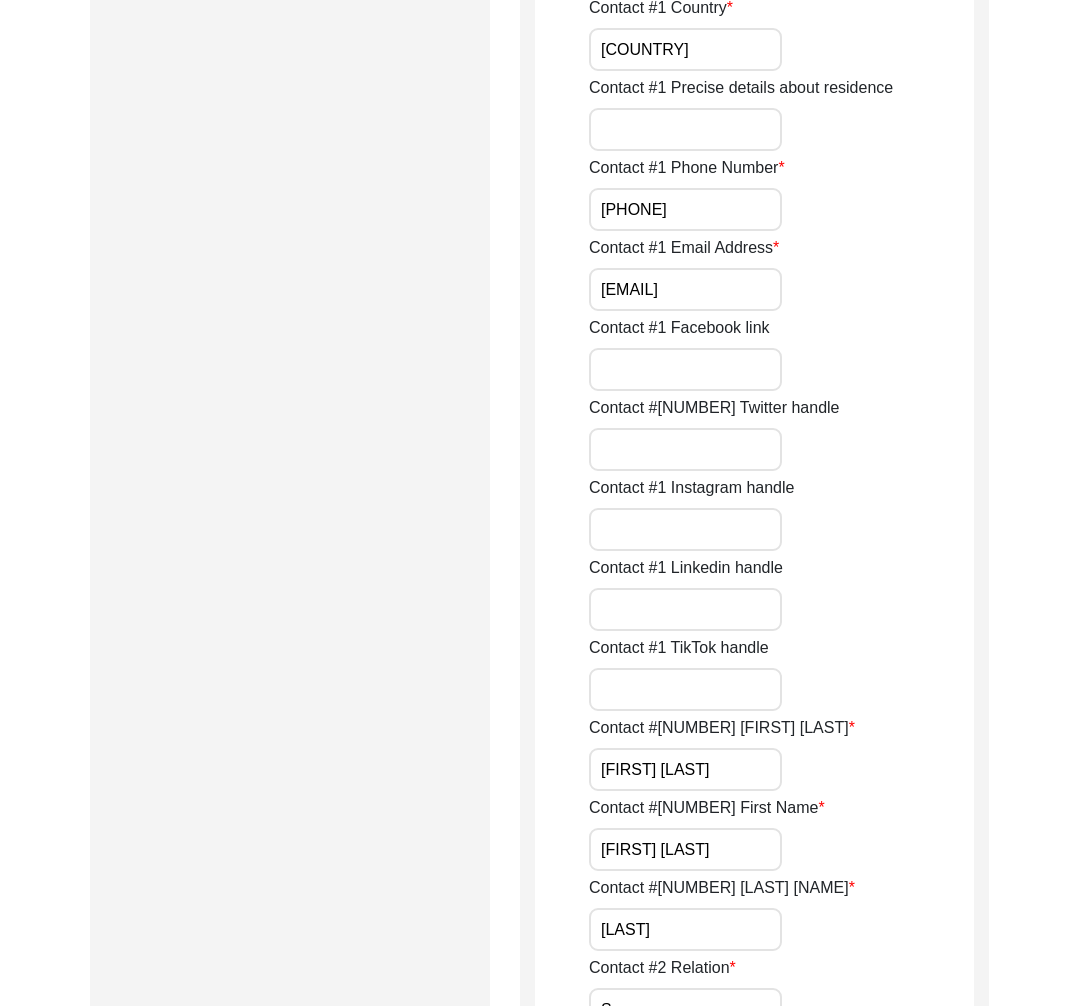 scroll, scrollTop: 252, scrollLeft: 0, axis: vertical 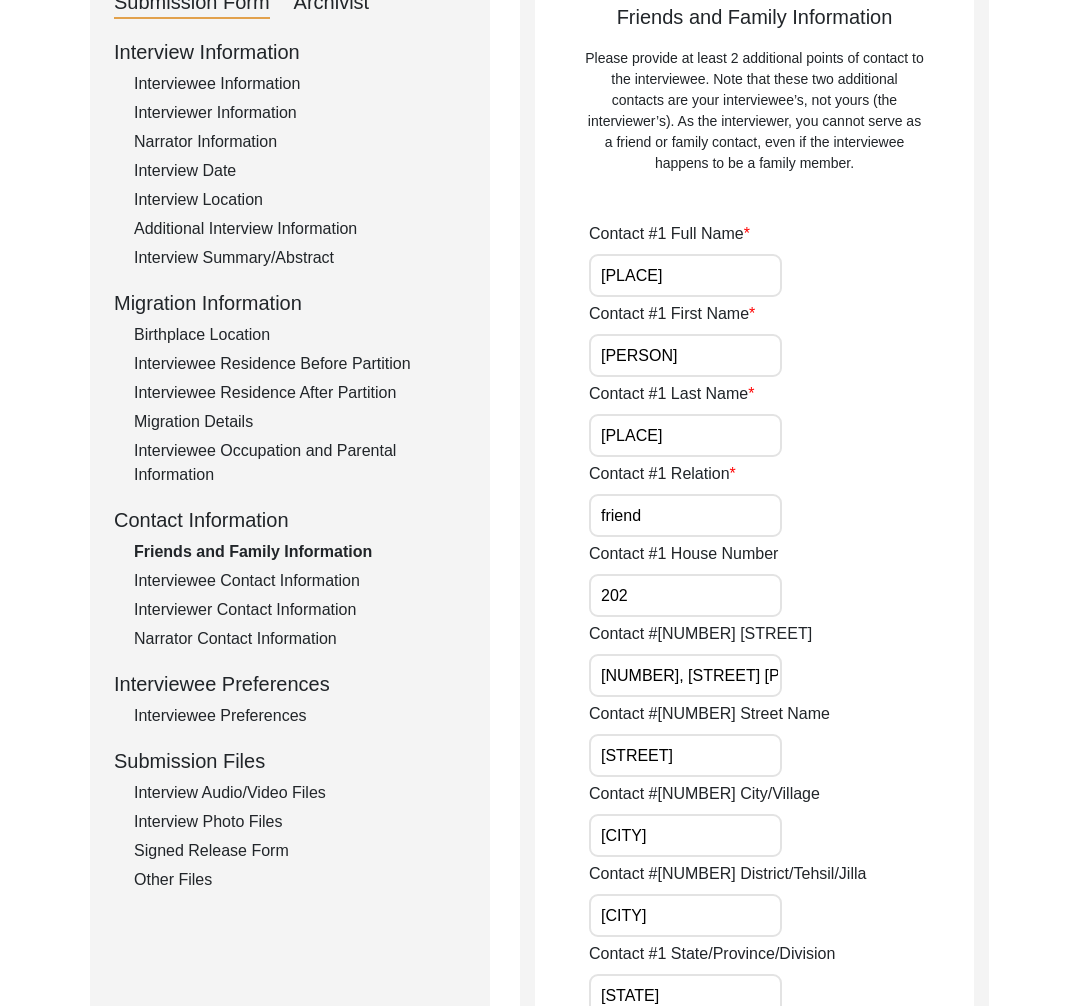 click on "Interviewer Contact Information" 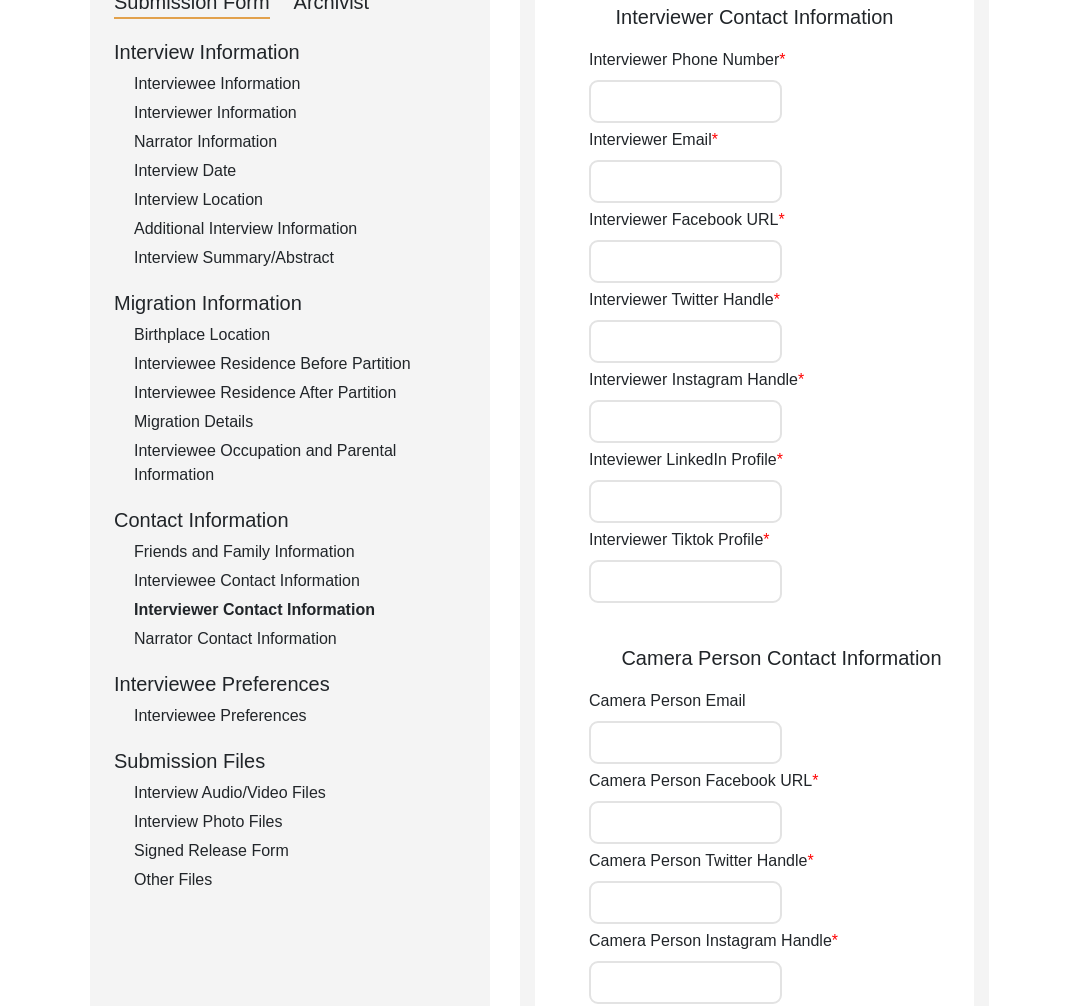 type on "[PHONE]" 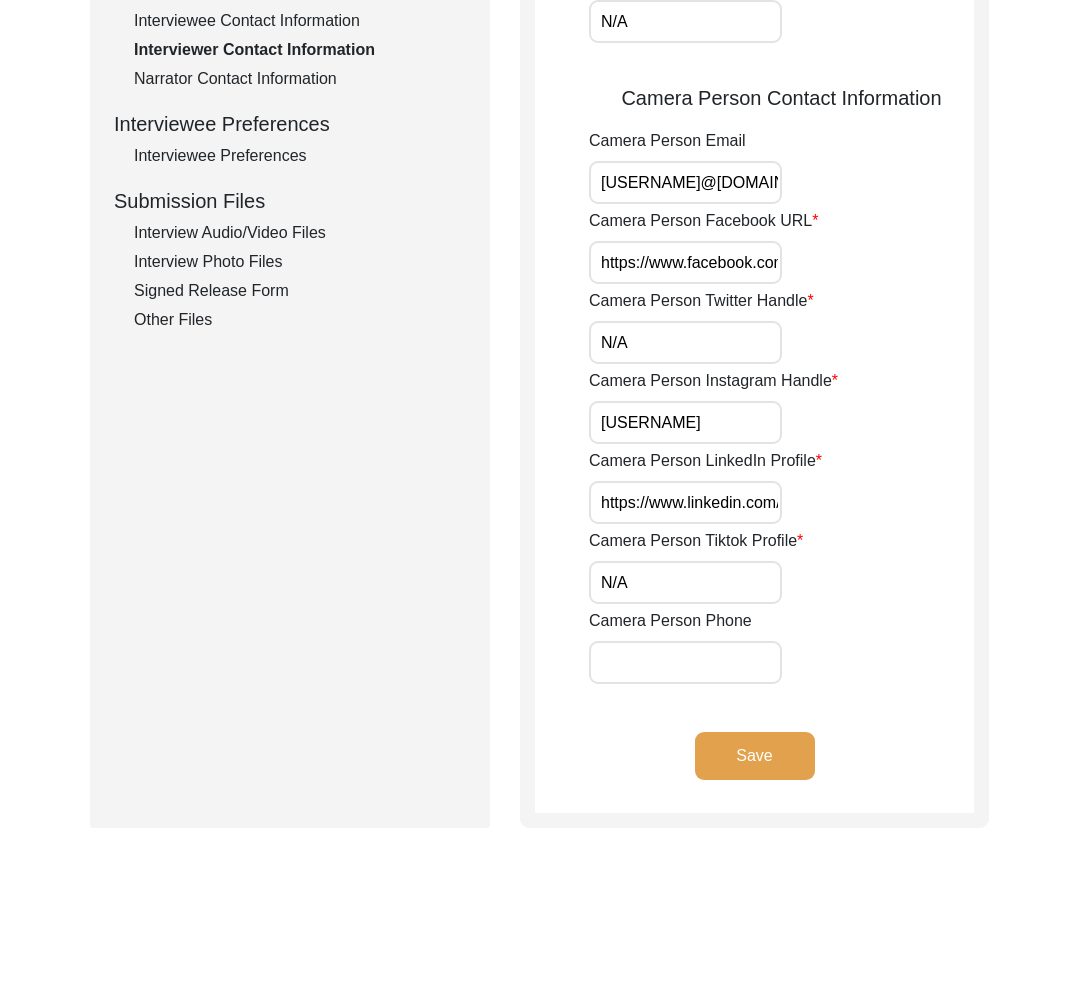 scroll, scrollTop: 0, scrollLeft: 0, axis: both 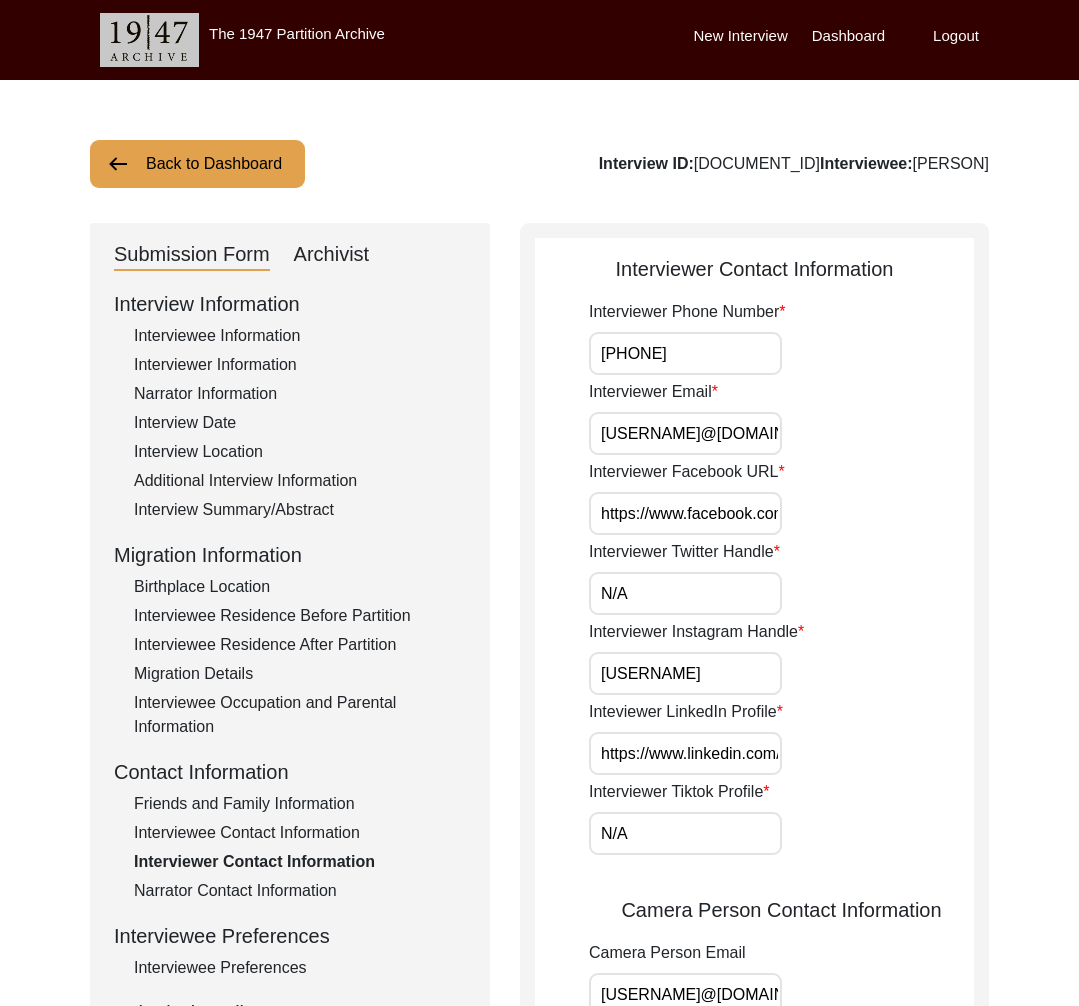 click on "Interviewee Information" 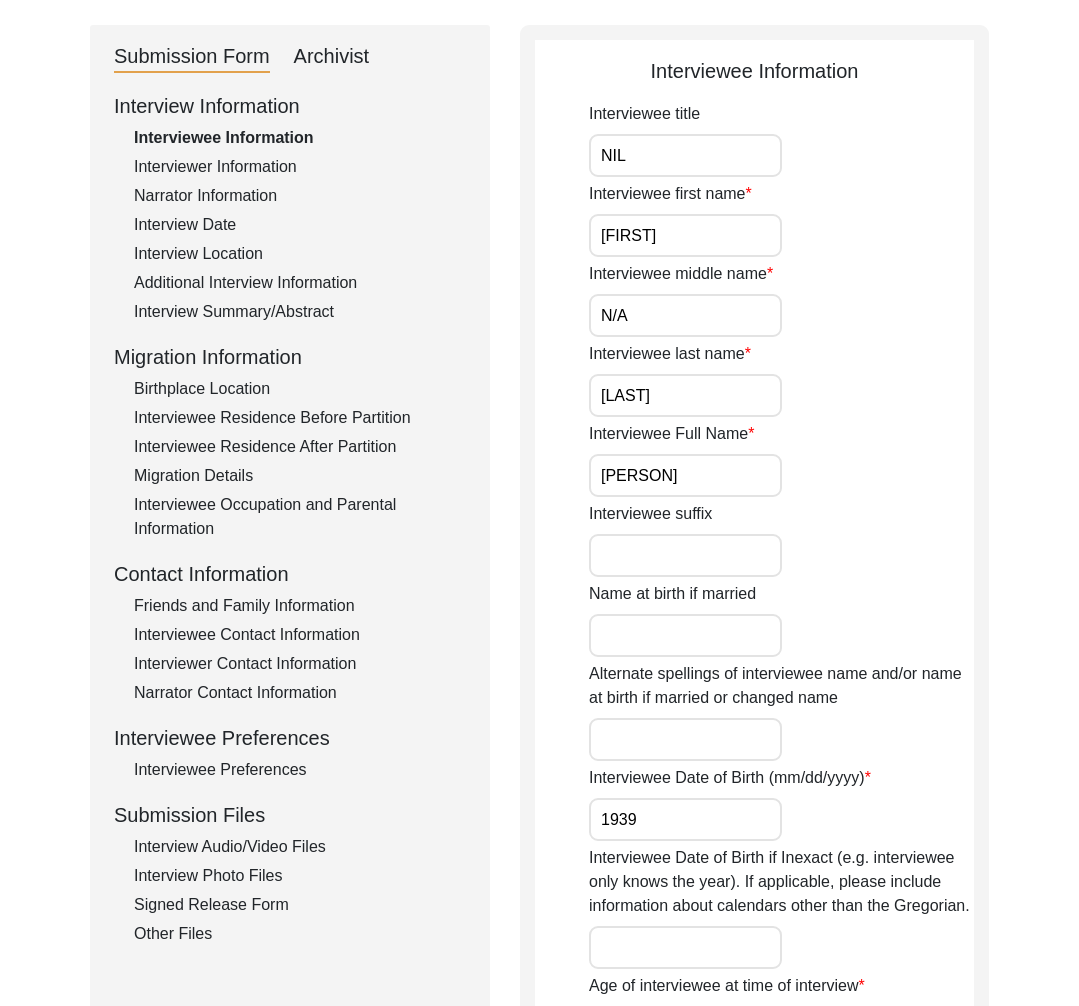 scroll, scrollTop: 495, scrollLeft: 0, axis: vertical 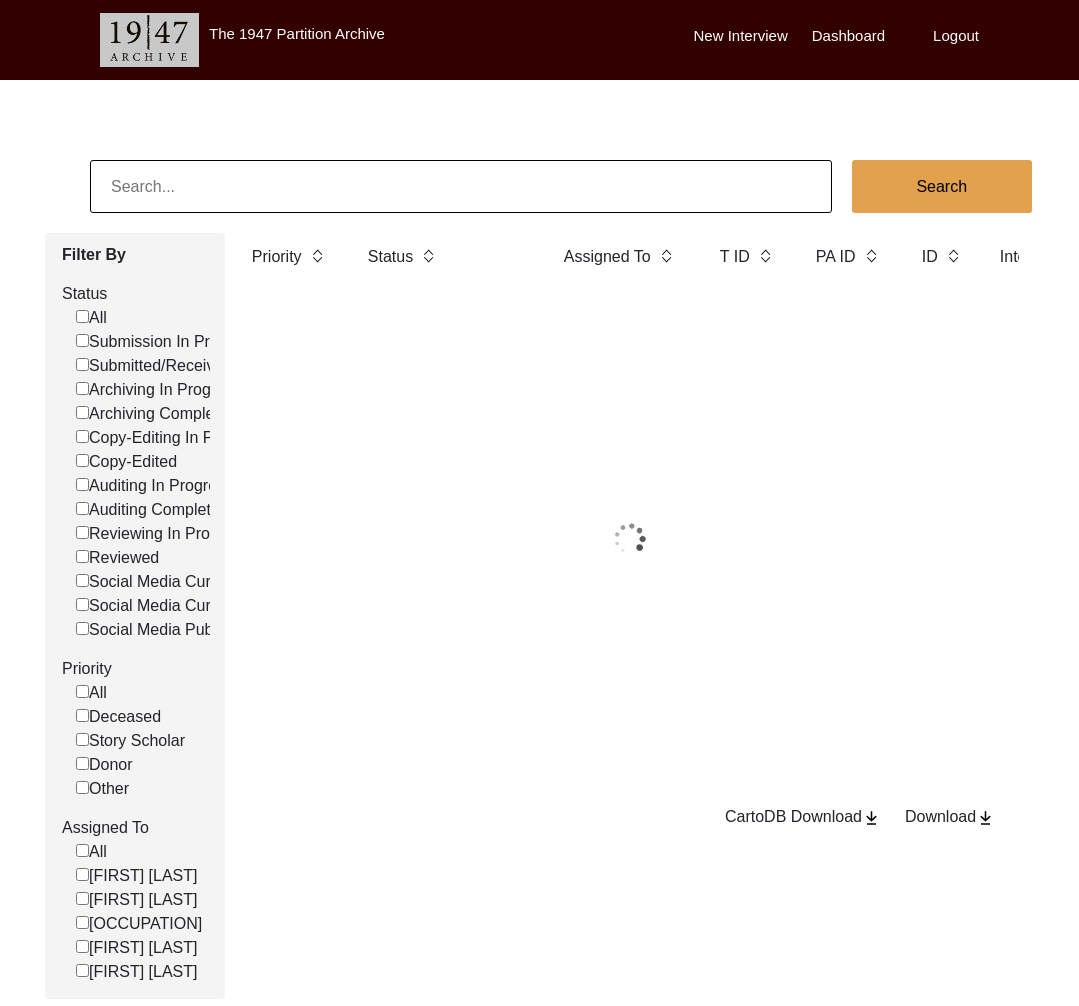 click 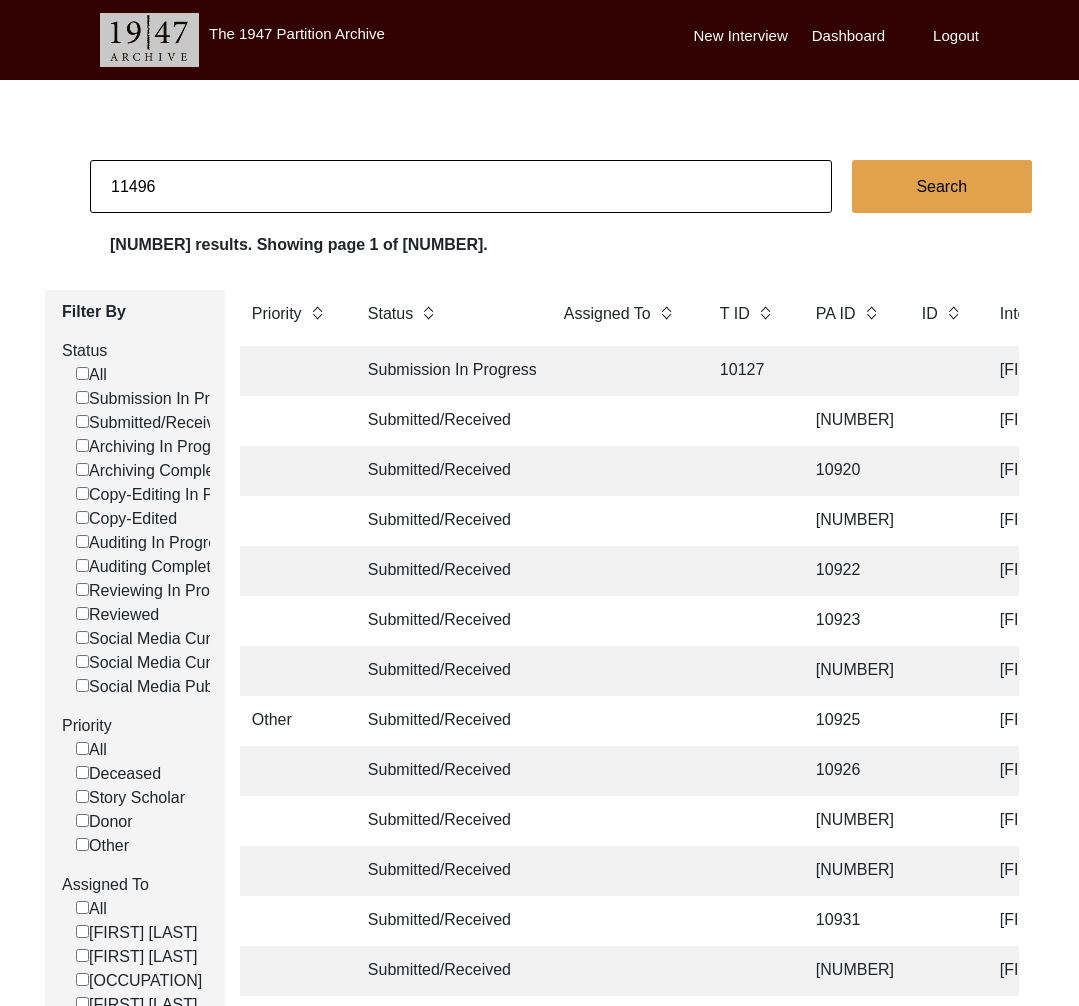 type on "11496" 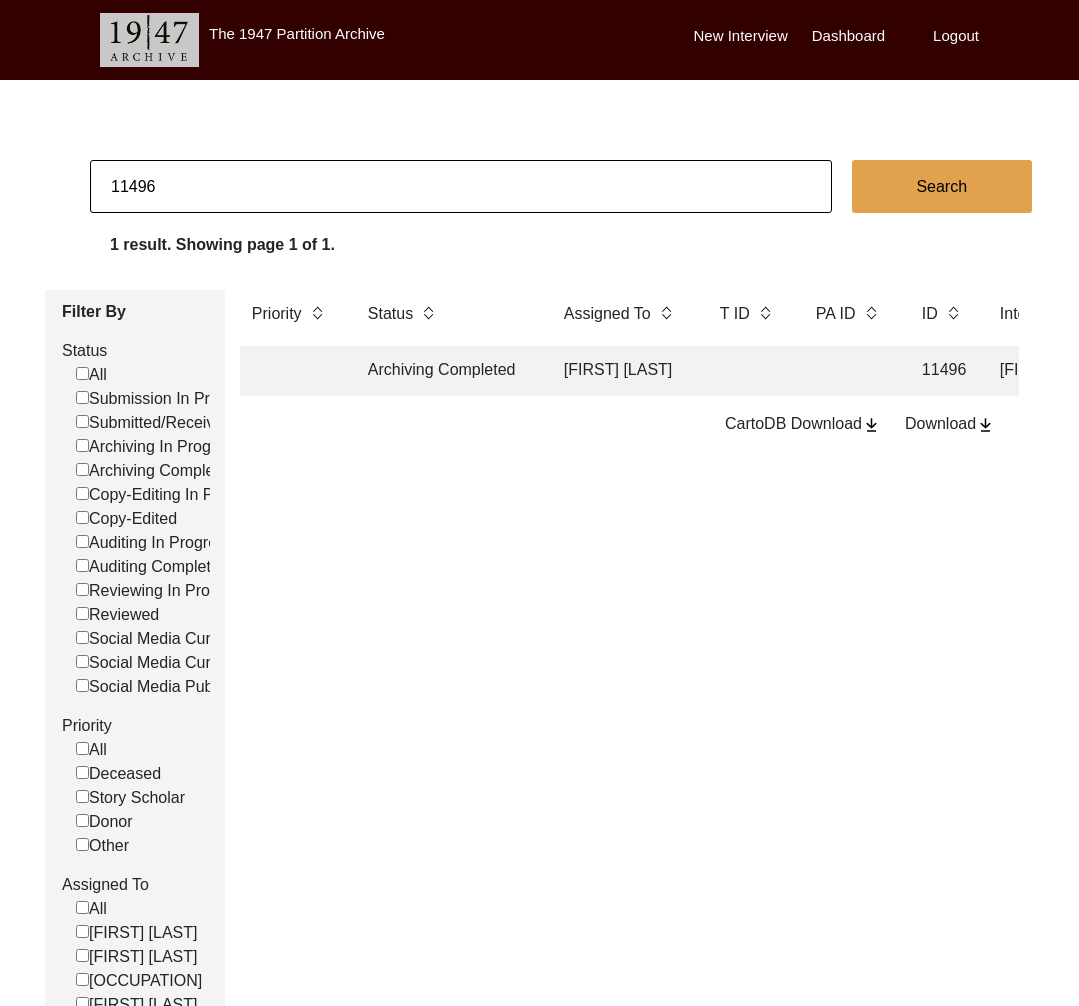 click on "[FIRST] [LAST] [FIRST] [LAST] [CITY], [COUNTRY] [DATE] [GENDER] [YEAR] [RELIGION] [LANGUAGE], [LANGUAGE] [CITY], [DISTRICT], [STATE], [COUNTRY] [CITY], [DISTRICT], [STATE], [COUNTRY] [ANSWER]" 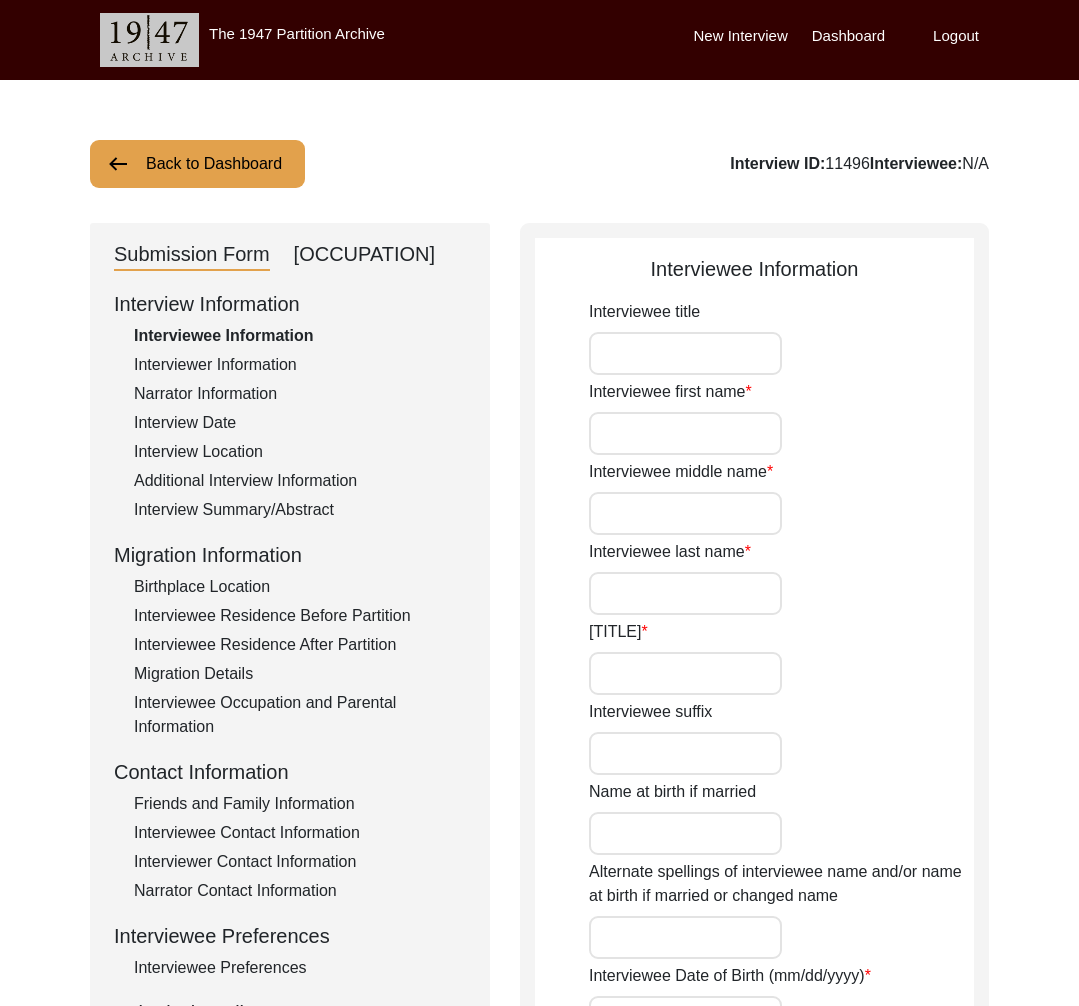 type on "Mrs." 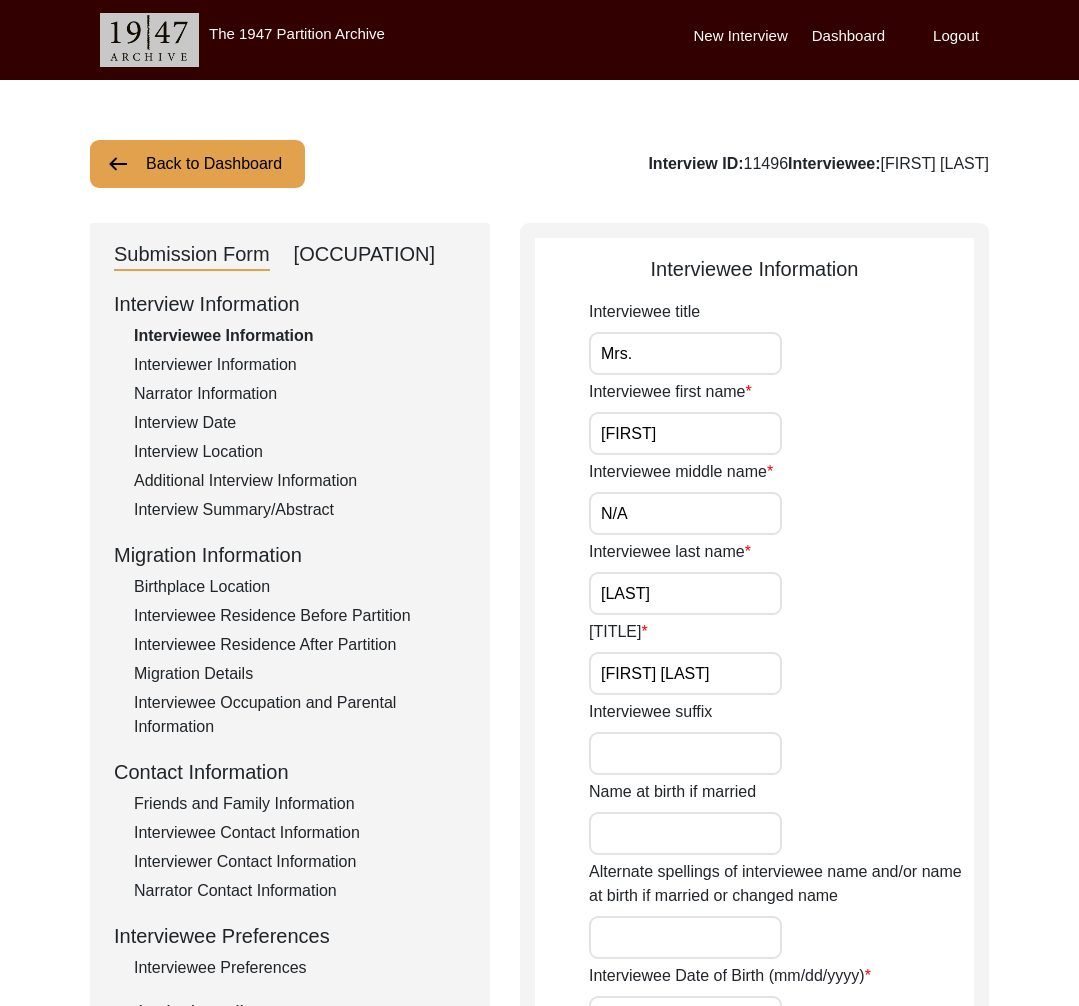 click on "Birthplace Location" 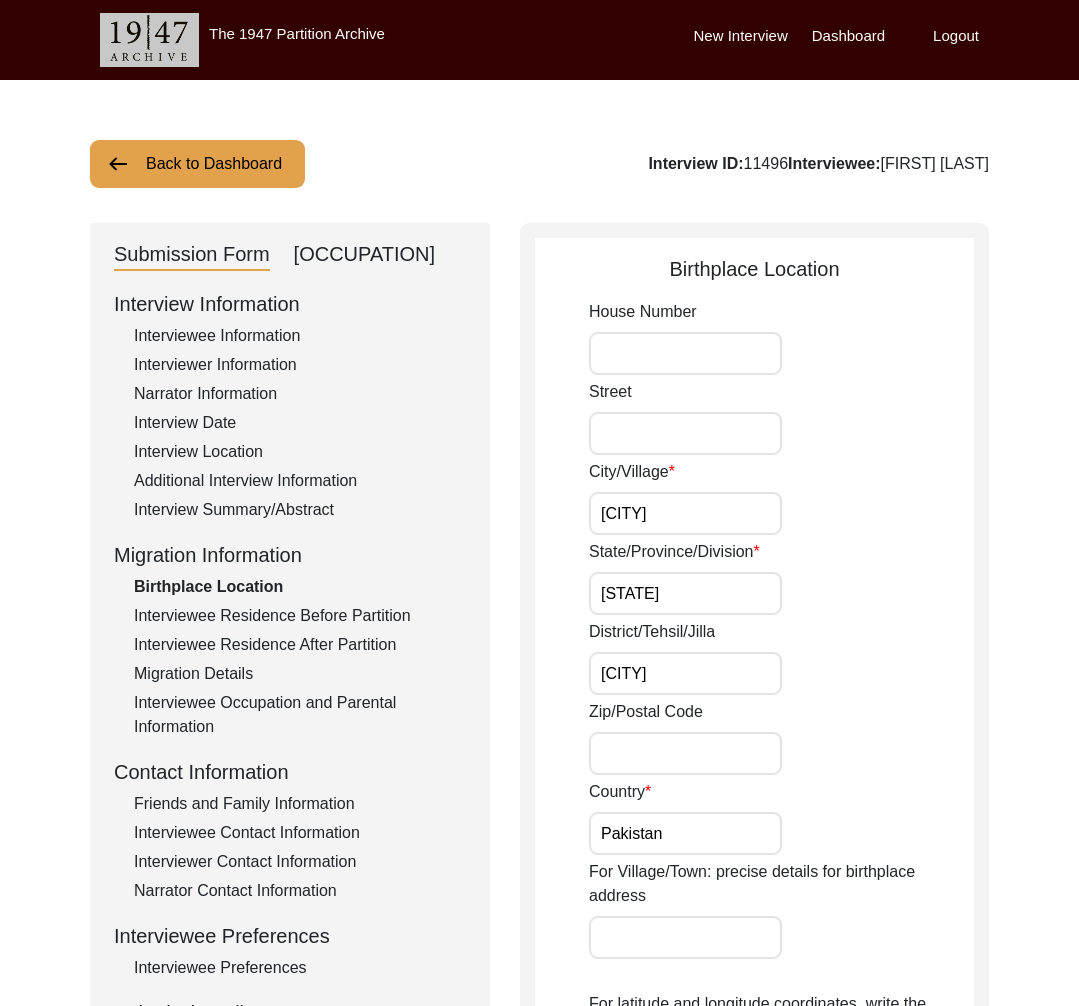 click on "Interview Information   Interviewee Information   Interviewer Information   Narrator Information   Interview Date   Interview Location   Additional Interview Information   Interview Summary/Abstract   Migration Information   Birthplace Location   Interviewee Residence Before Partition   Interviewee Residence After Partition   Migration Details   Interviewee Occupation and Parental Information   Contact Information   Friends and Family Information   Interviewee Contact Information   Interviewer Contact Information   Narrator Contact Information   Interviewee Preferences   Interviewee Preferences   Submission Files   Interview Audio/Video Files   Interview Photo Files   Signed Release Form   Other Files" 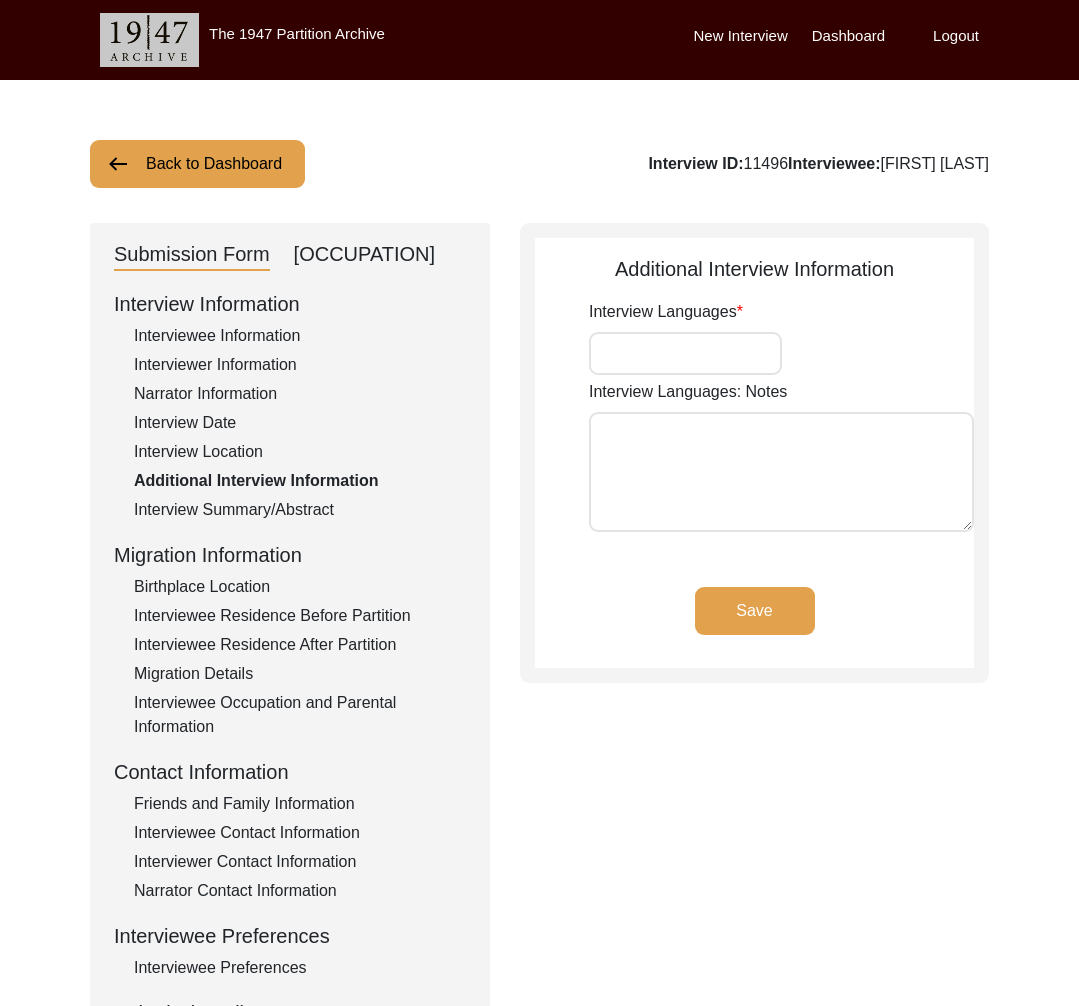 type on "[LANGUAGE], [LANGUAGE]" 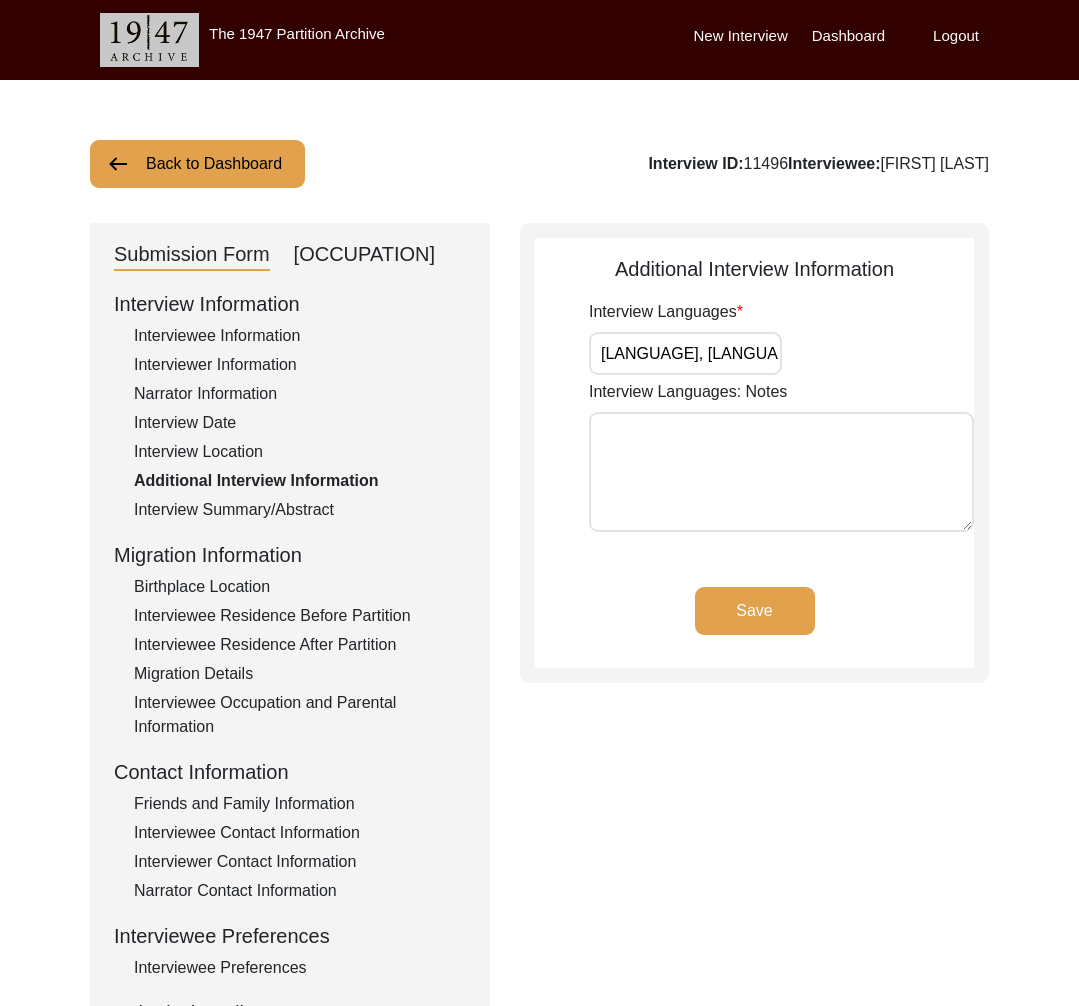 click on "Interview Summary/Abstract" 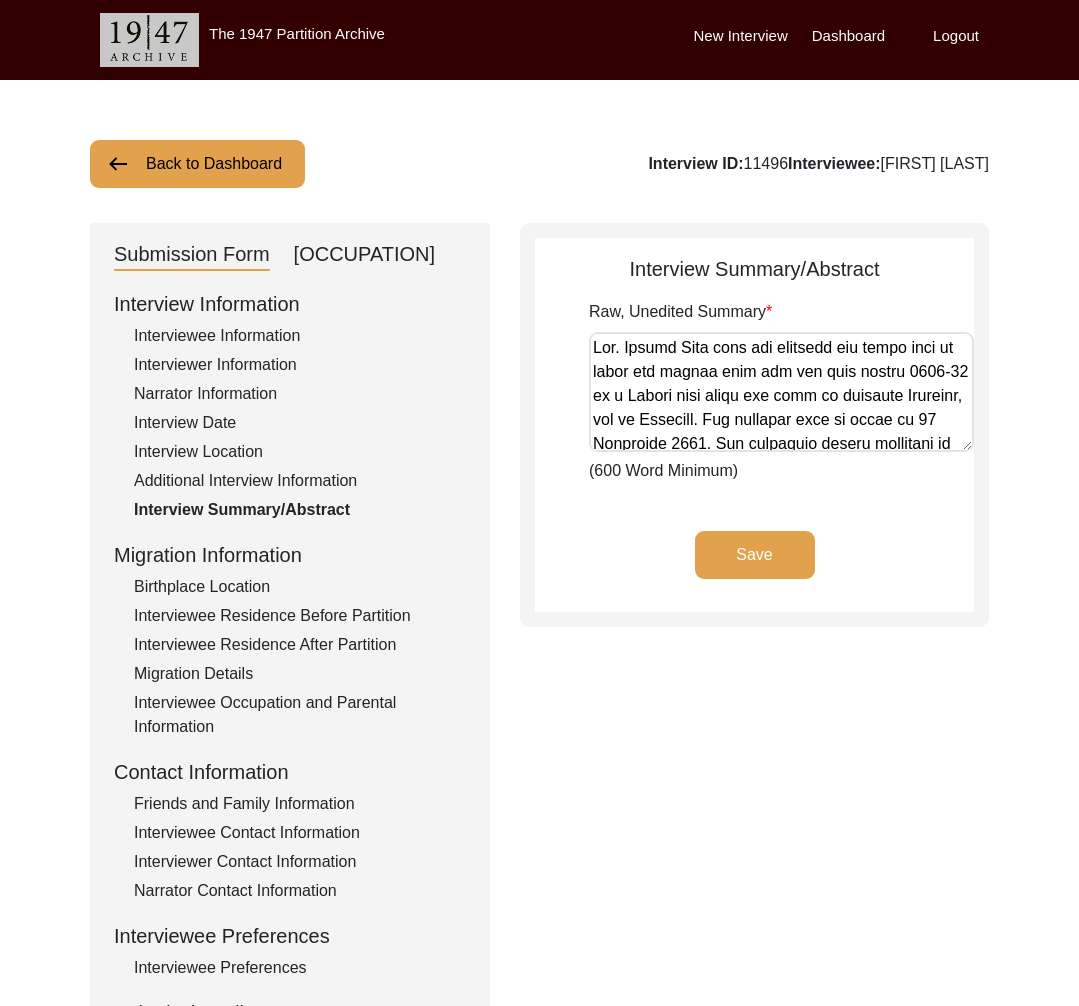 click on "Interview Location" 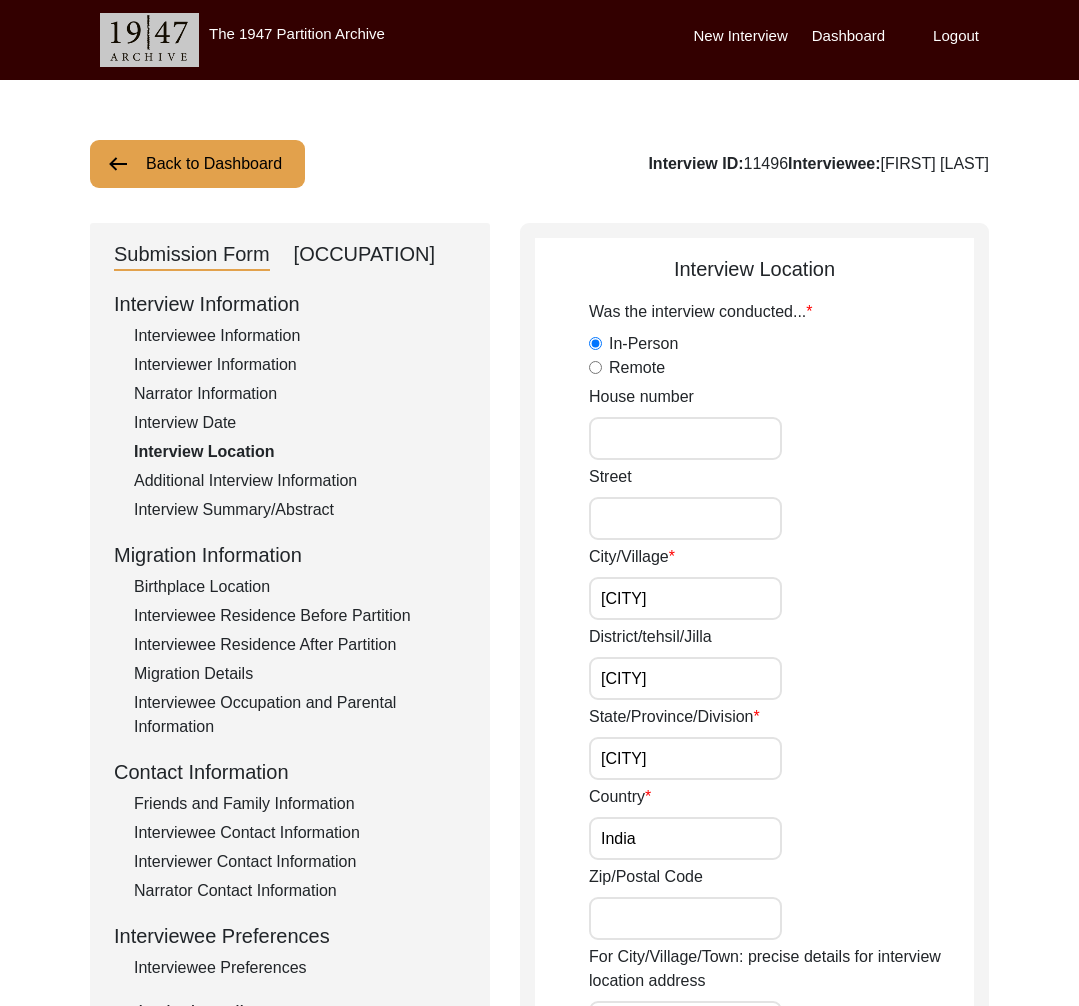 click on "Interview Date" 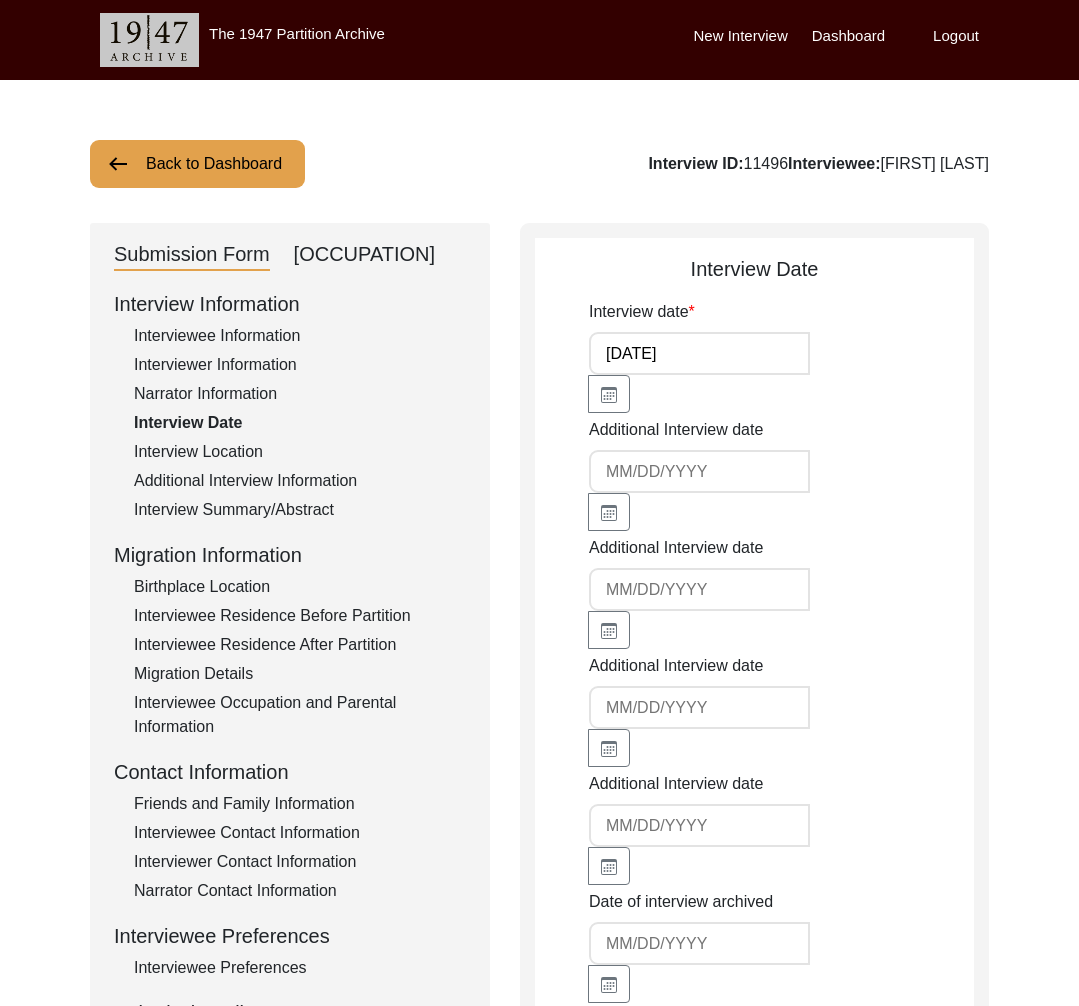 click on "Narrator Information" 